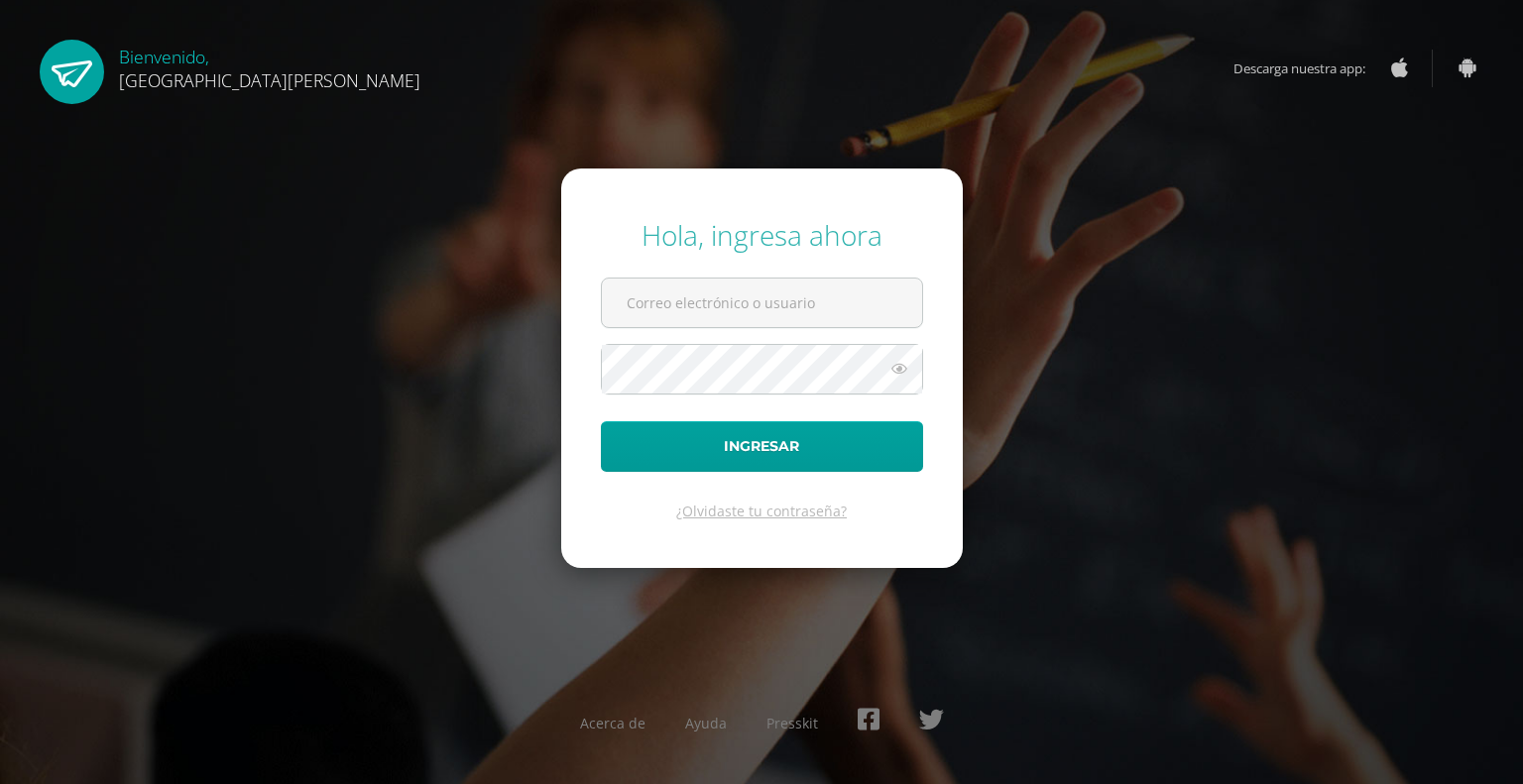 scroll, scrollTop: 0, scrollLeft: 0, axis: both 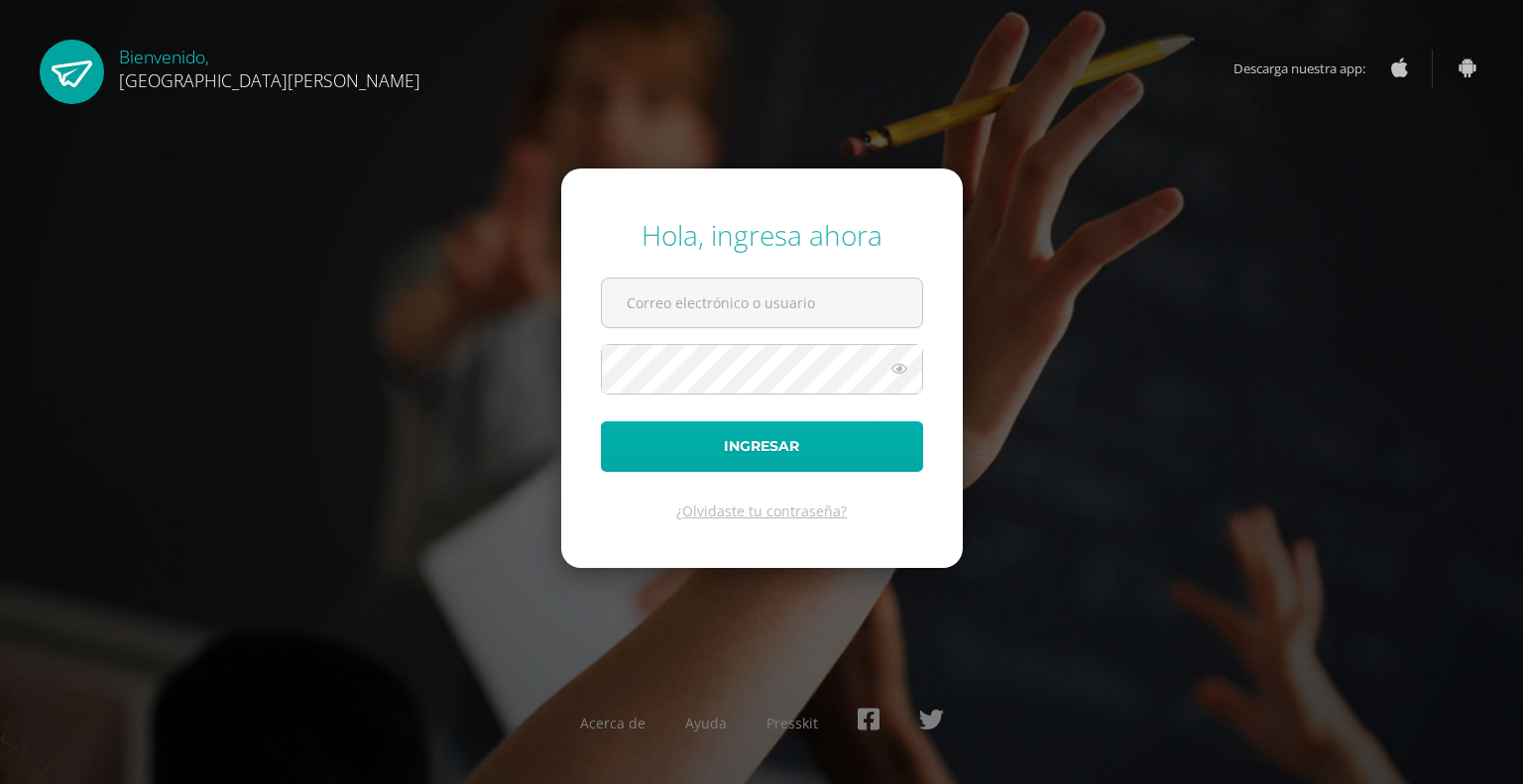 type on "[EMAIL_ADDRESS][DOMAIN_NAME]" 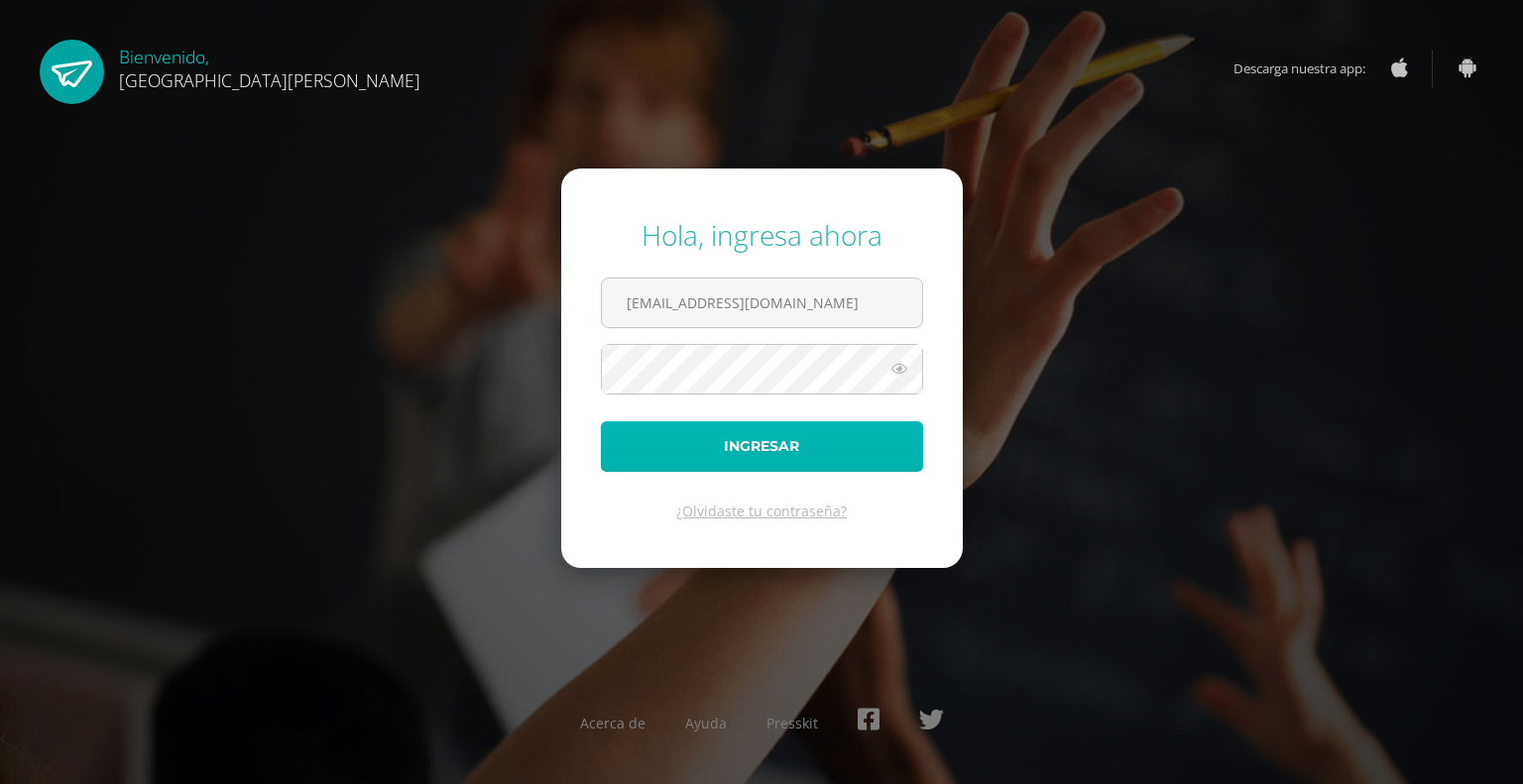 click on "Ingresar" at bounding box center (762, 446) 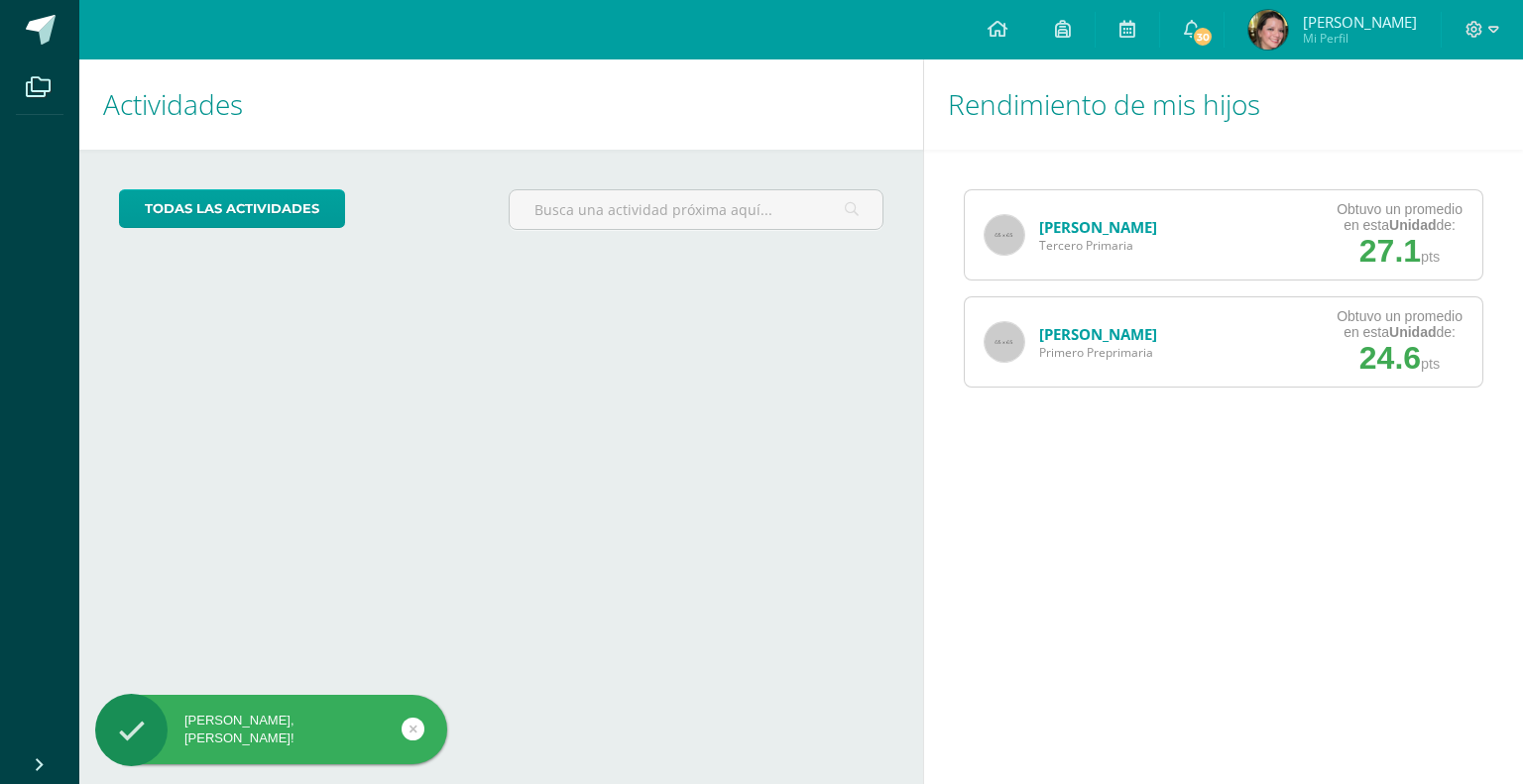 scroll, scrollTop: 0, scrollLeft: 0, axis: both 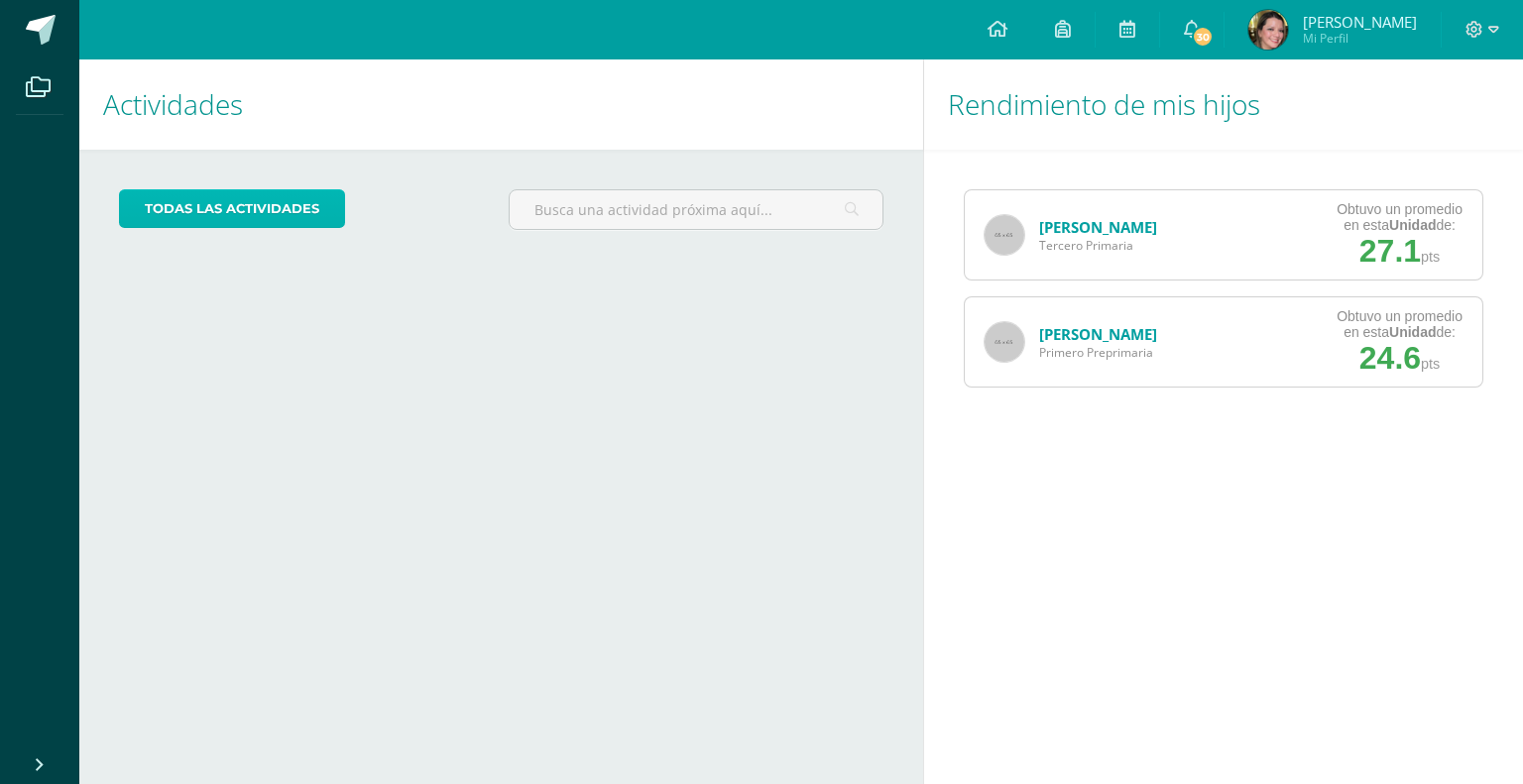 click on "todas las Actividades" at bounding box center [232, 208] 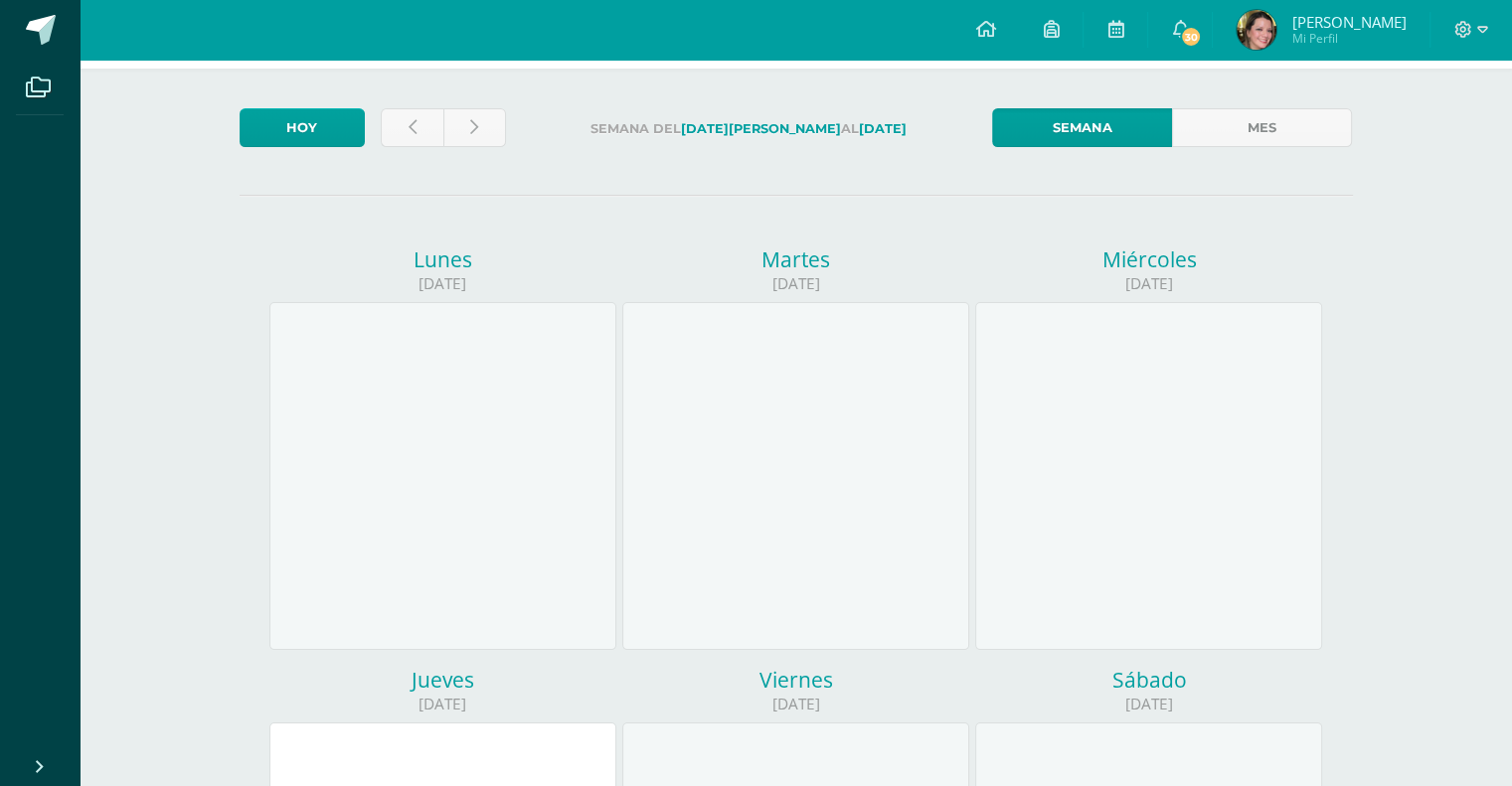 scroll, scrollTop: 0, scrollLeft: 0, axis: both 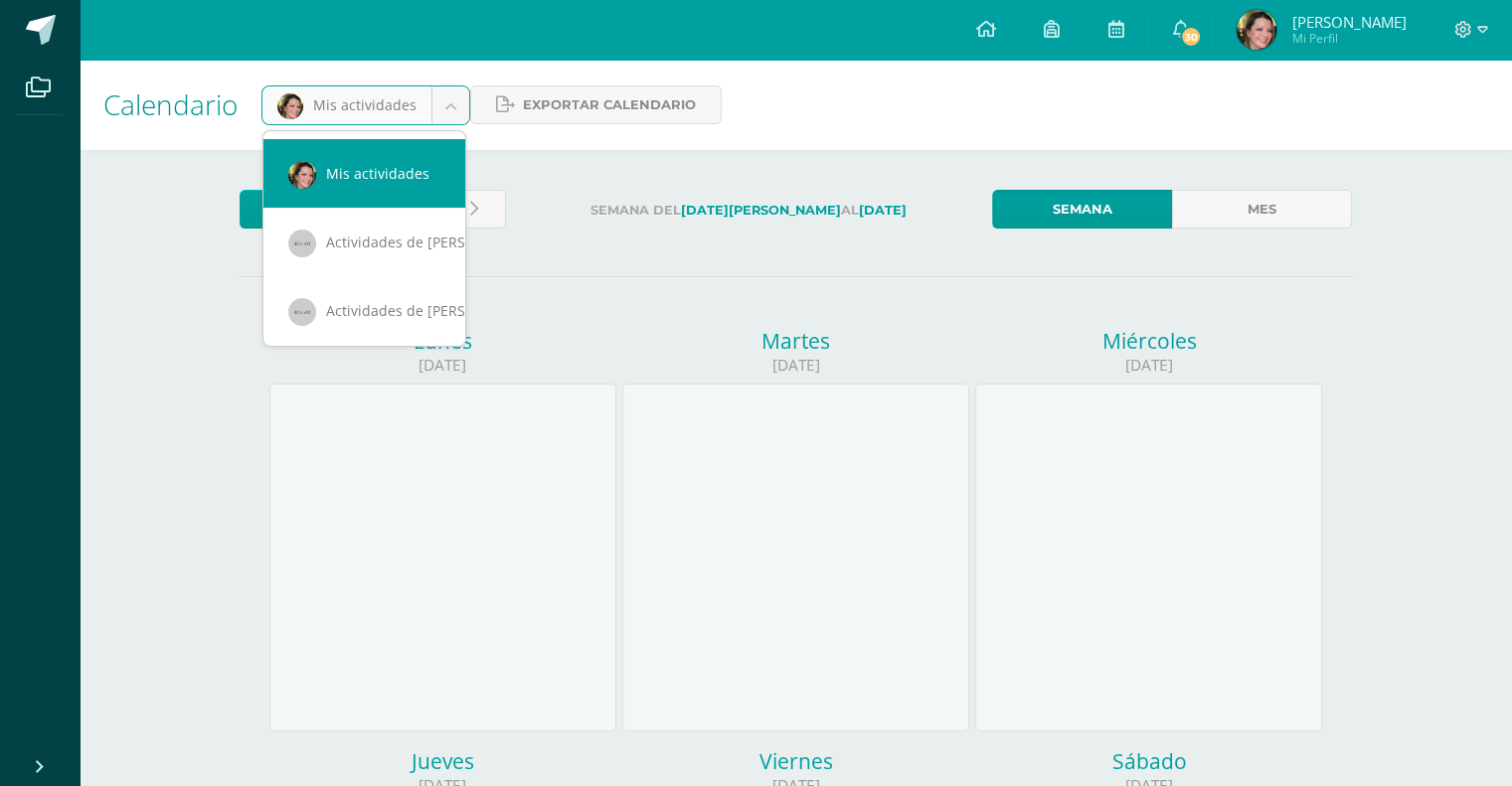 click on "Archivos Cerrar panel  Configuración
Cerrar sesión
[PERSON_NAME]
Mi Perfil 30 30 Avisos
206
avisos sin leer
[PERSON_NAME]   te envió un aviso
Aviso Importante:
Estimados padres de familia, compartimos información importante para la otra semana.
Bendiciones
[DATE]
[PERSON_NAME]  te envió un aviso
[DATE]
[PERSON_NAME]  te envió un aviso
Relax Day:
Buenas tardes,
Un gusto saludar por este medio.
Les comparto información para nuestro próximo relax day.
Feliz Tarde
[DATE]
Atención   te envió un aviso
[DATE]
Atención   te envió un aviso
[DATE]
[PERSON_NAME]  Atención" at bounding box center (756, 829) 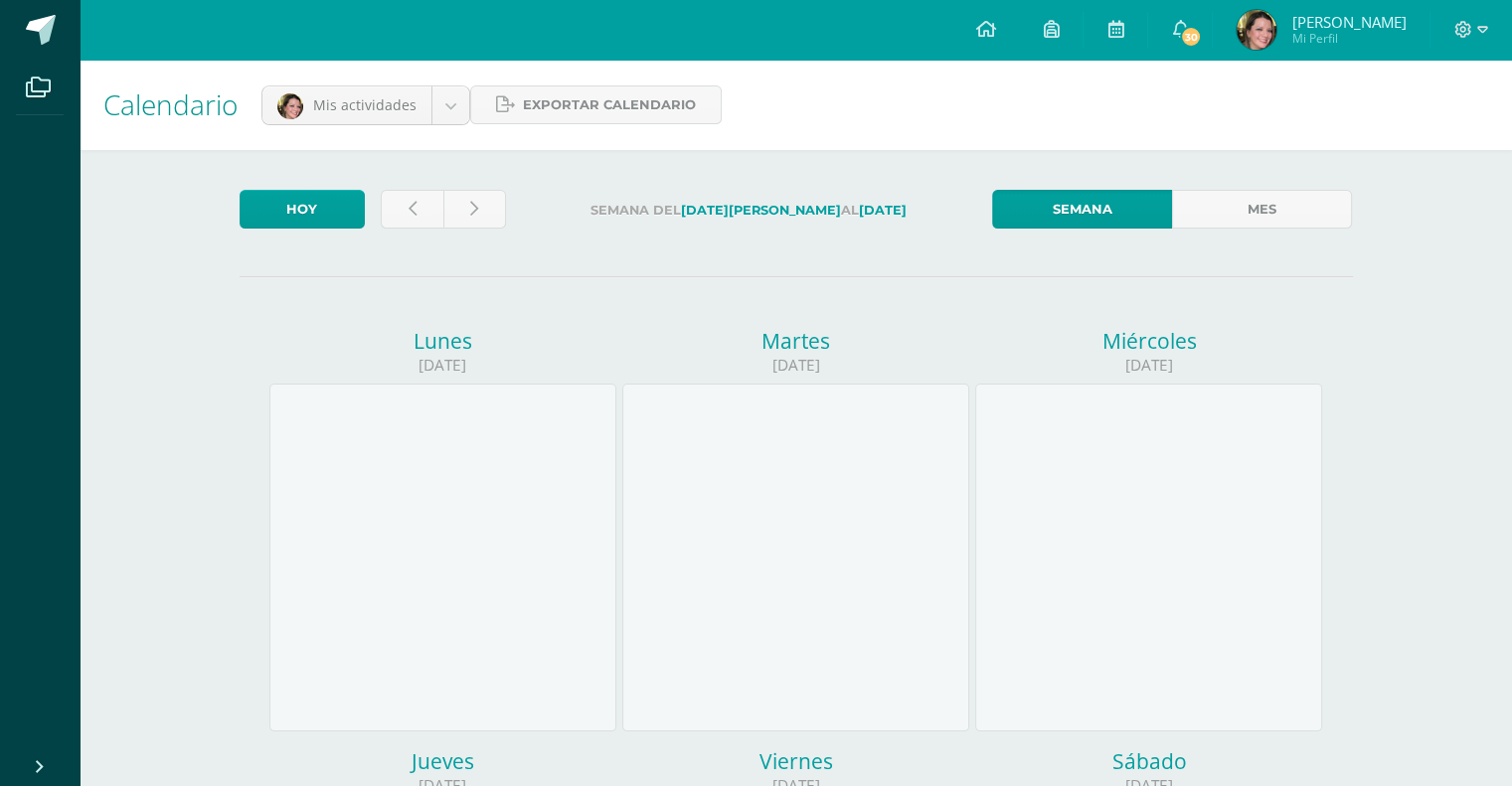 click on "Archivos Cerrar panel  Configuración
Cerrar sesión
[PERSON_NAME]
Mi Perfil 30 30 Avisos
206
avisos sin leer
[PERSON_NAME]   te envió un aviso
Aviso Importante:
Estimados padres de familia, compartimos información importante para la otra semana.
Bendiciones
[DATE]
[PERSON_NAME]  te envió un aviso
[DATE]
[PERSON_NAME]  te envió un aviso
Relax Day:
Buenas tardes,
Un gusto saludar por este medio.
Les comparto información para nuestro próximo relax day.
Feliz Tarde
[DATE]
Atención   te envió un aviso
[DATE]
Atención   te envió un aviso
[DATE]
[PERSON_NAME]  Atención" at bounding box center (756, 829) 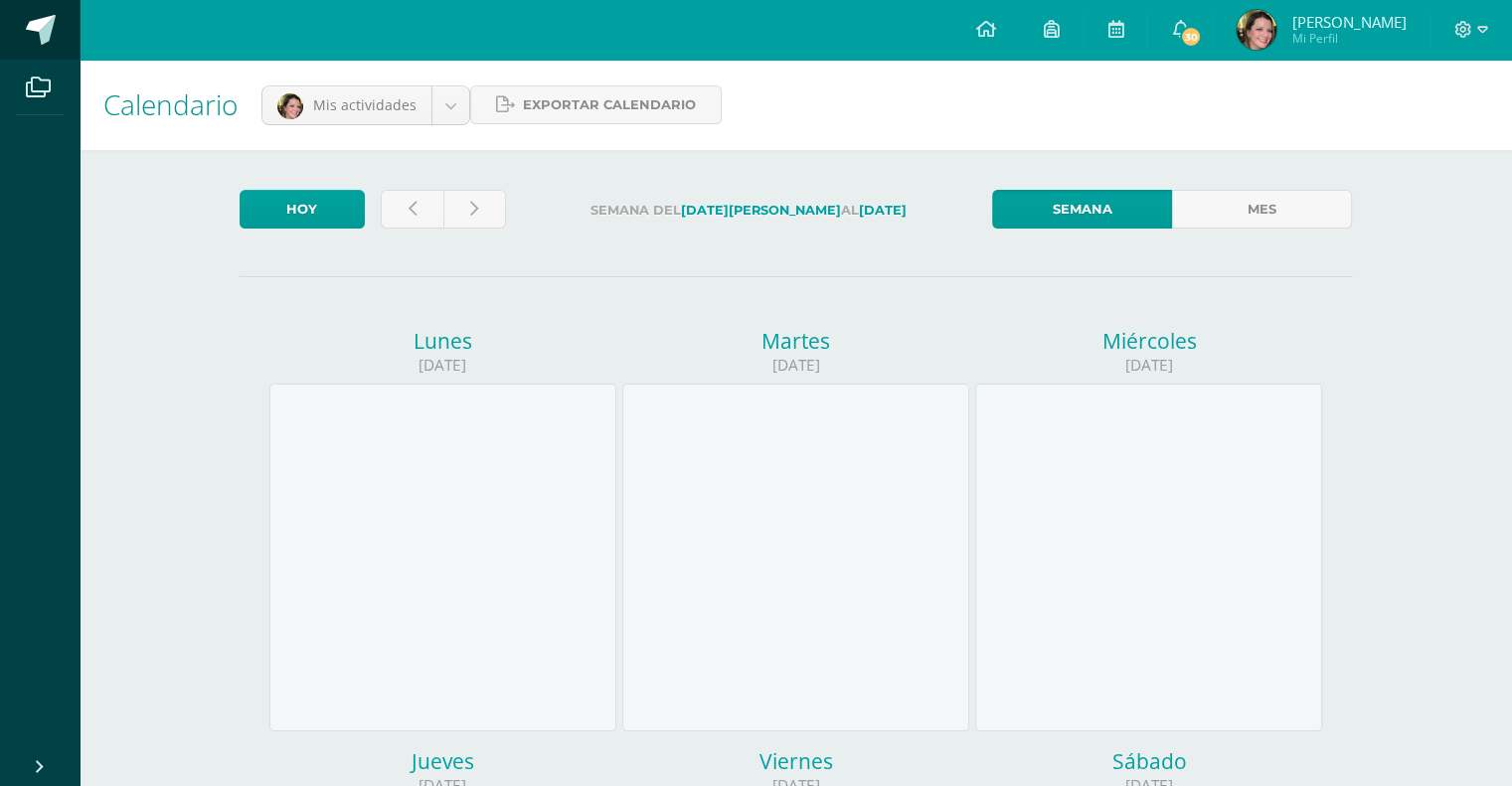 click at bounding box center (41, 30) 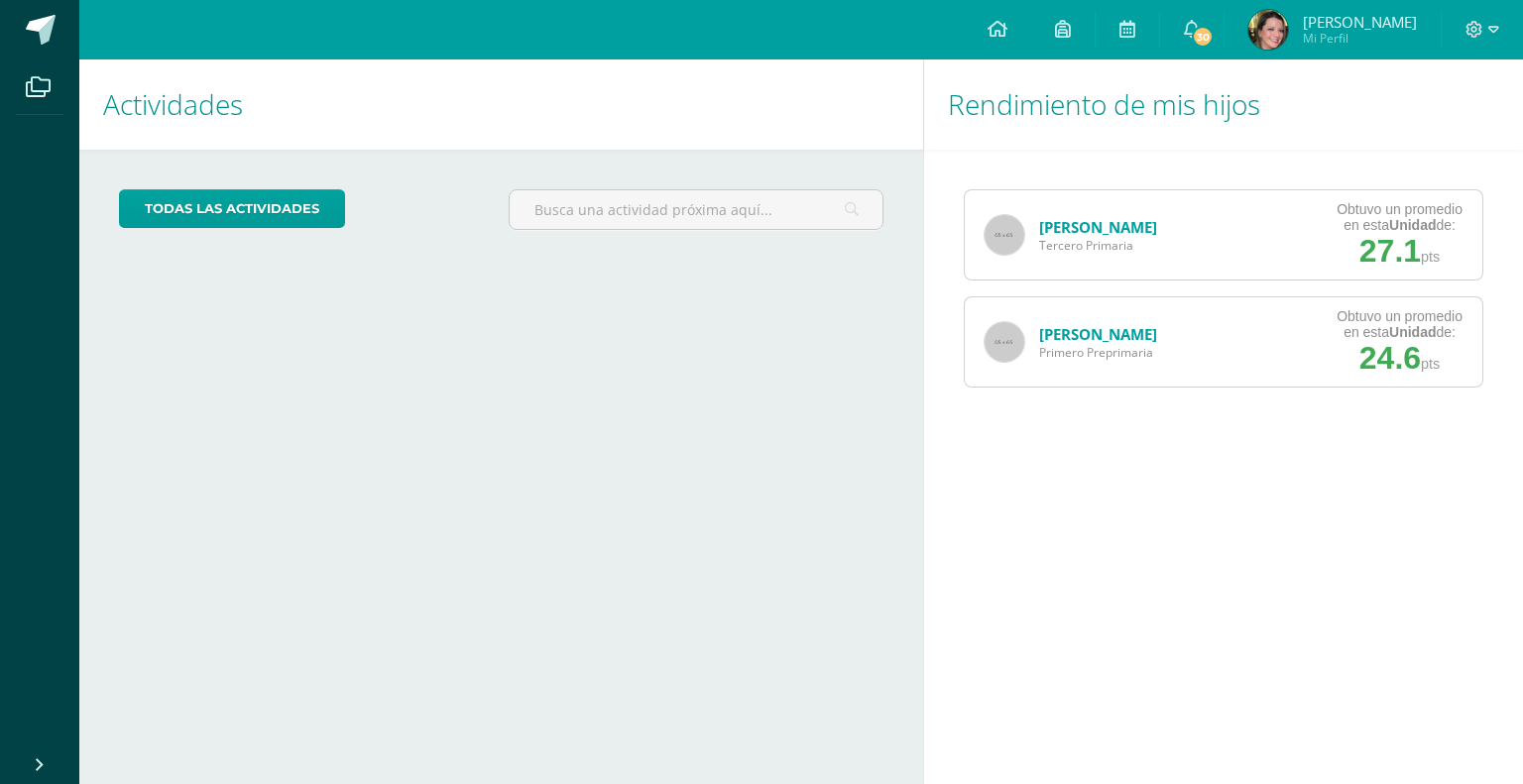 scroll, scrollTop: 0, scrollLeft: 0, axis: both 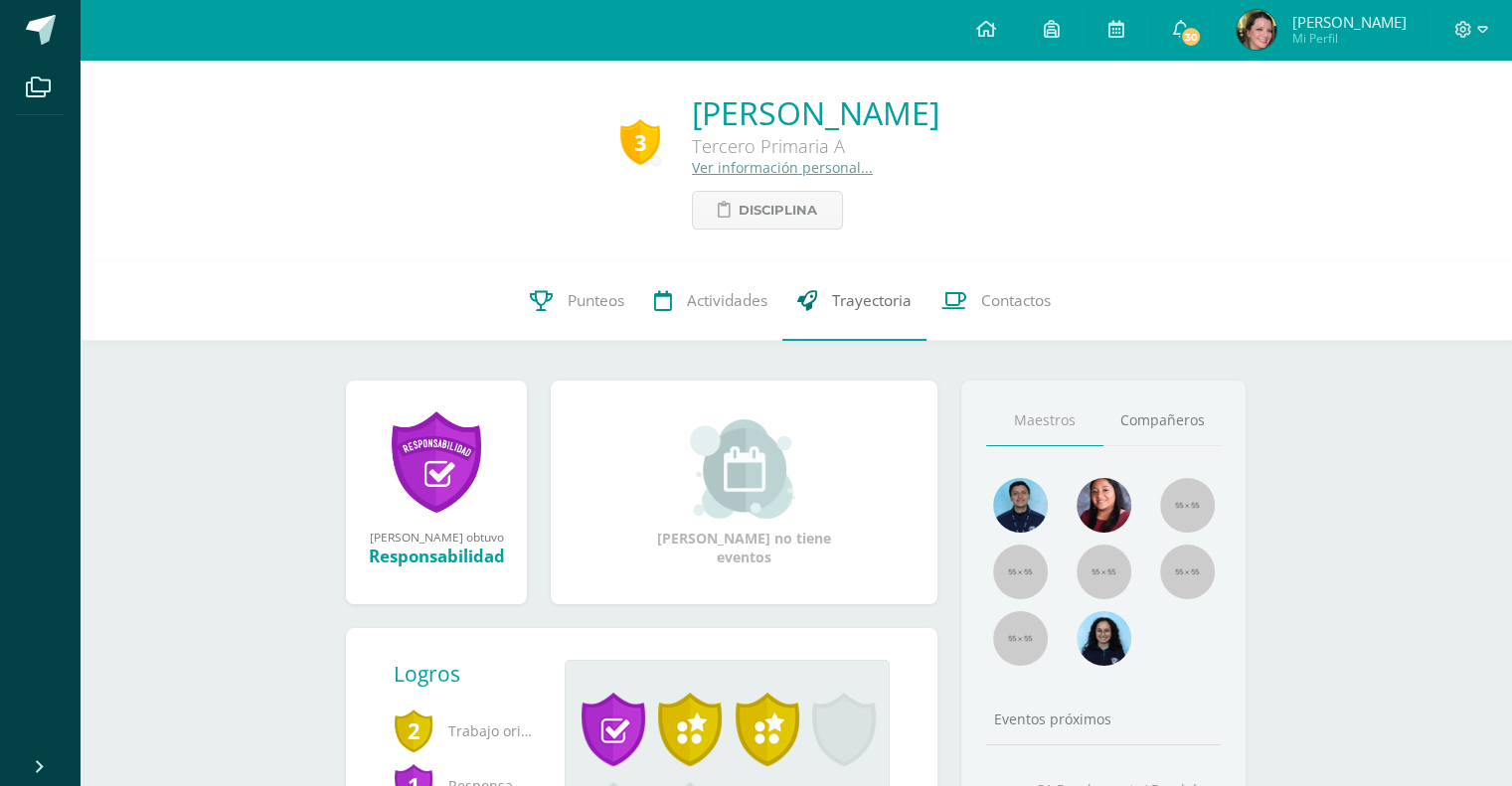 click on "Trayectoria" at bounding box center [872, 300] 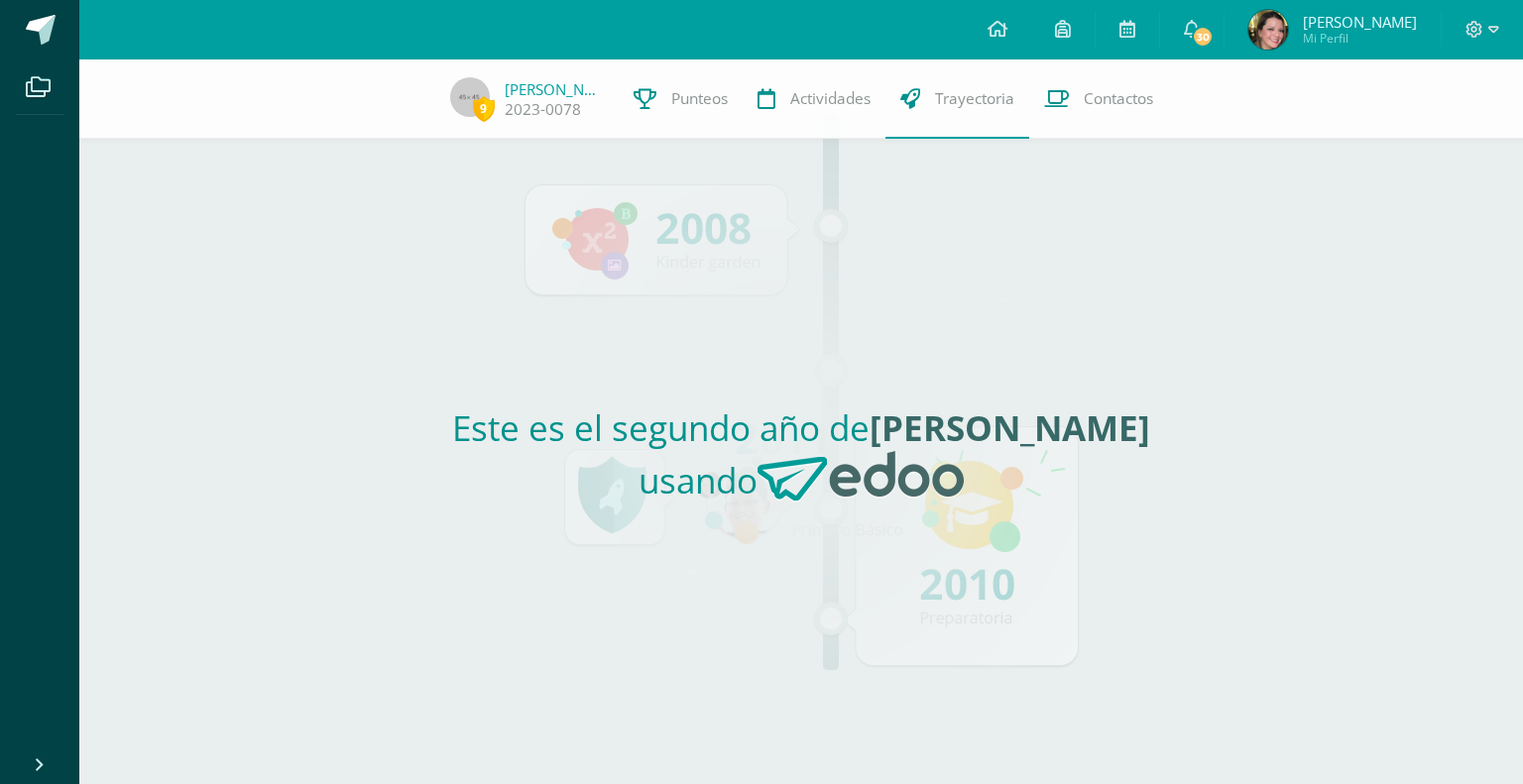scroll, scrollTop: 0, scrollLeft: 0, axis: both 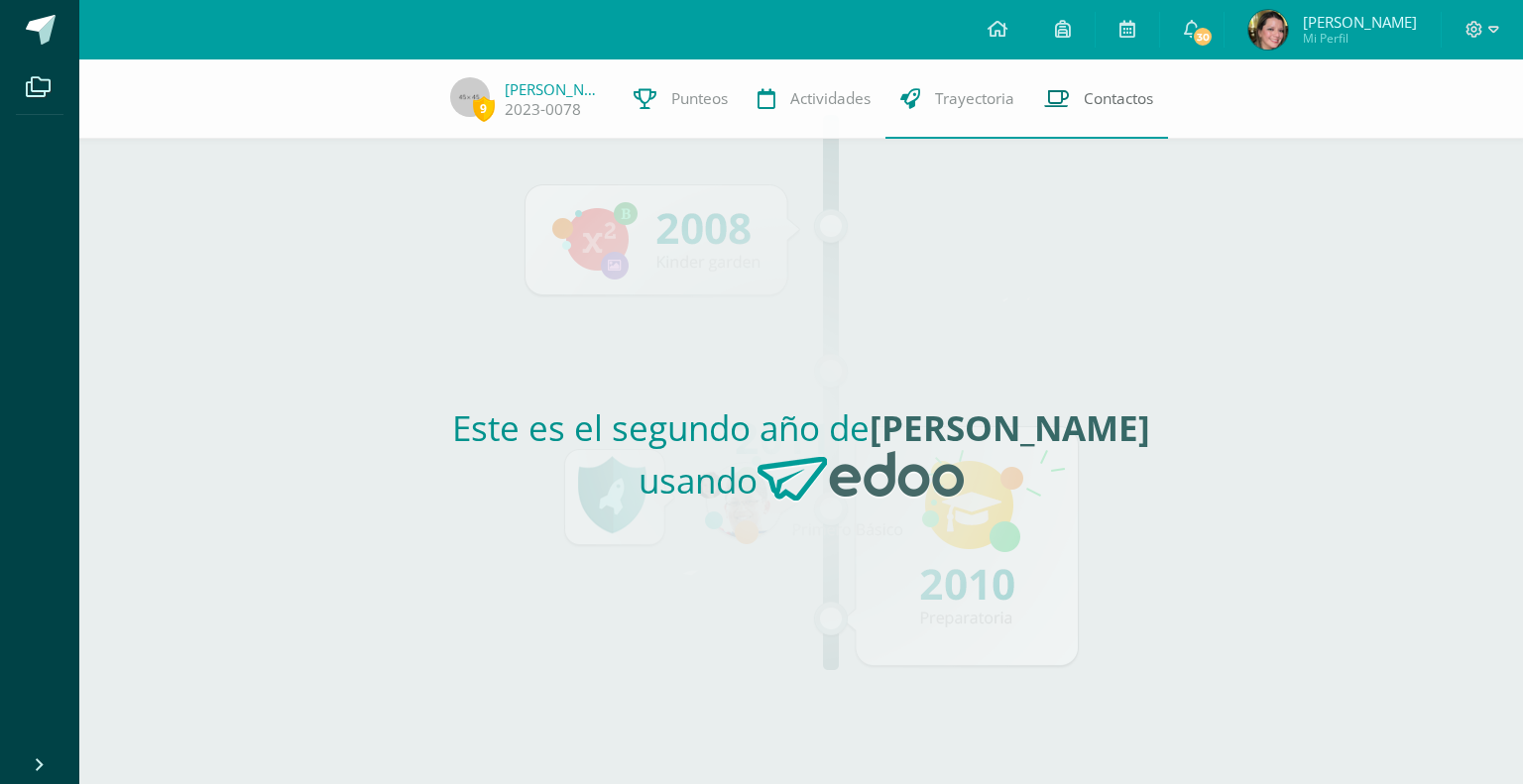 click on "Contactos" at bounding box center [1118, 98] 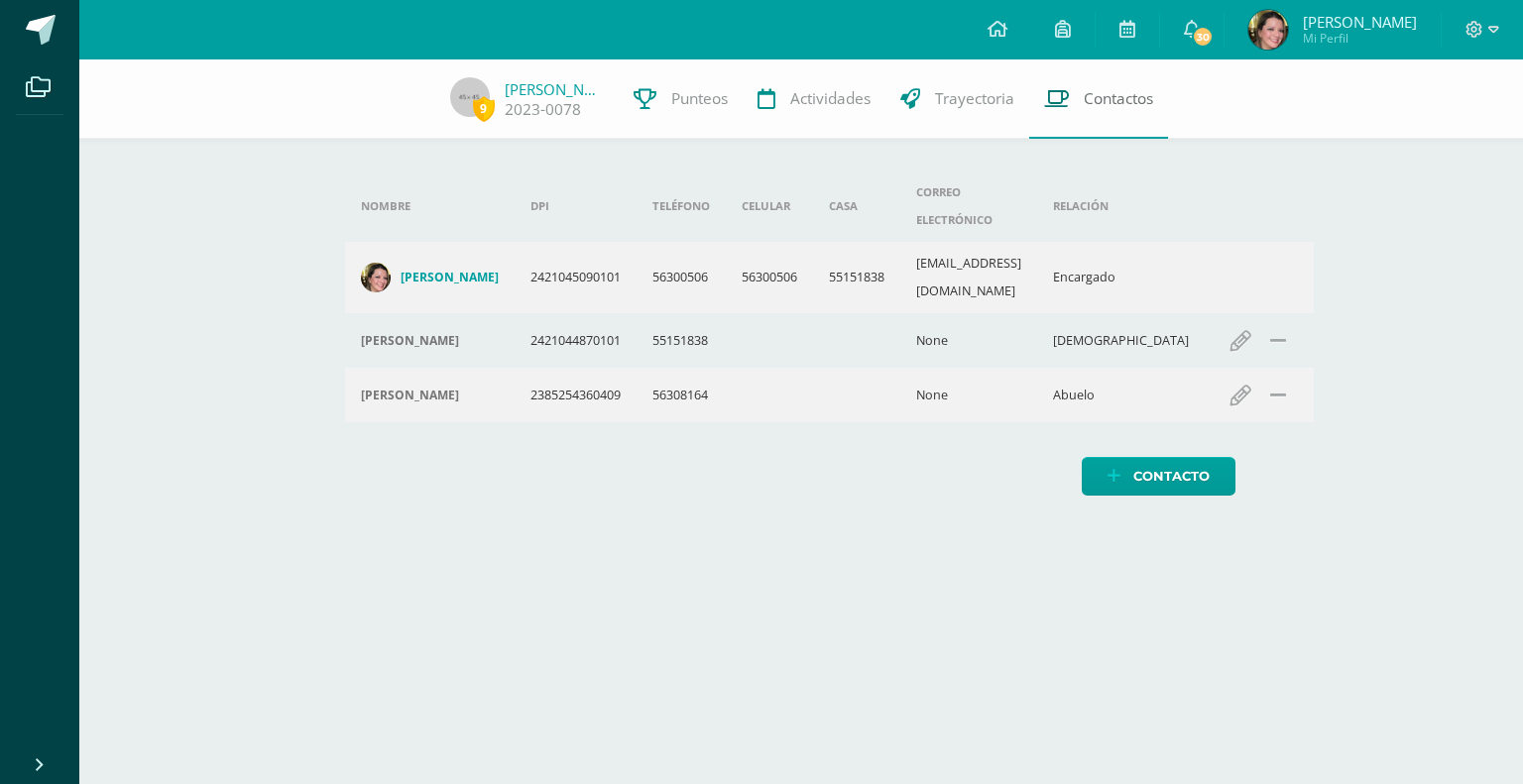 scroll, scrollTop: 0, scrollLeft: 0, axis: both 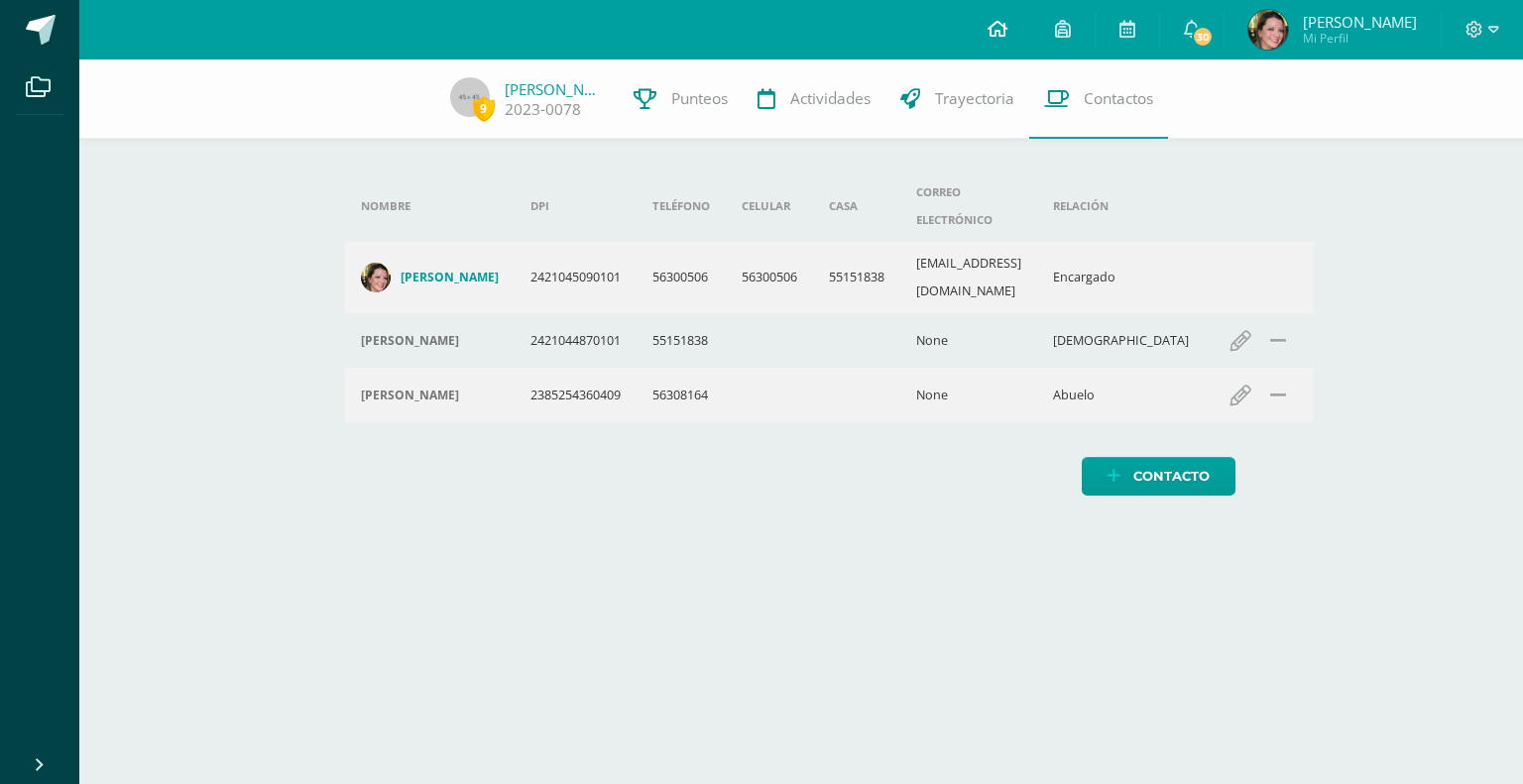 click at bounding box center [997, 29] 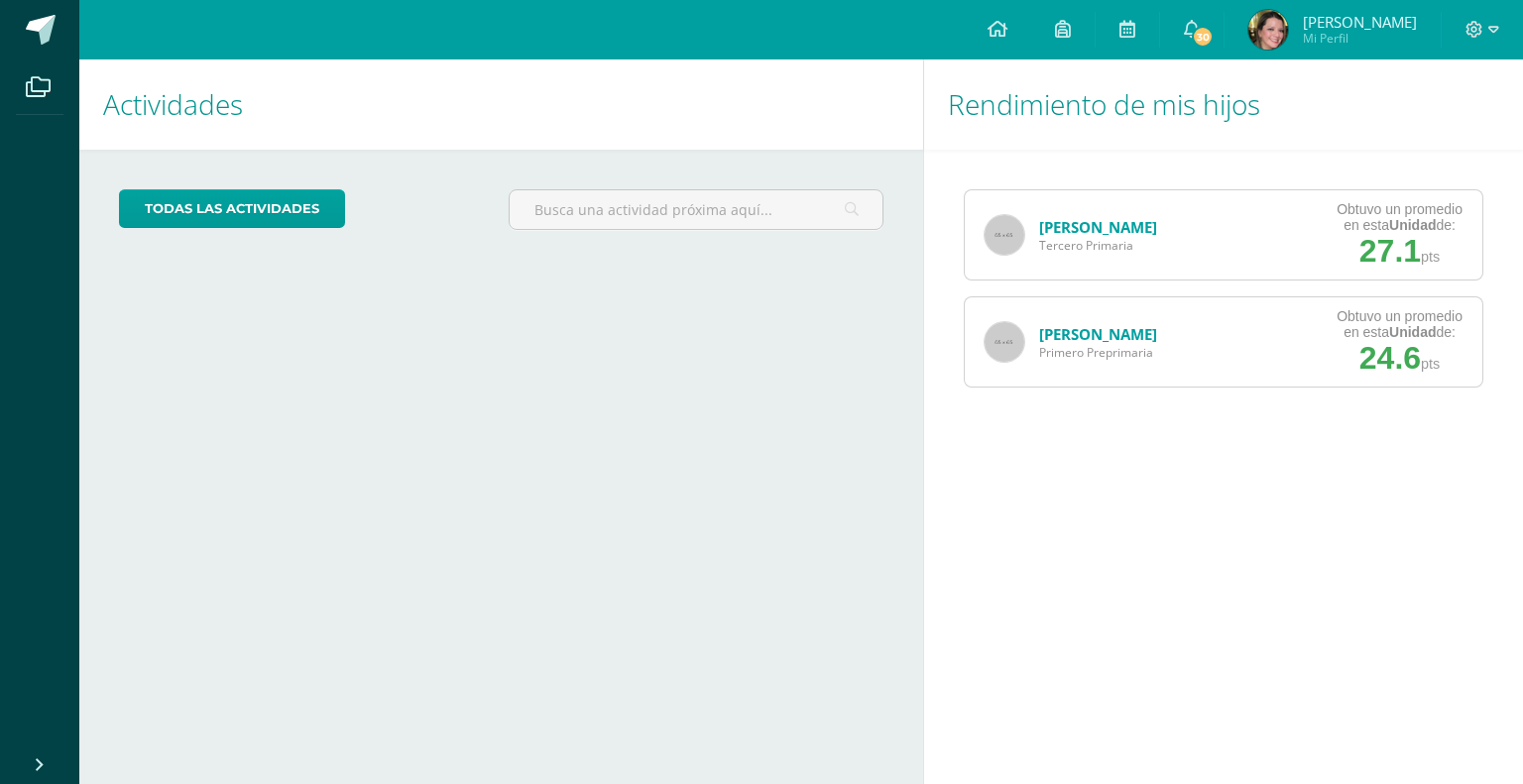 scroll, scrollTop: 0, scrollLeft: 0, axis: both 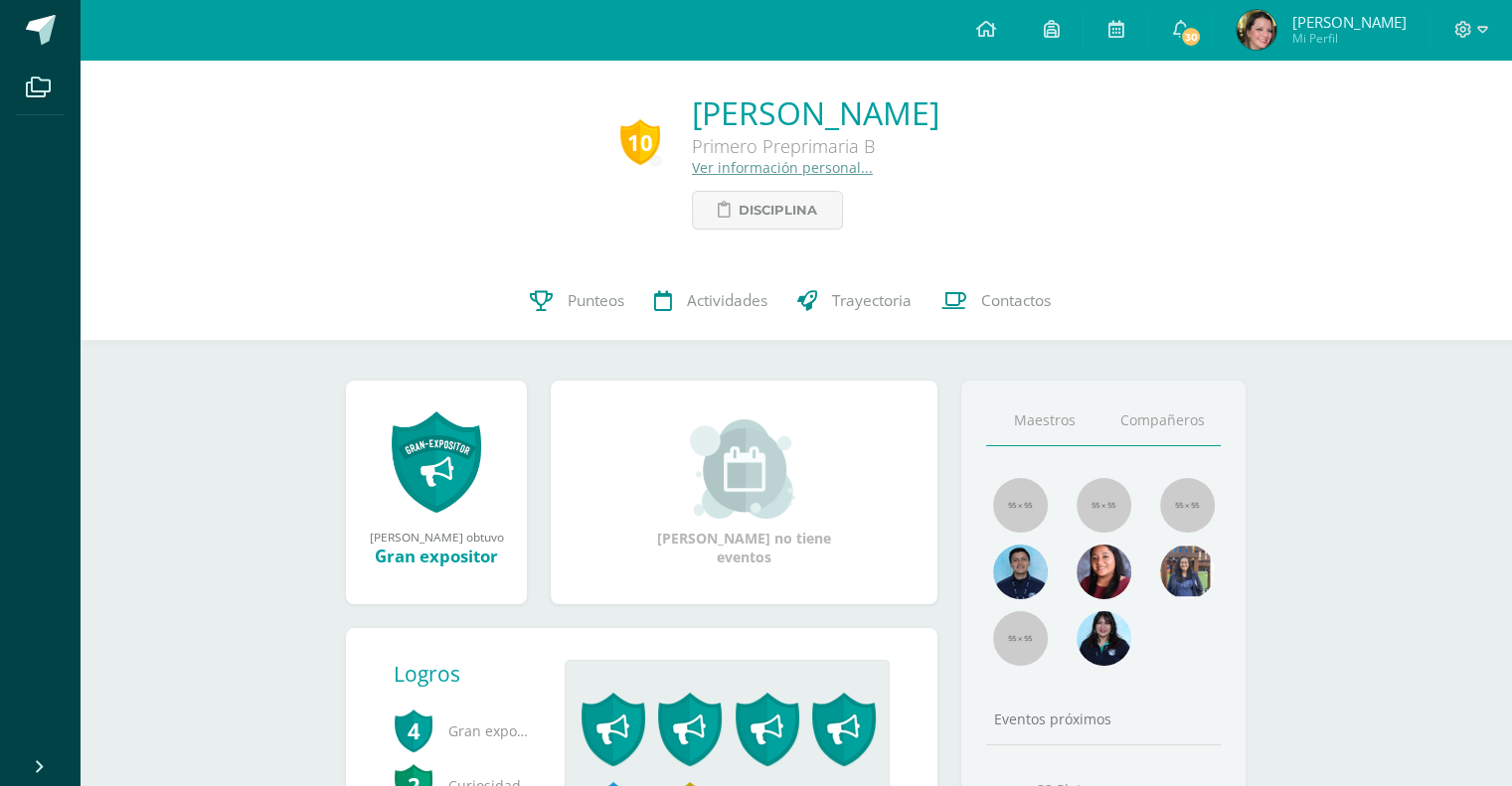 click on "Compañeros" at bounding box center [1162, 420] 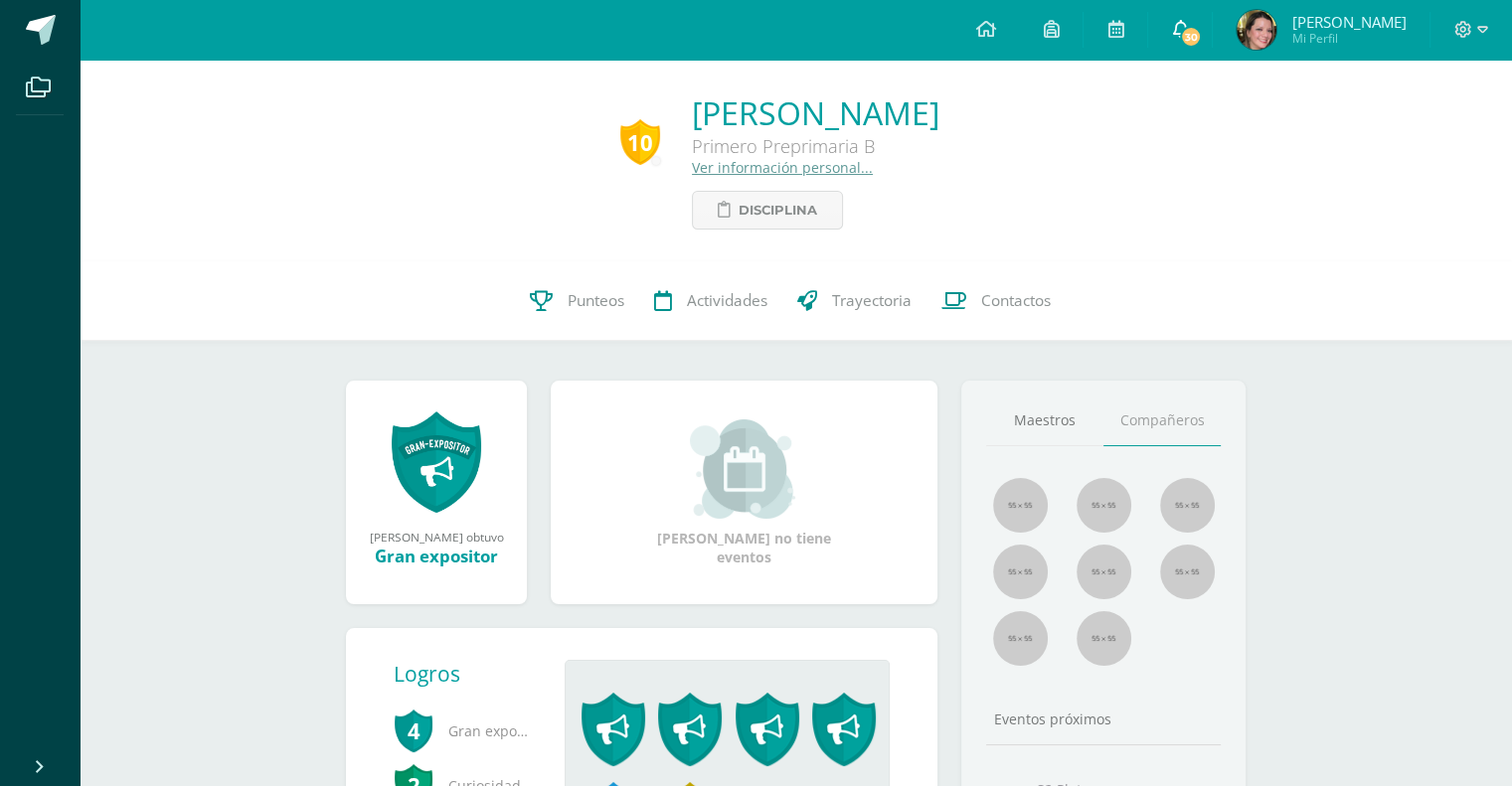 click on "30" at bounding box center [1191, 37] 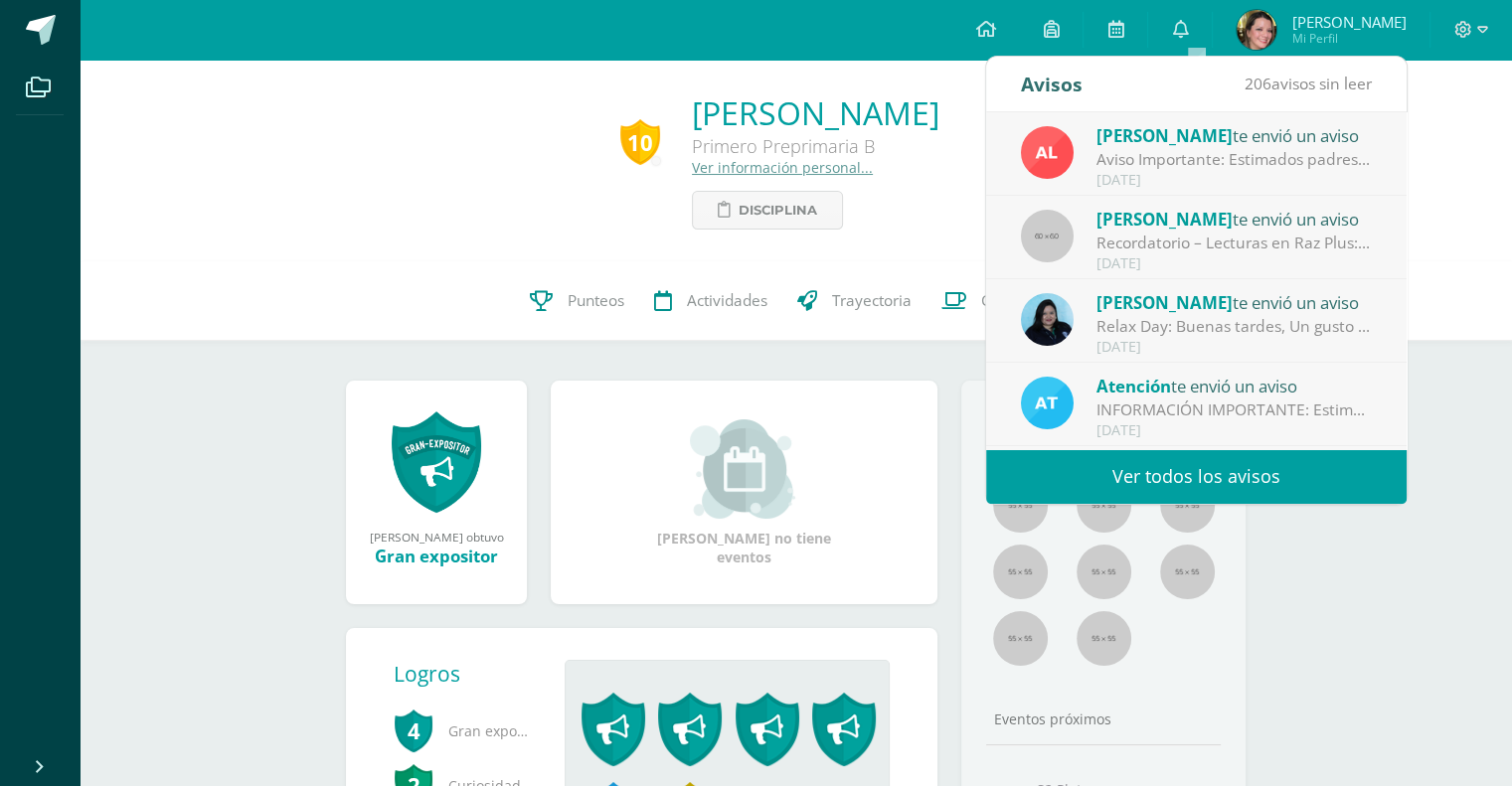 click on "Ver todos los avisos" at bounding box center (1196, 476) 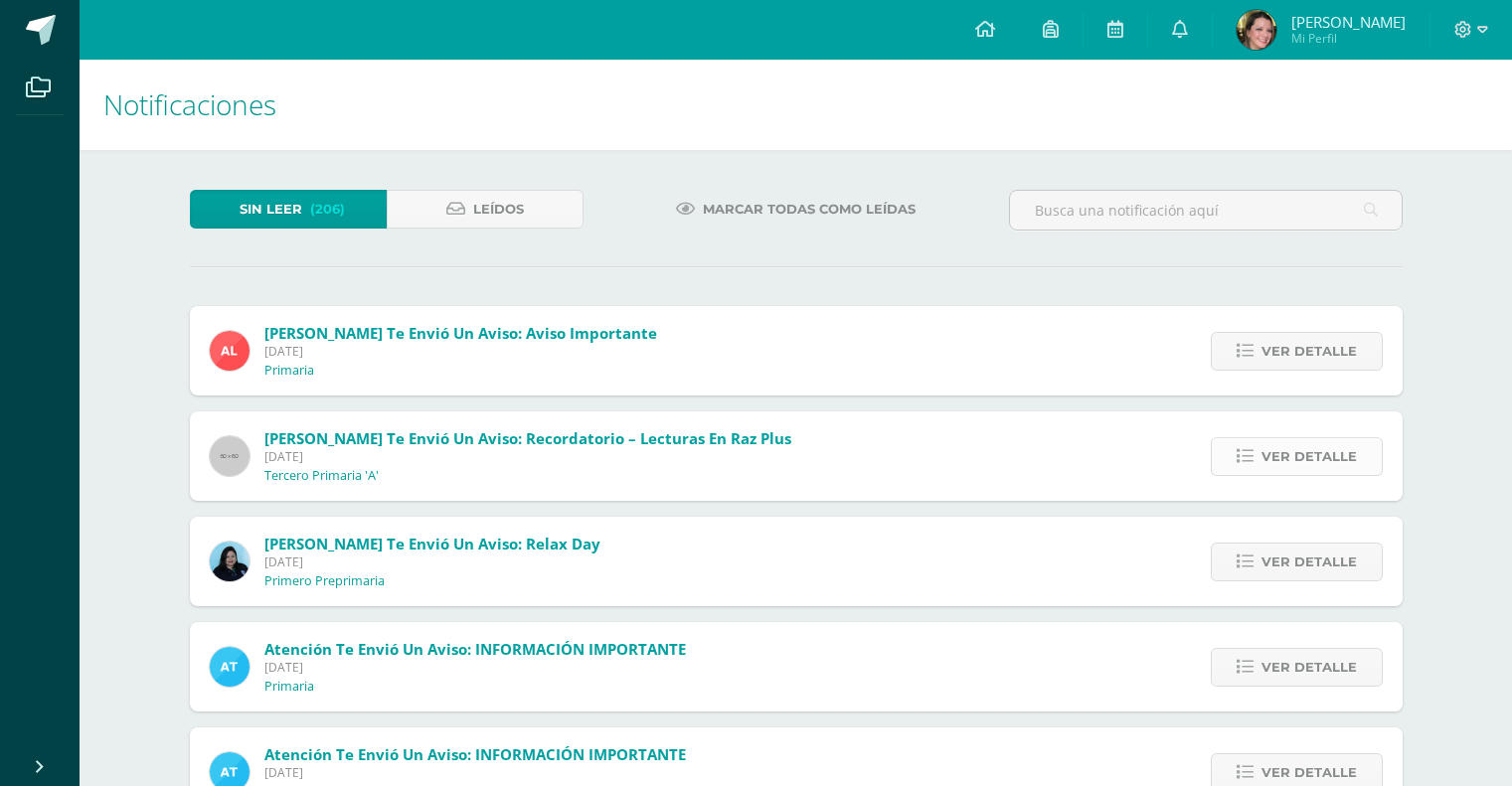 scroll, scrollTop: 0, scrollLeft: 0, axis: both 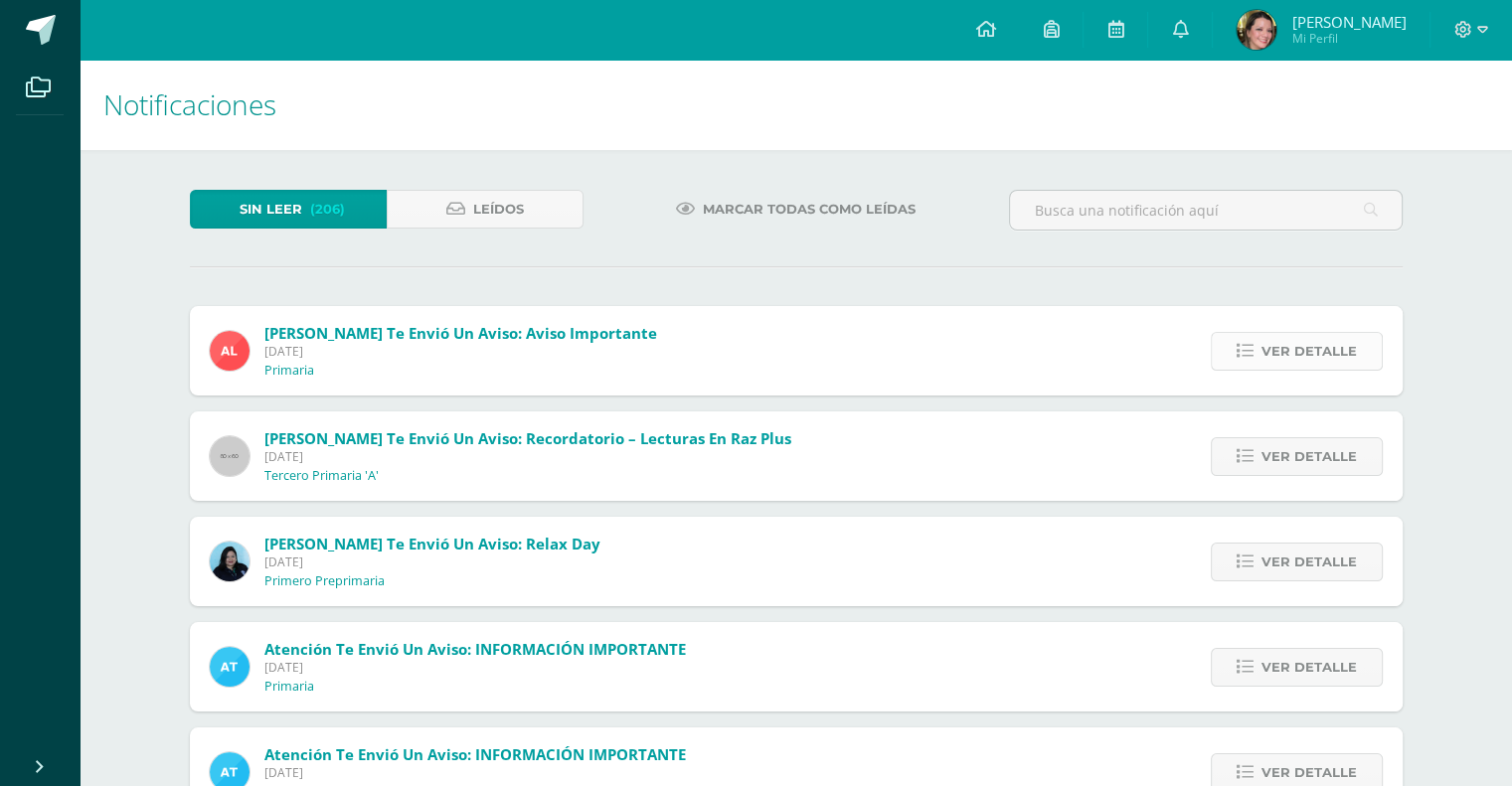 click on "Ver detalle" at bounding box center [1296, 351] 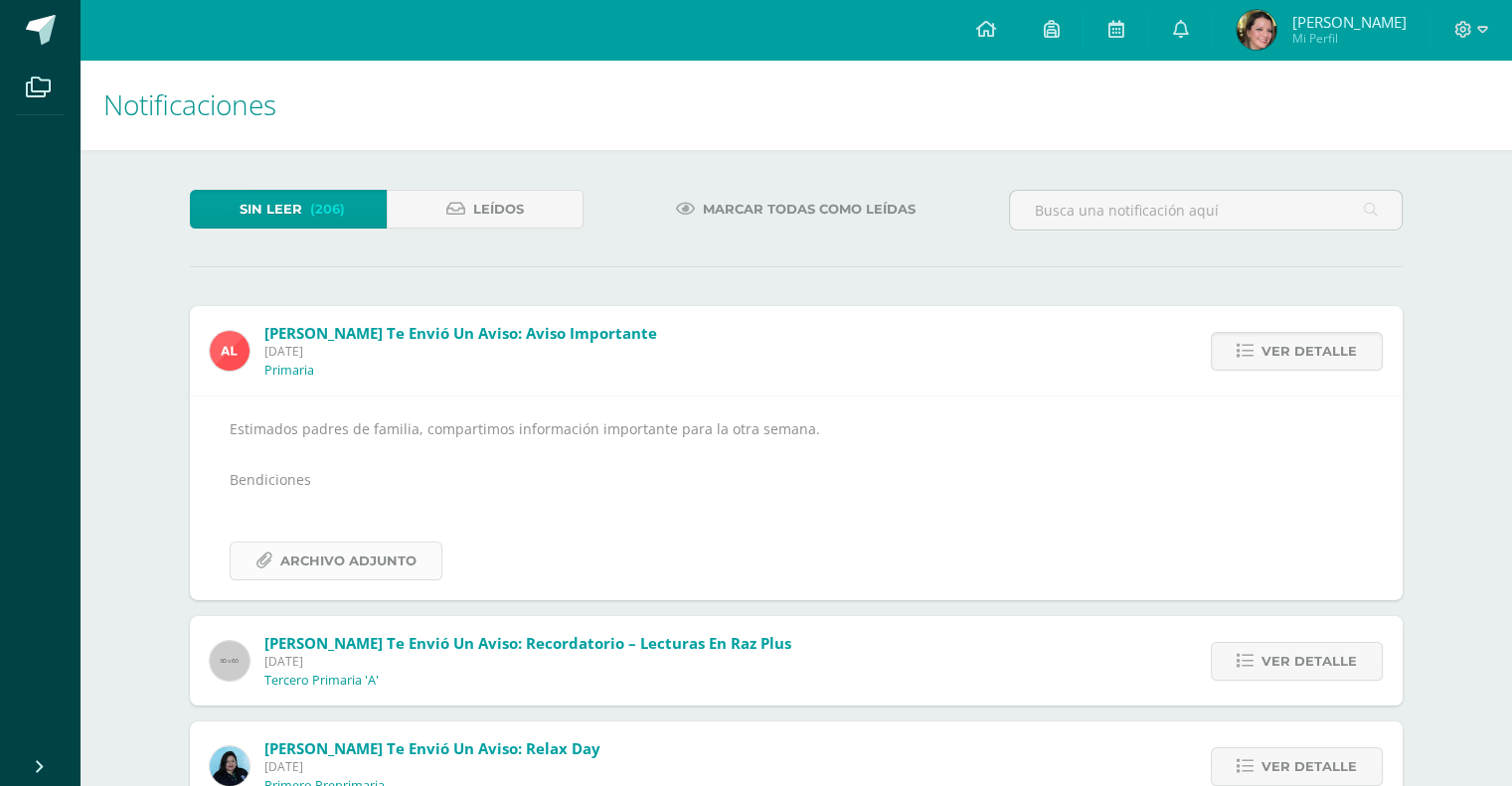 click on "Archivo Adjunto" at bounding box center [348, 560] 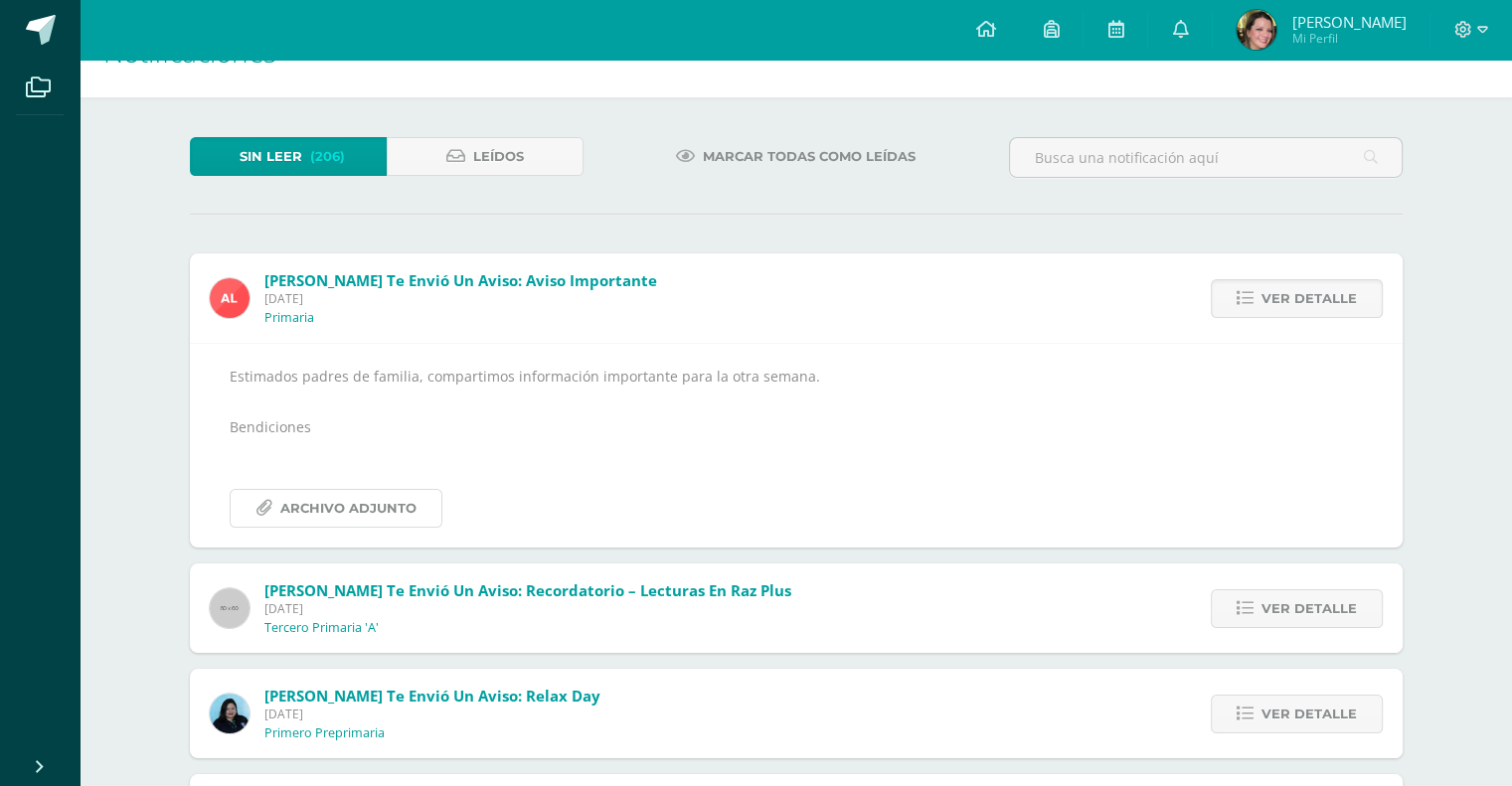 scroll, scrollTop: 99, scrollLeft: 0, axis: vertical 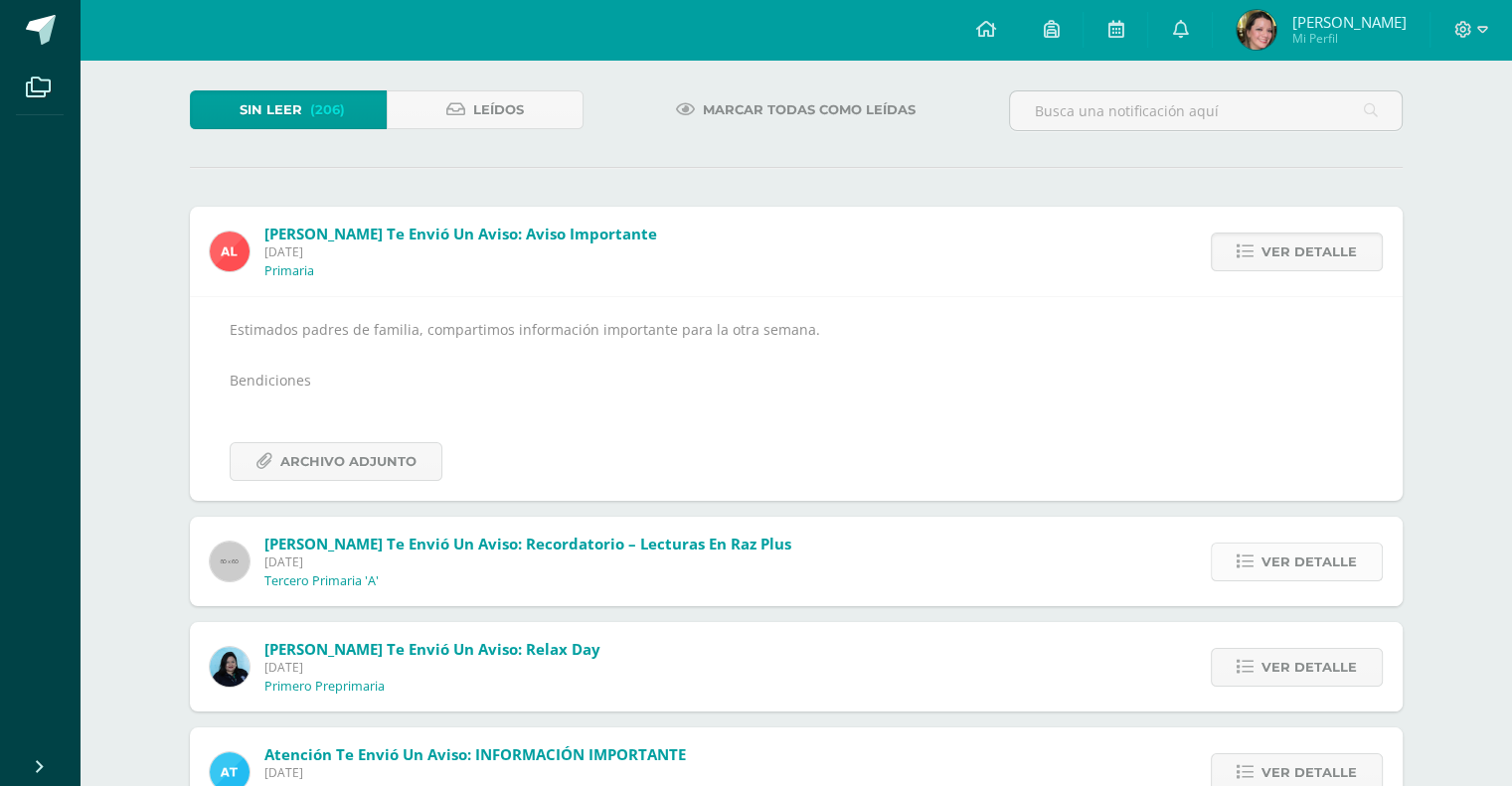 click on "Ver detalle" at bounding box center (1309, 561) 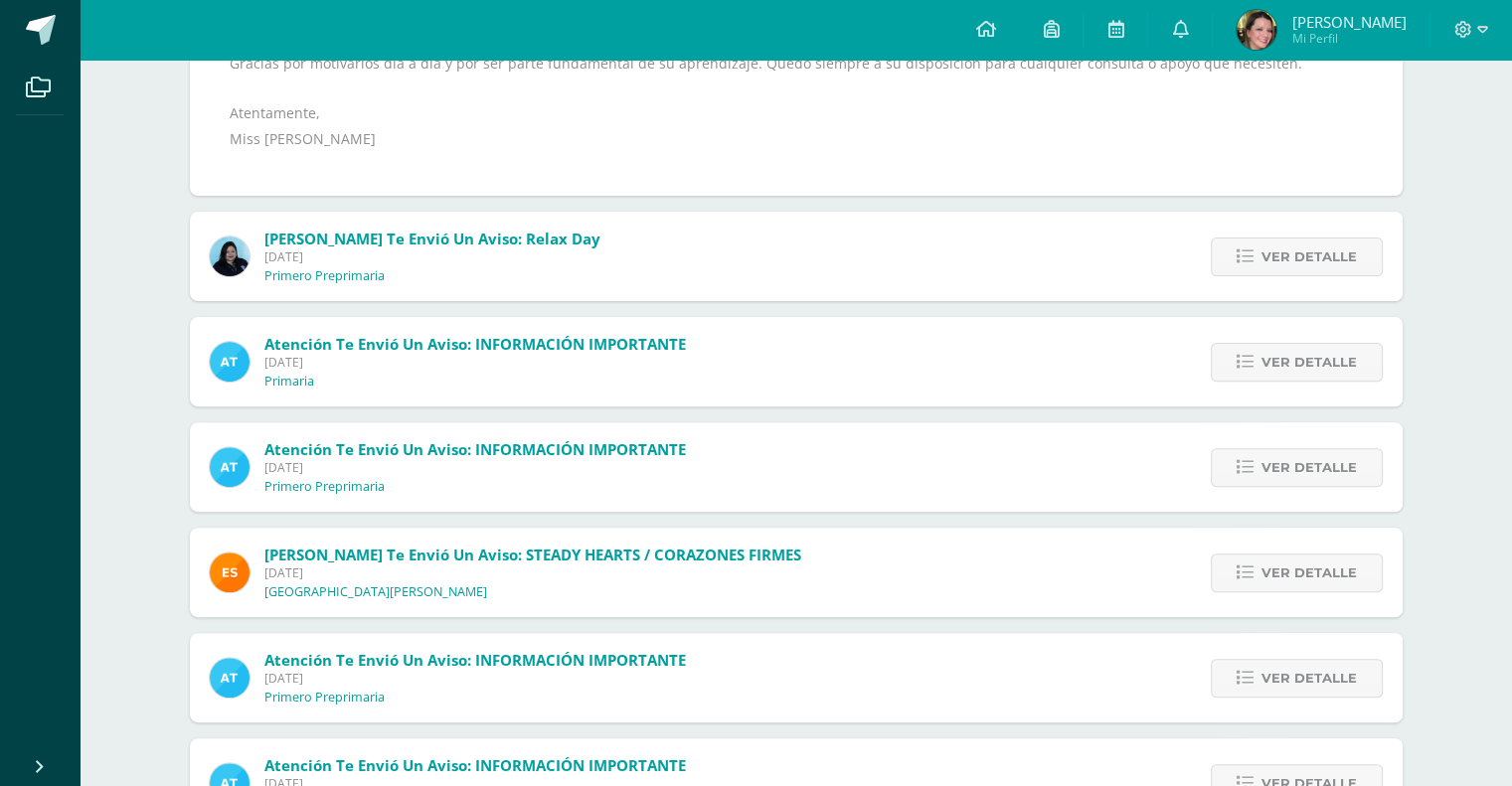 scroll, scrollTop: 596, scrollLeft: 0, axis: vertical 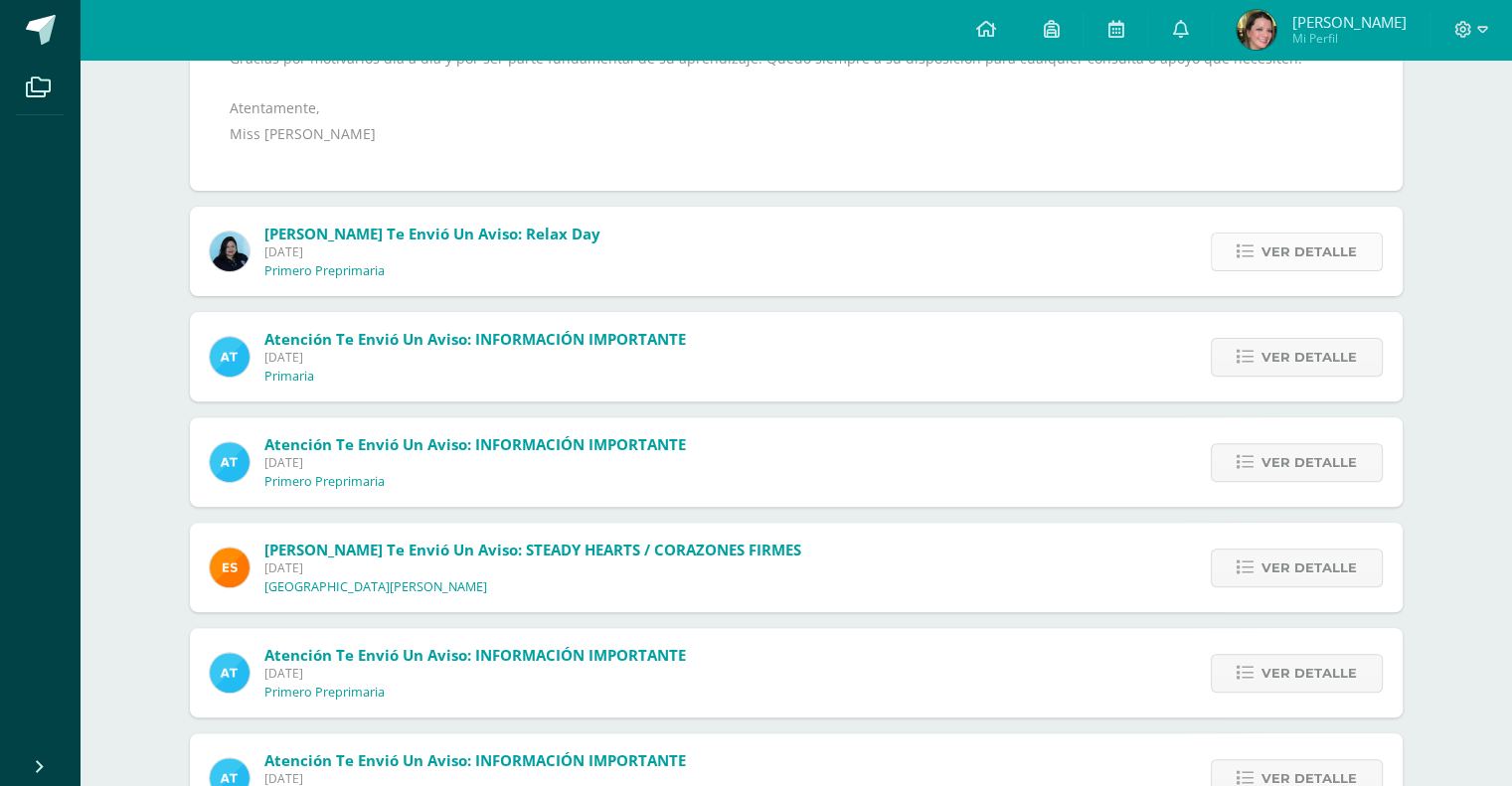 click on "Ver detalle" at bounding box center [1309, 251] 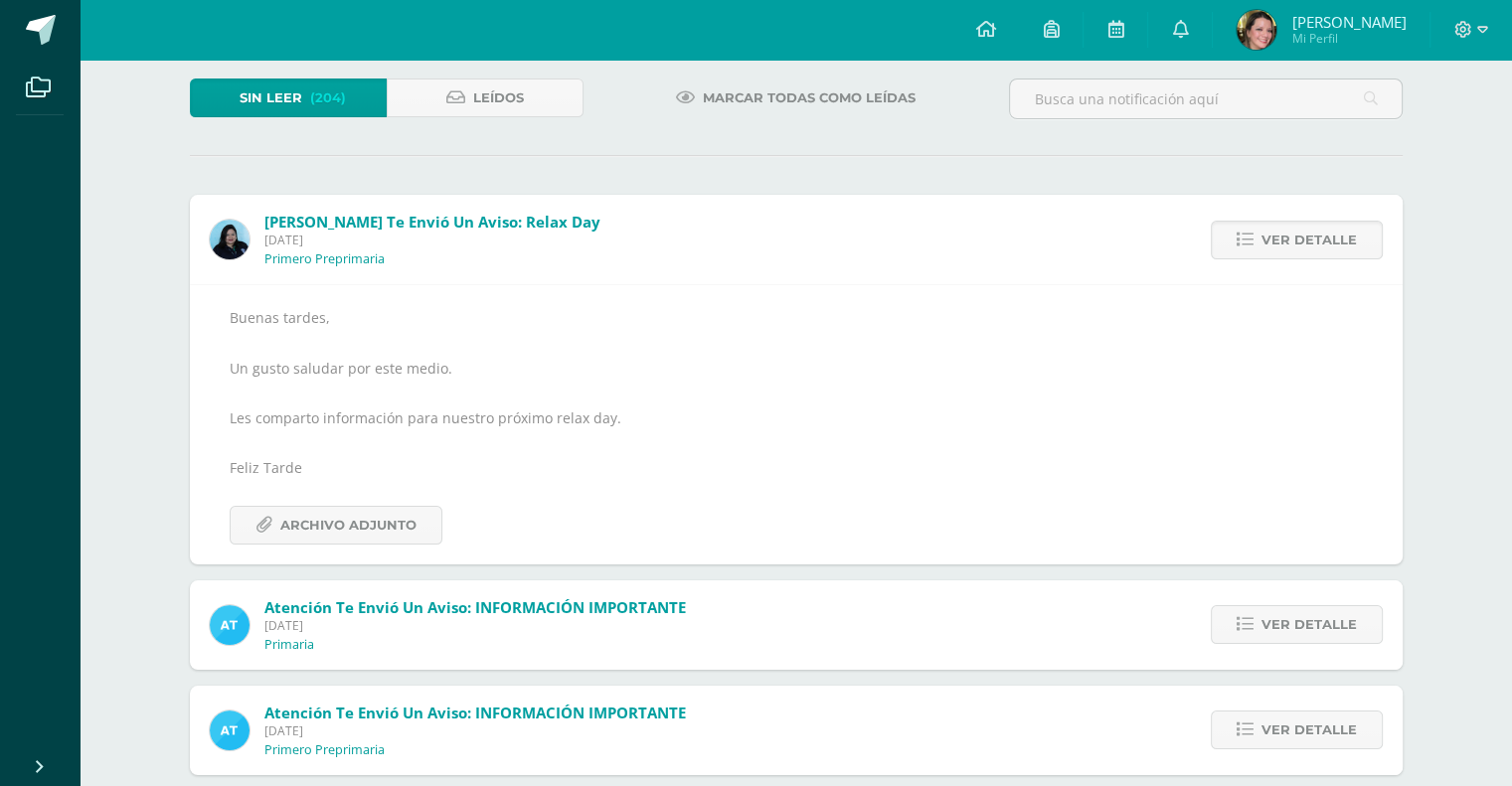 scroll, scrollTop: 99, scrollLeft: 0, axis: vertical 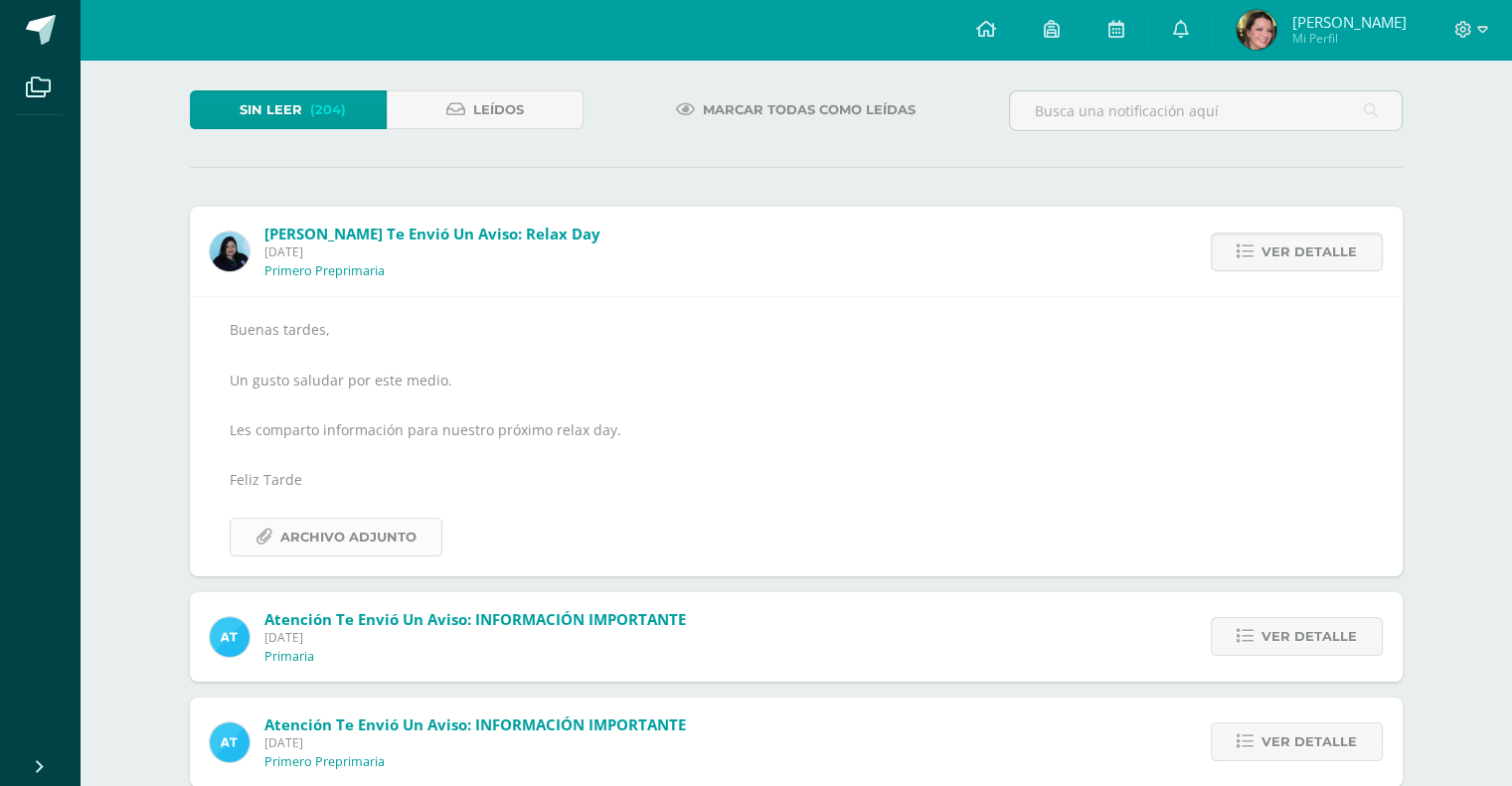 click on "Archivo Adjunto" at bounding box center [348, 537] 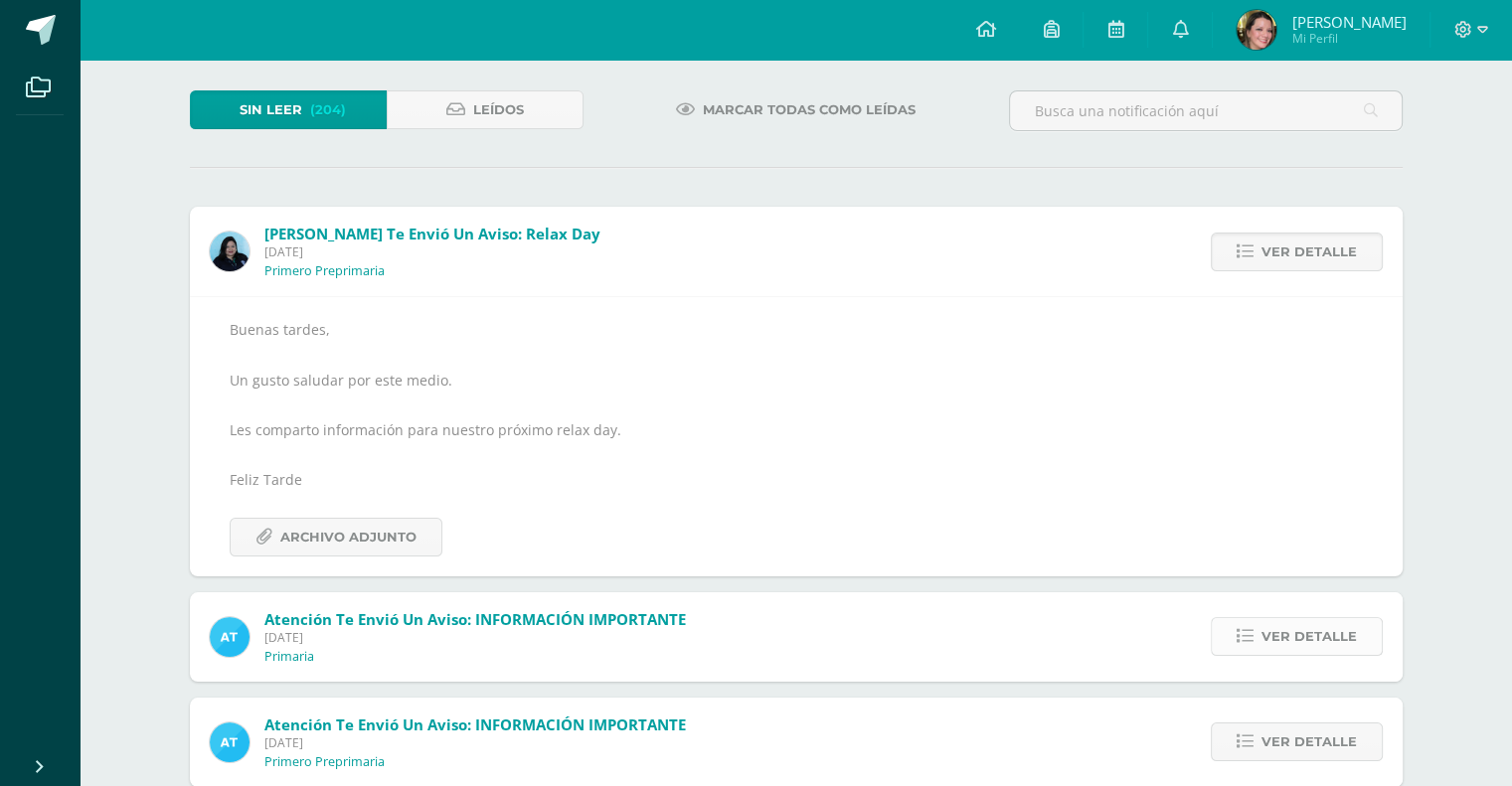 click on "Ver detalle" at bounding box center (1309, 636) 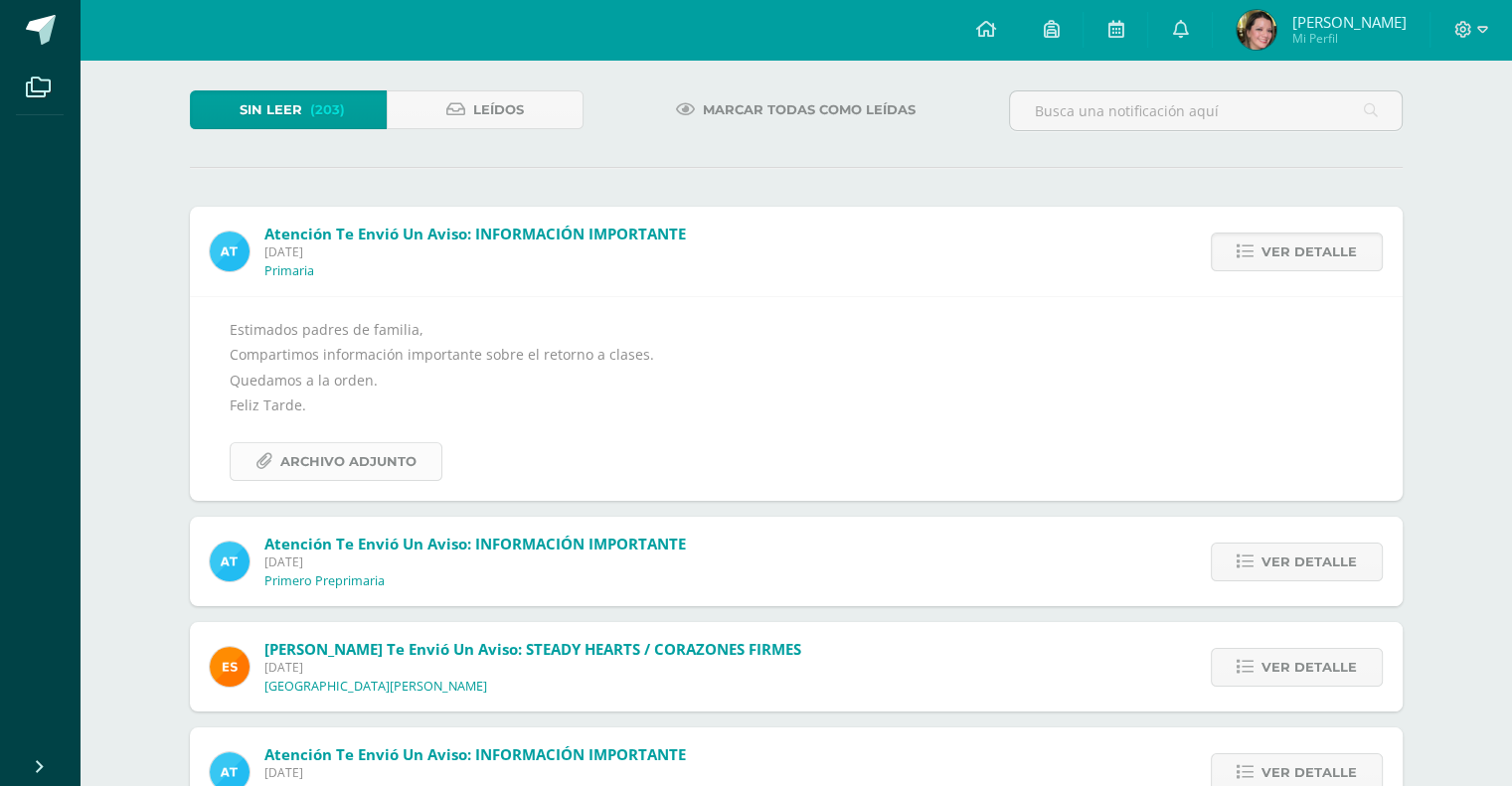click on "Archivo Adjunto" at bounding box center (348, 461) 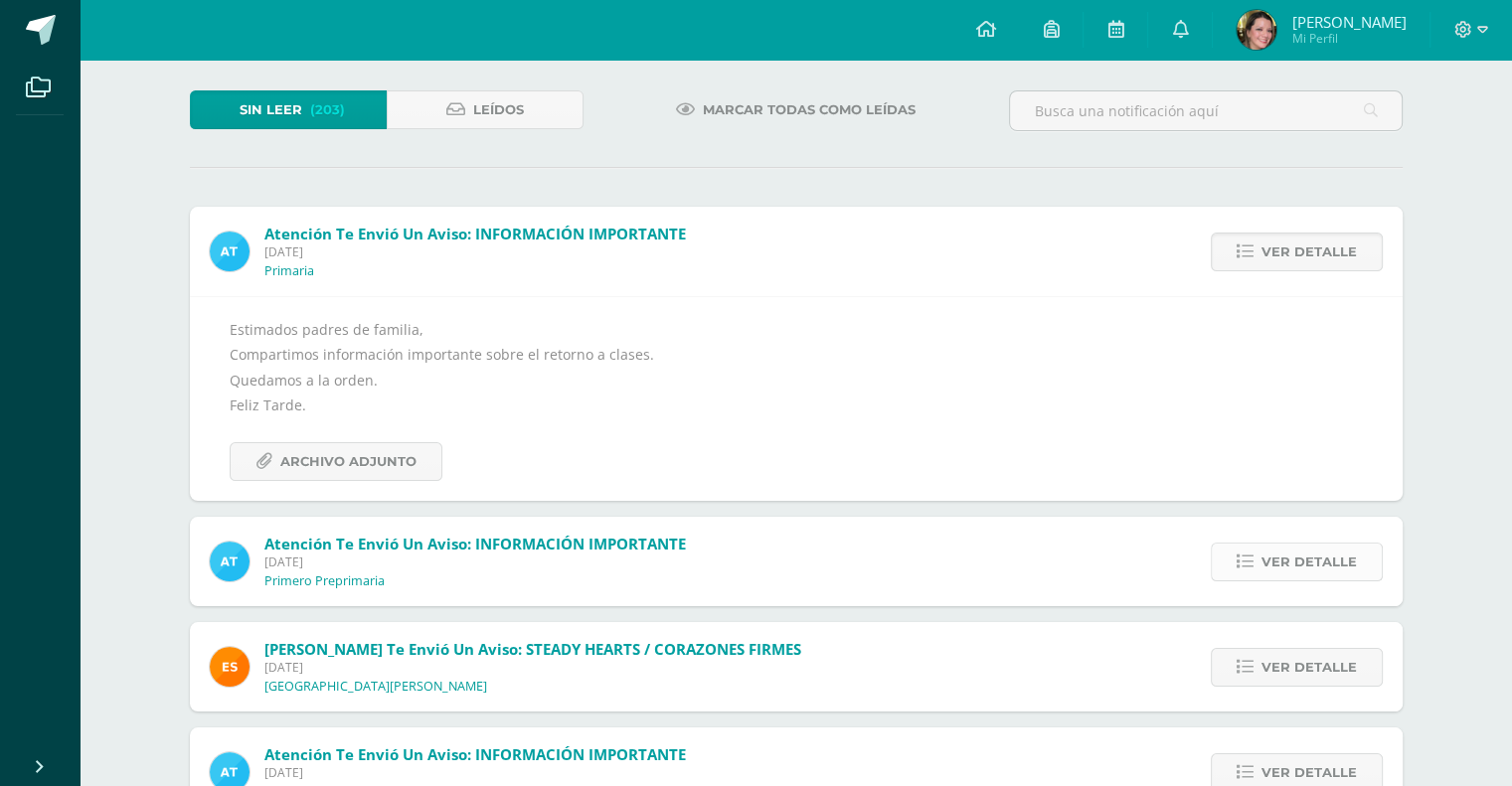 click on "Ver detalle" at bounding box center (1309, 561) 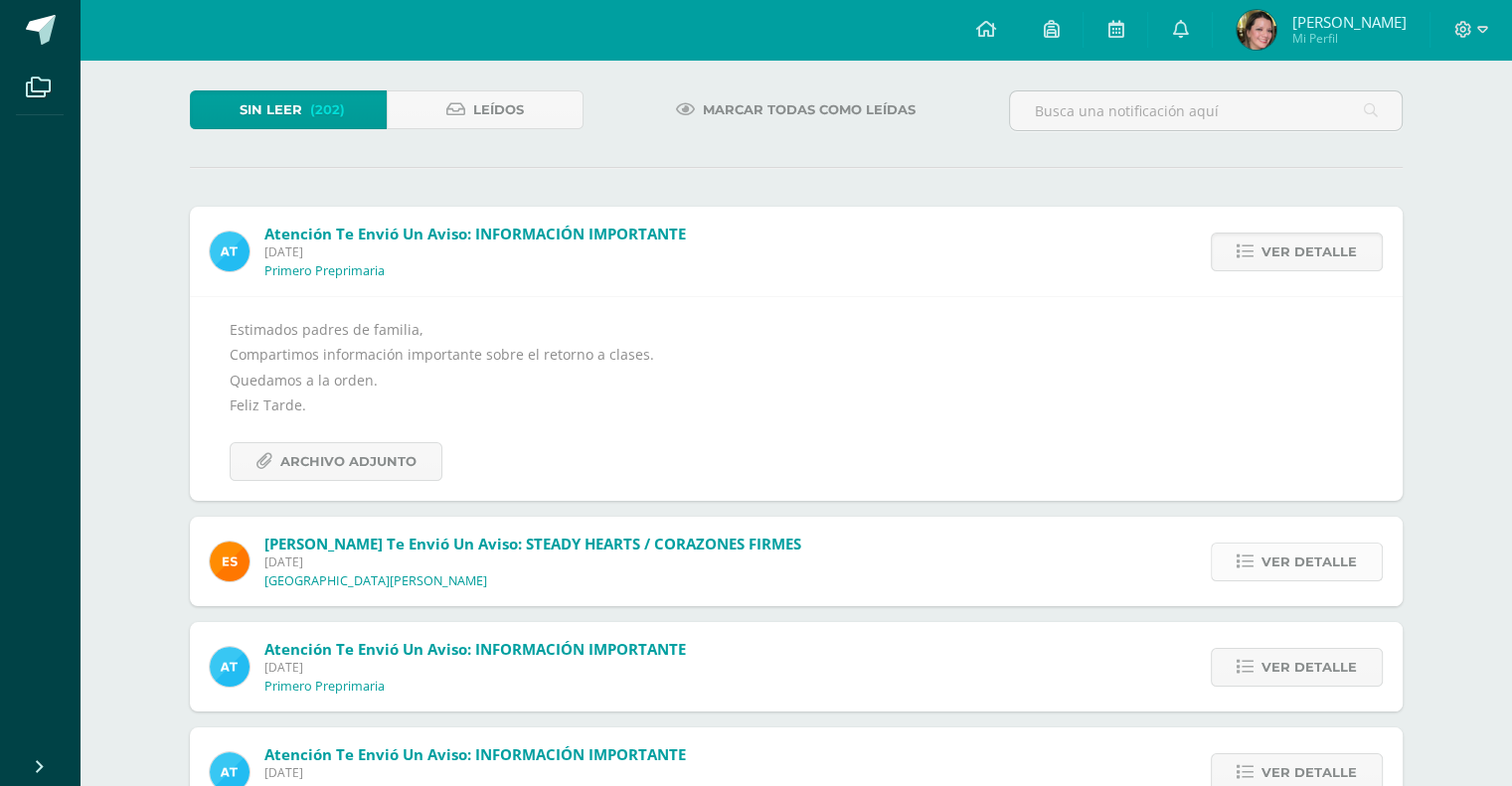 click on "Ver detalle" at bounding box center [1309, 561] 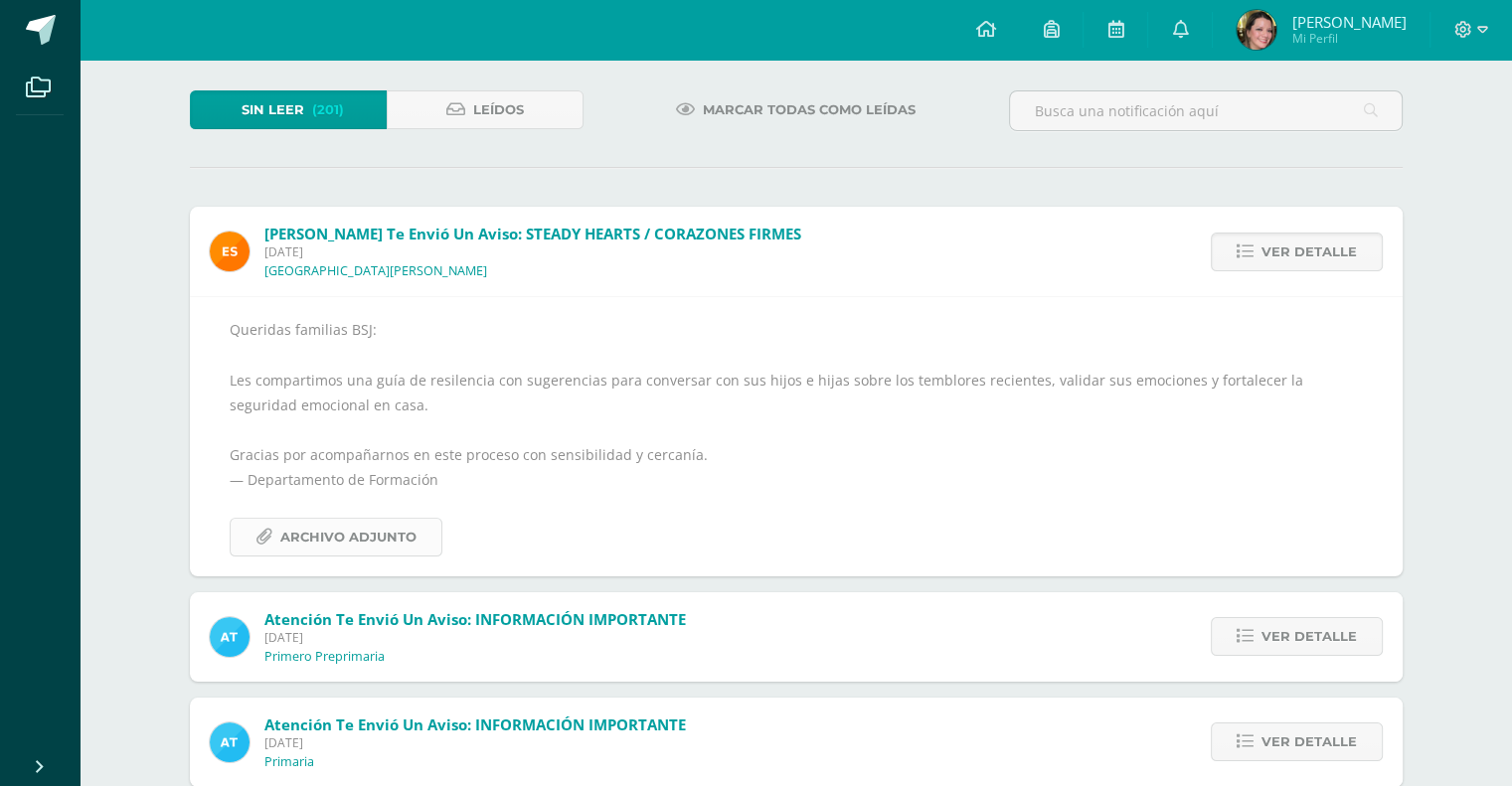 click on "Archivo Adjunto" at bounding box center [348, 537] 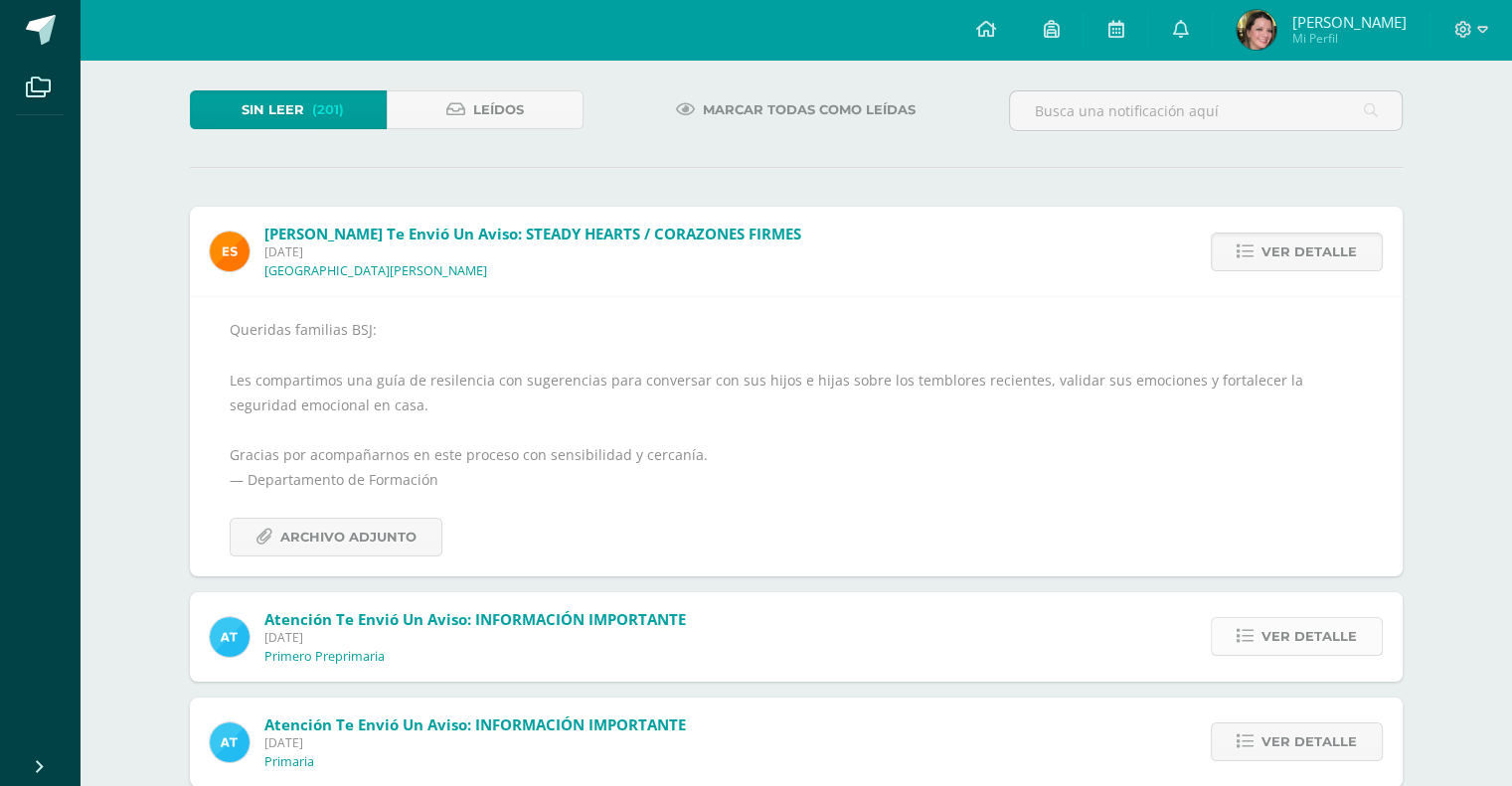click on "Ver detalle" at bounding box center [1309, 636] 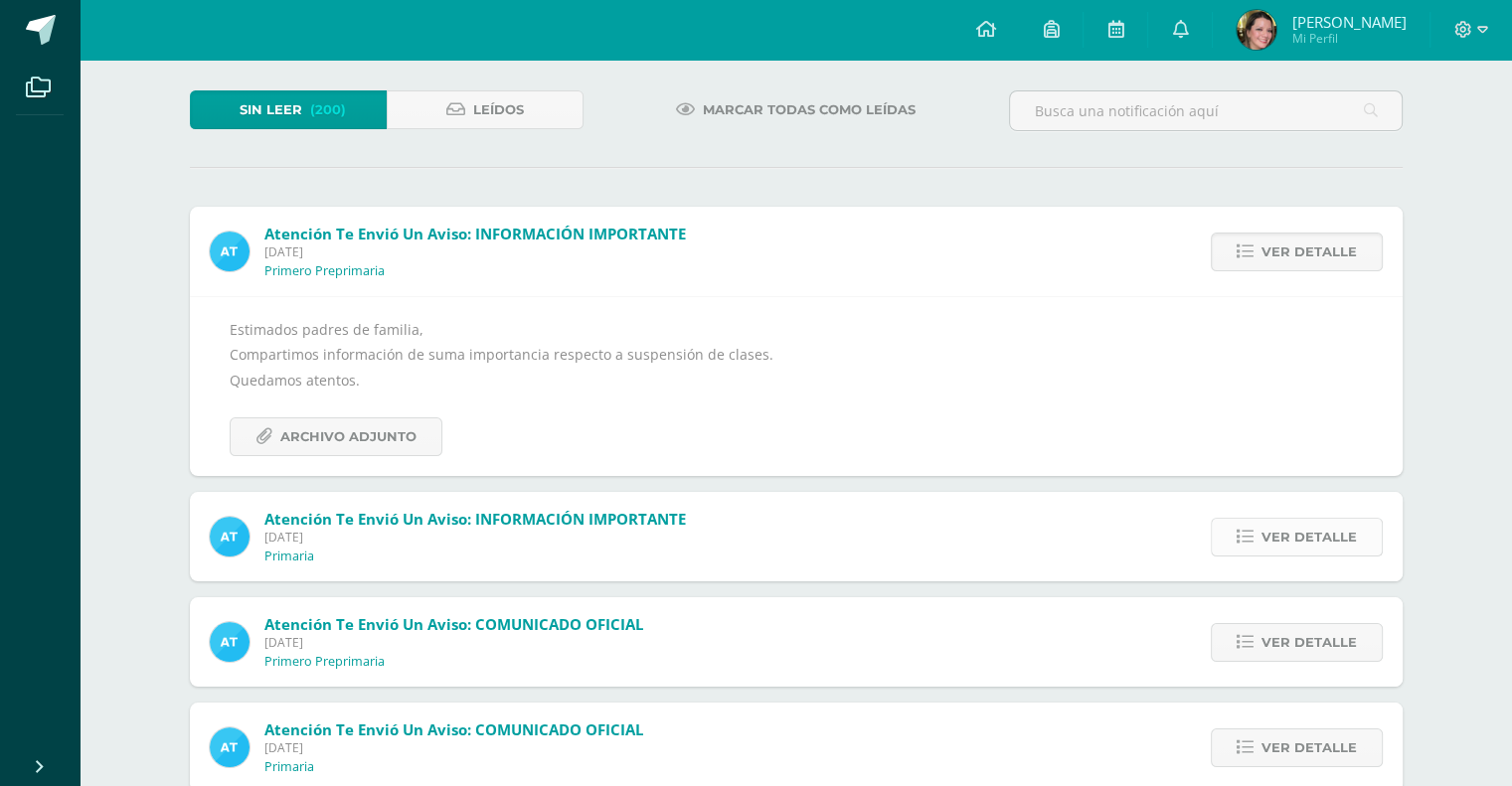 click on "Ver detalle" at bounding box center [1309, 537] 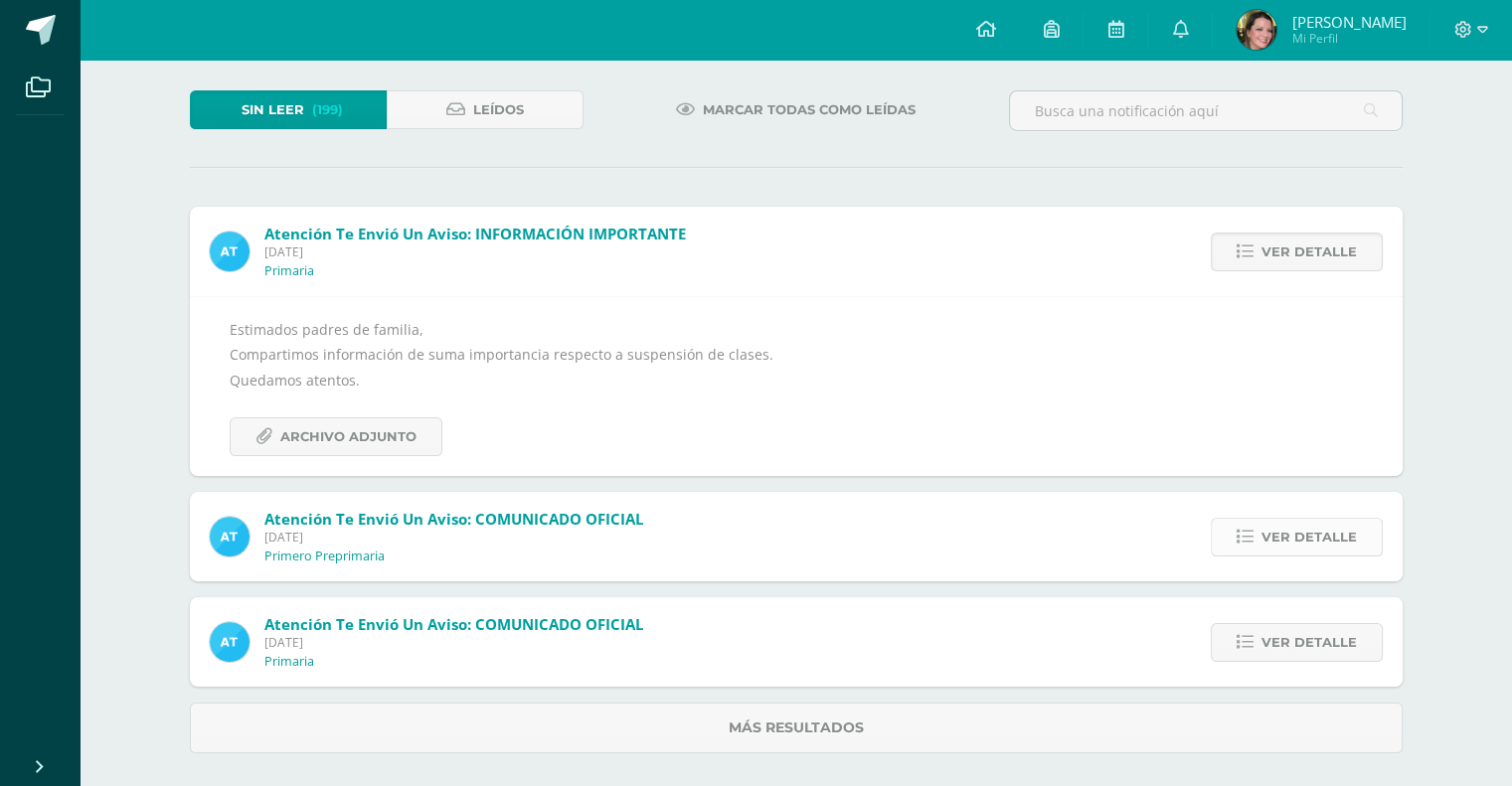 click on "Ver detalle" at bounding box center [1309, 537] 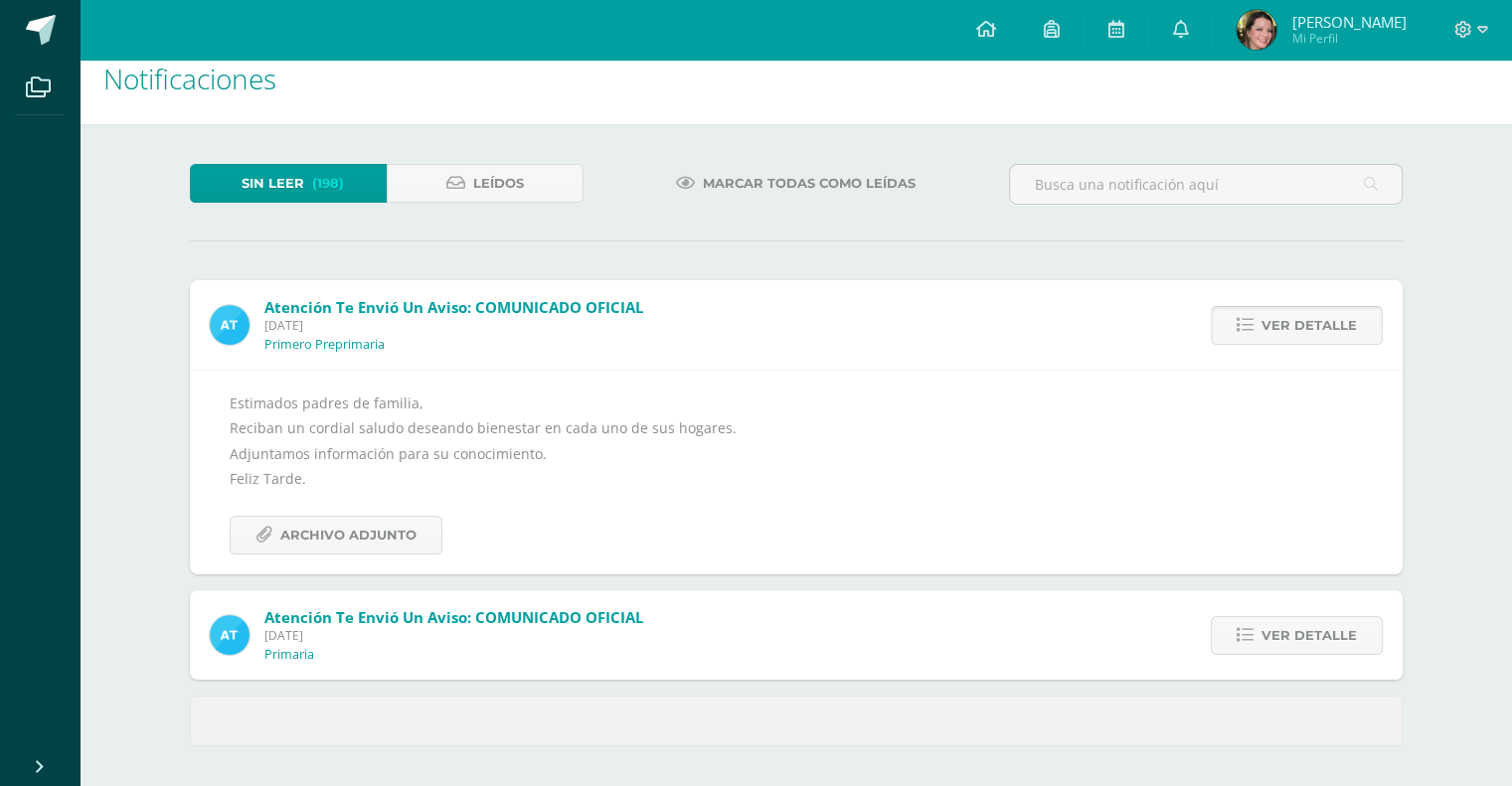 scroll, scrollTop: 99, scrollLeft: 0, axis: vertical 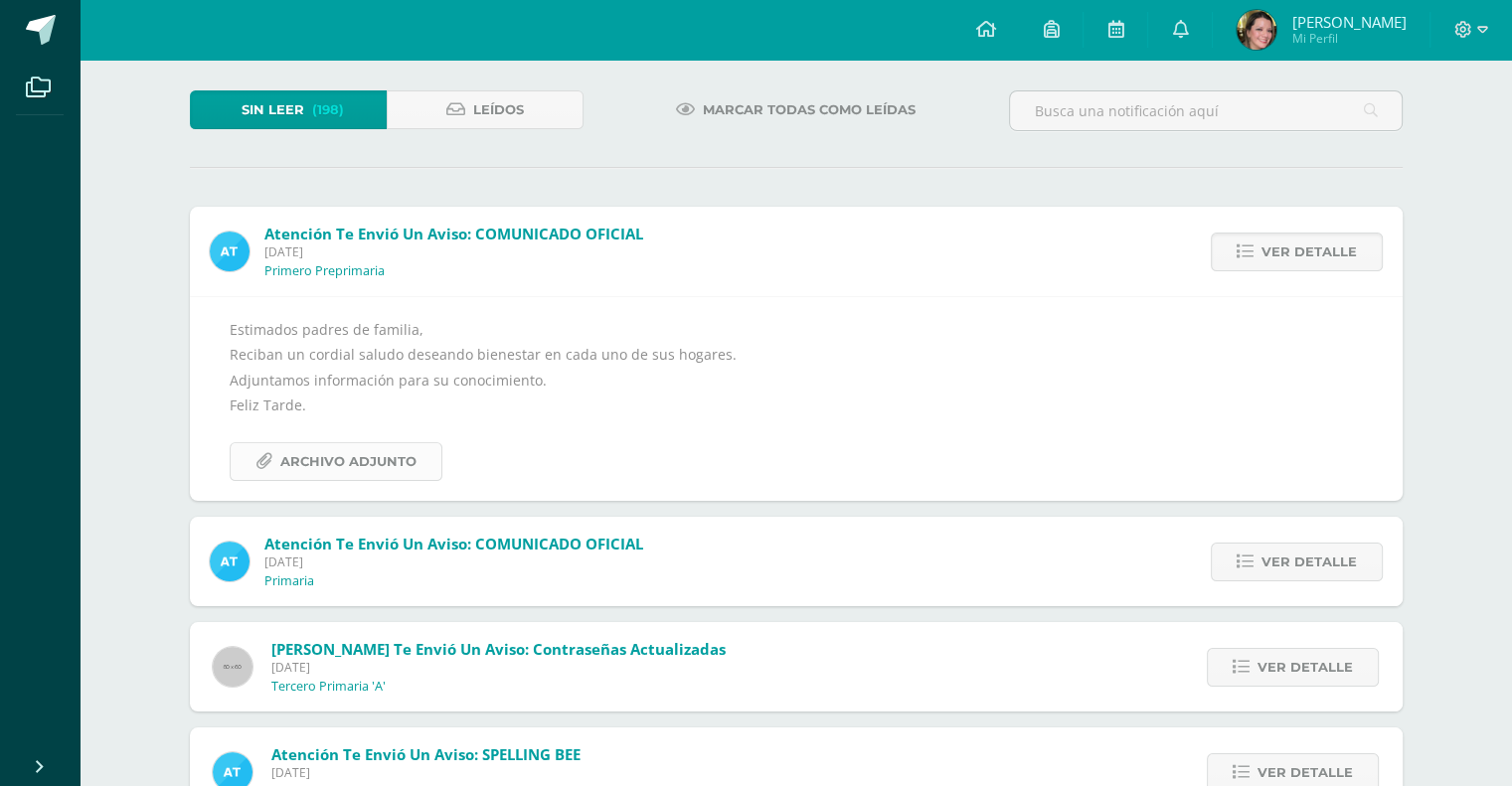click on "Archivo Adjunto" at bounding box center [348, 461] 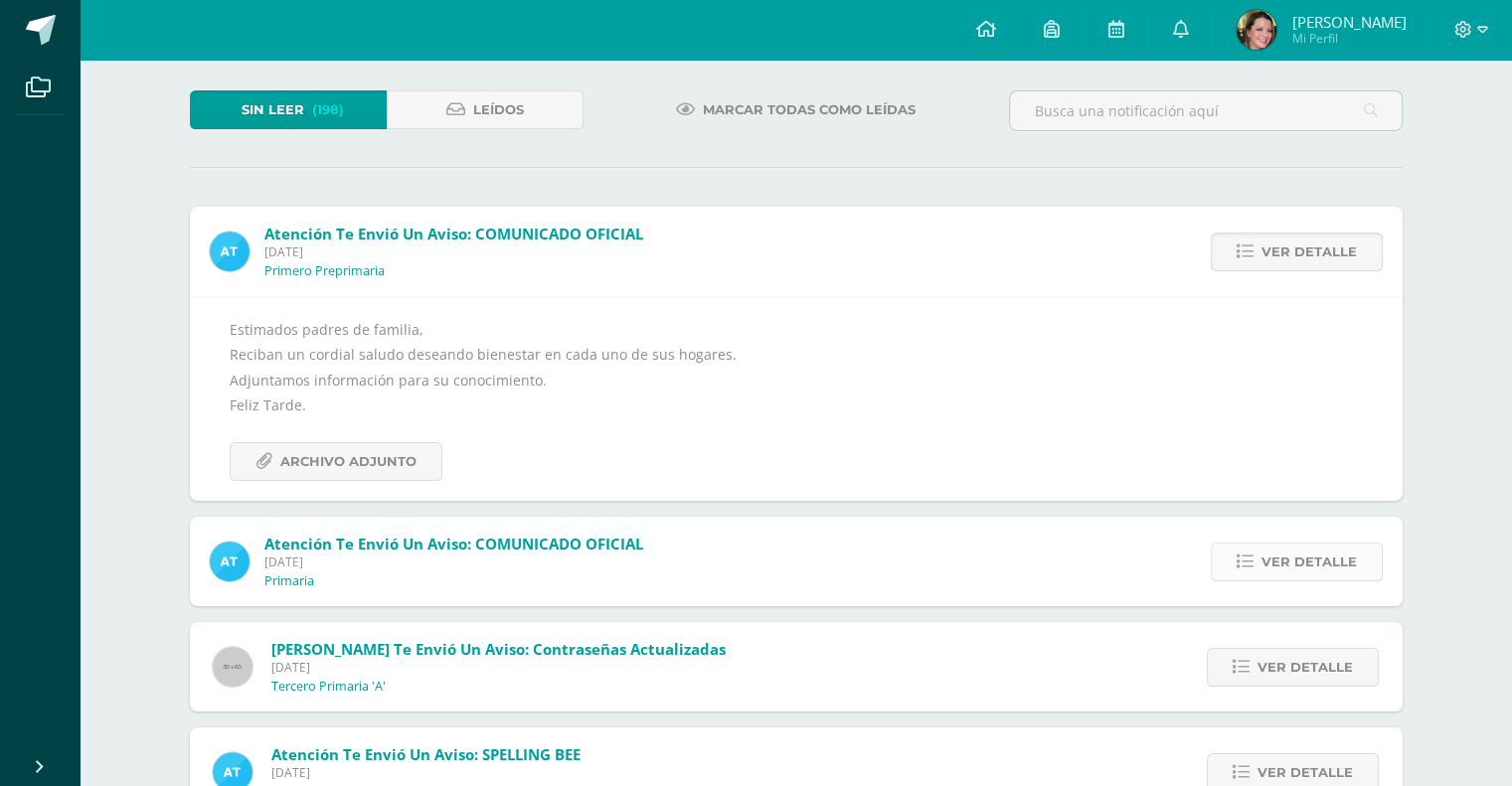 click on "Ver detalle" at bounding box center (1309, 561) 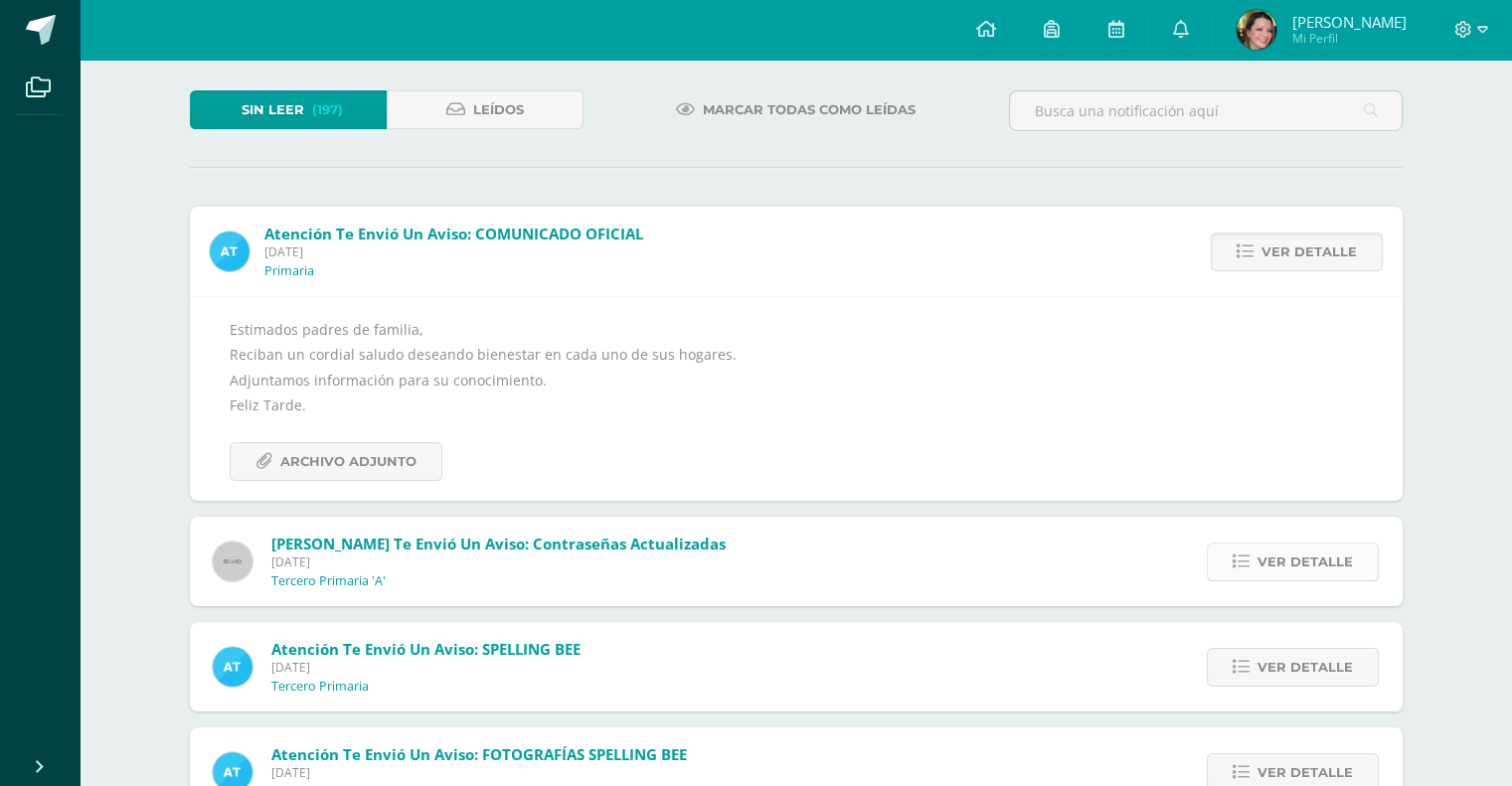 click on "Ver detalle" at bounding box center [1305, 561] 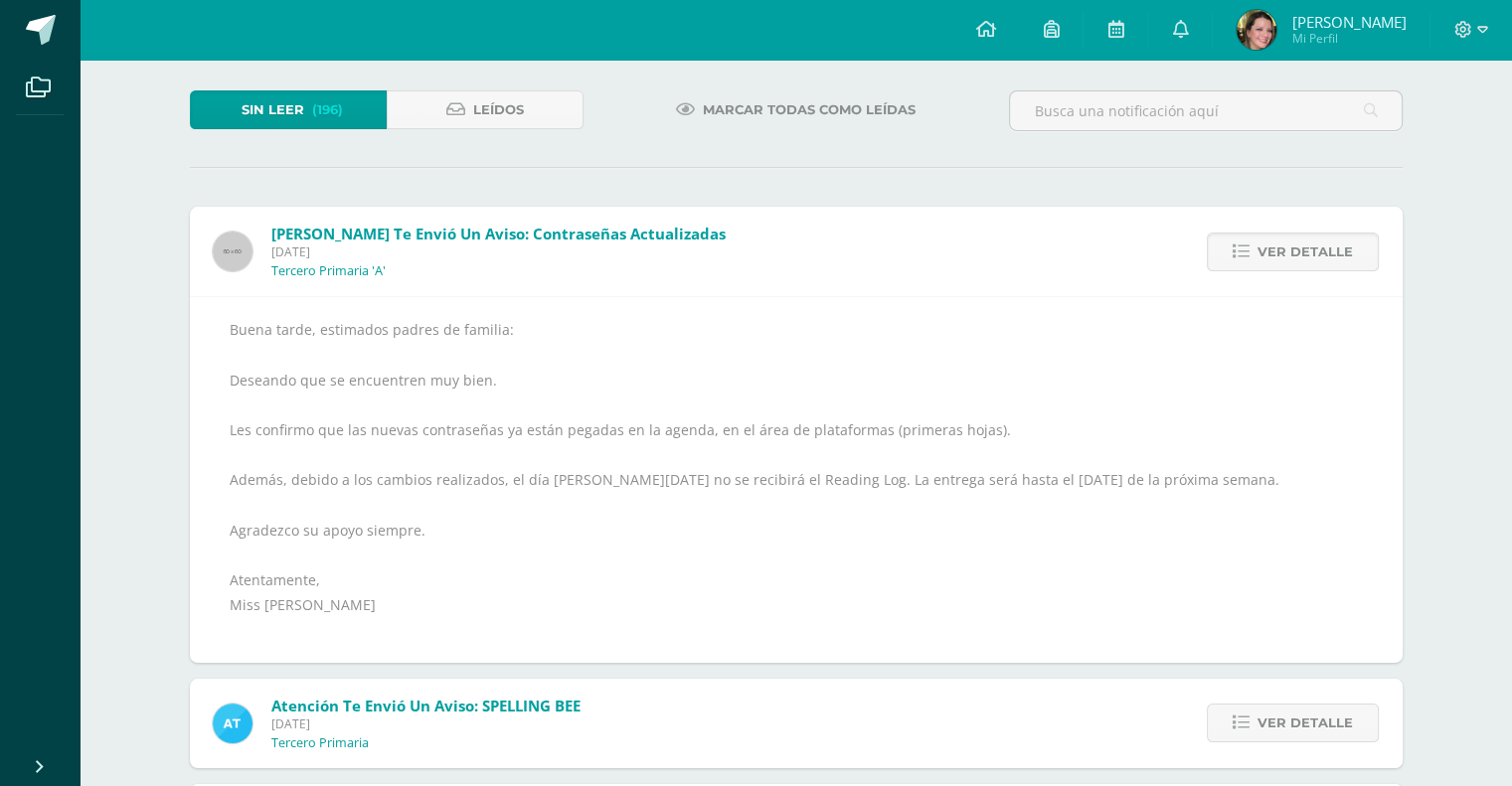 scroll, scrollTop: 199, scrollLeft: 0, axis: vertical 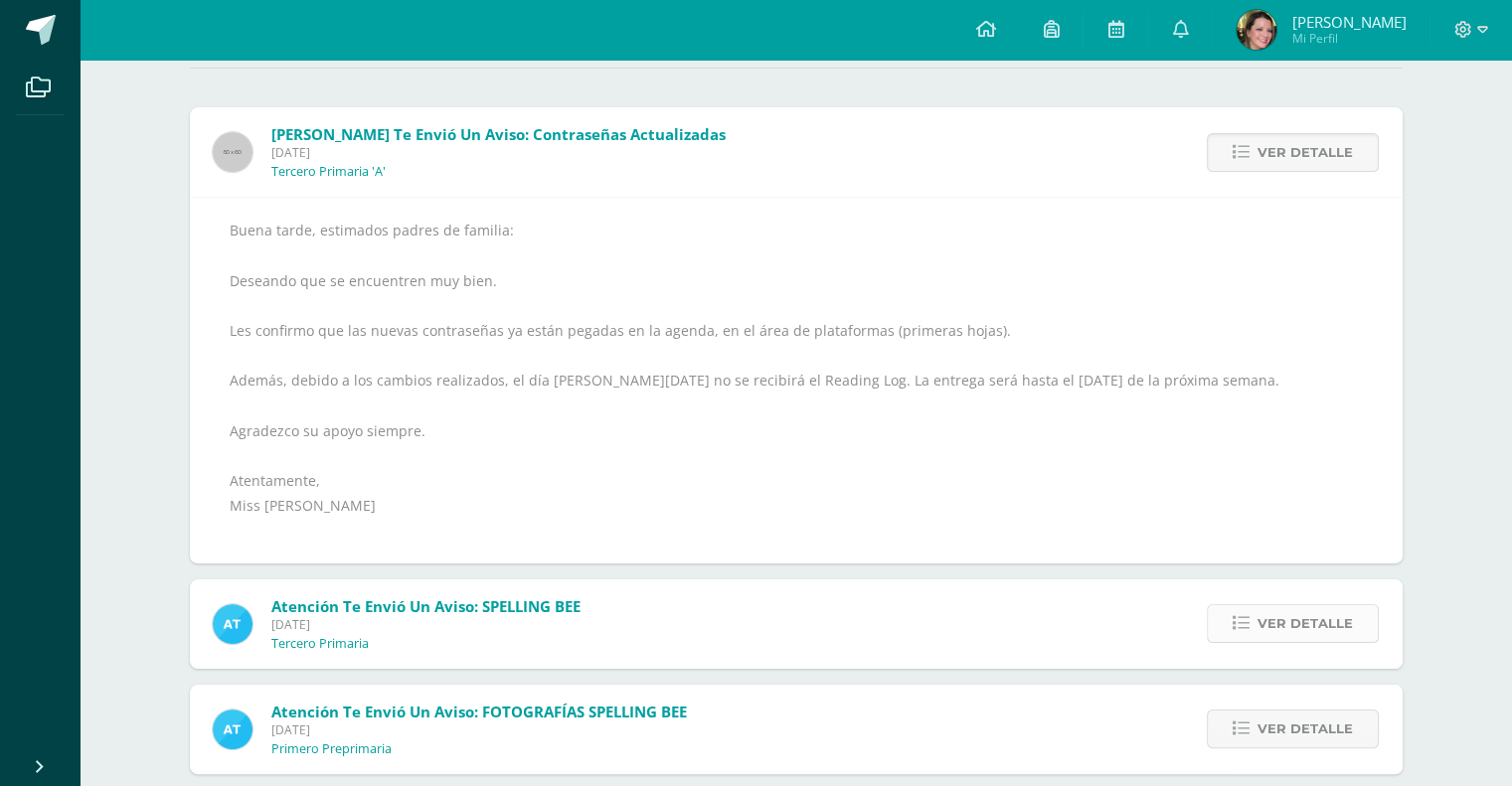 click on "Ver detalle" at bounding box center [1305, 623] 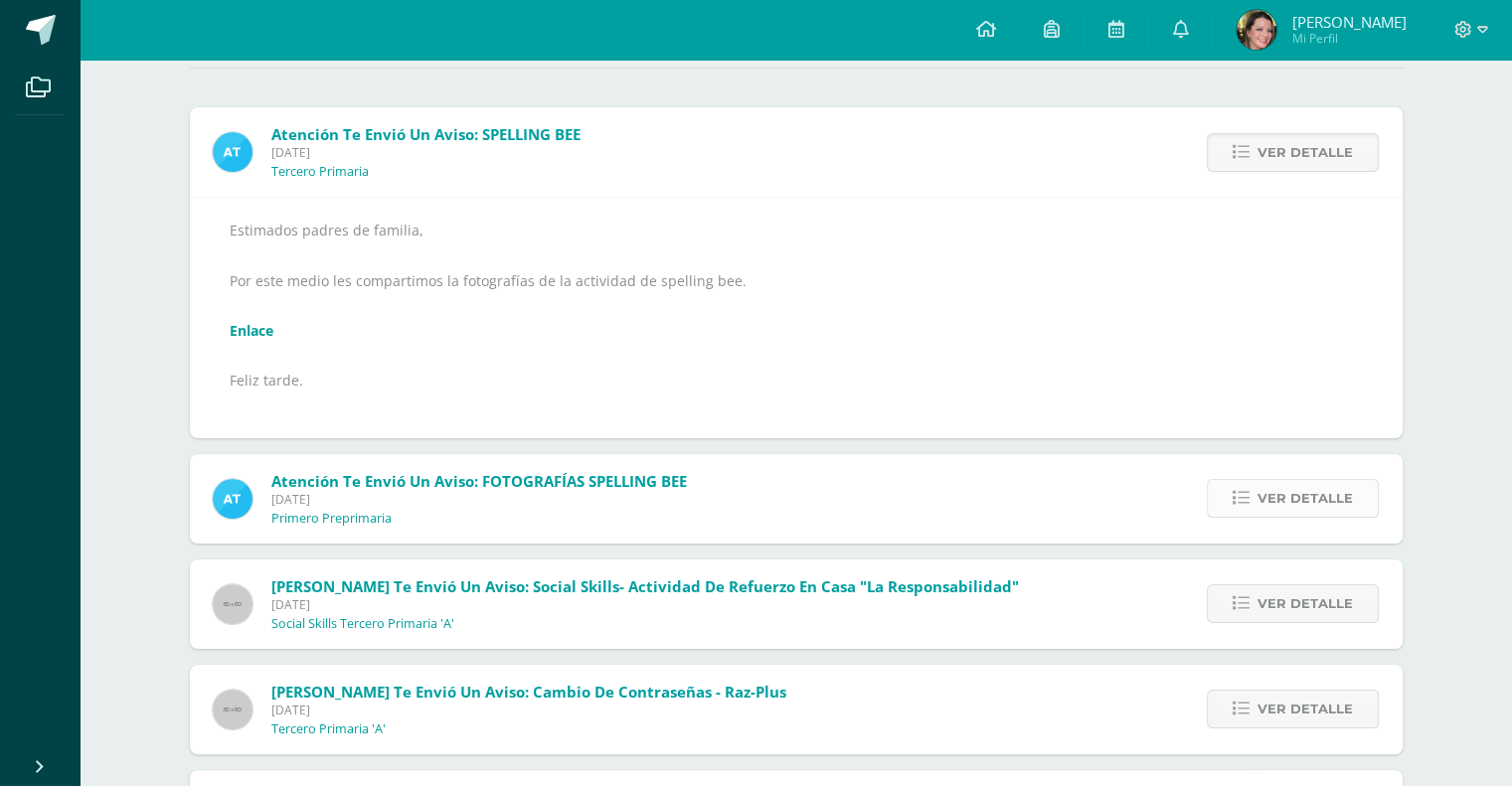 click on "Ver detalle" at bounding box center (1305, 498) 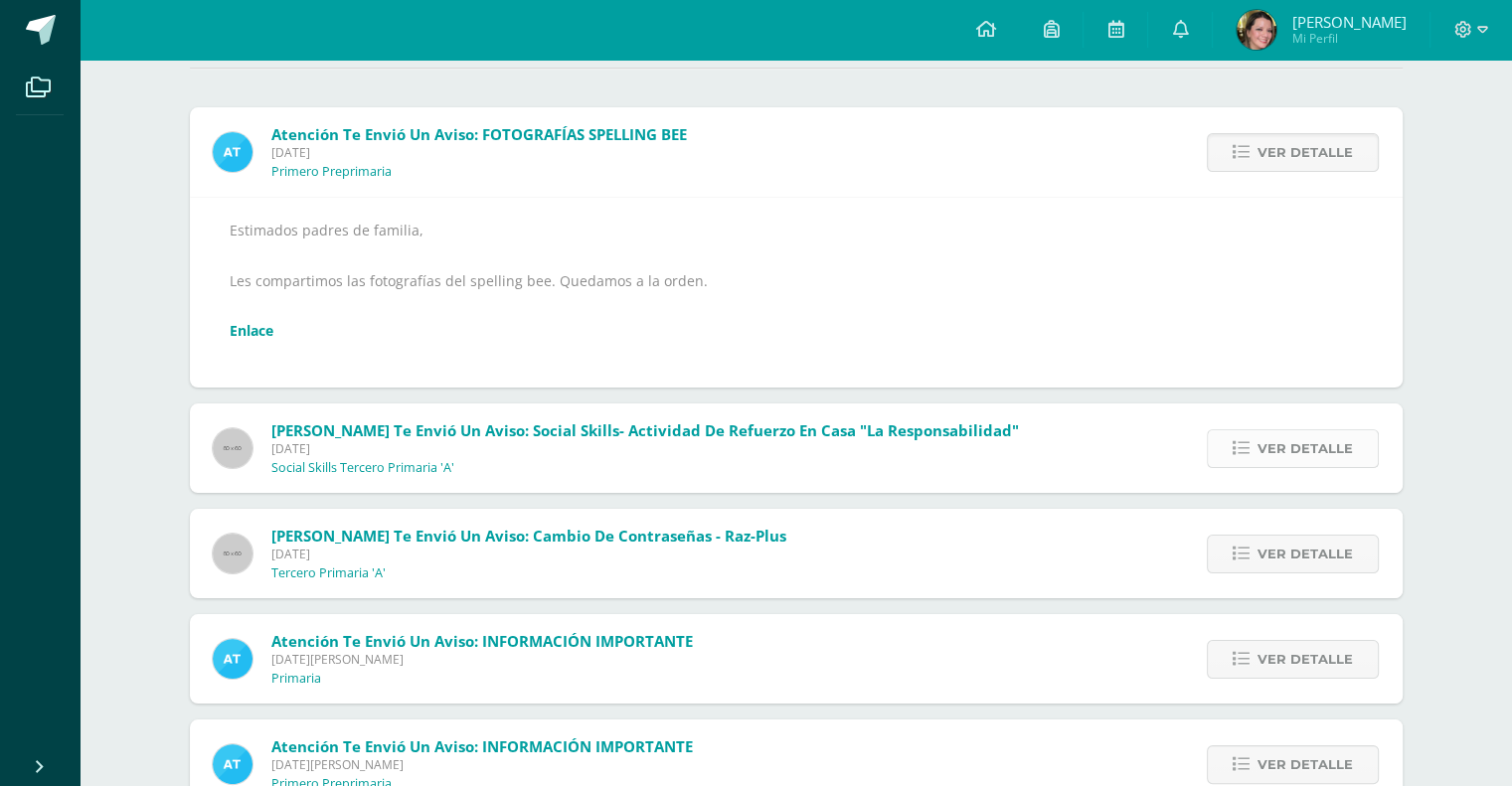 click on "Ver detalle" at bounding box center (1305, 448) 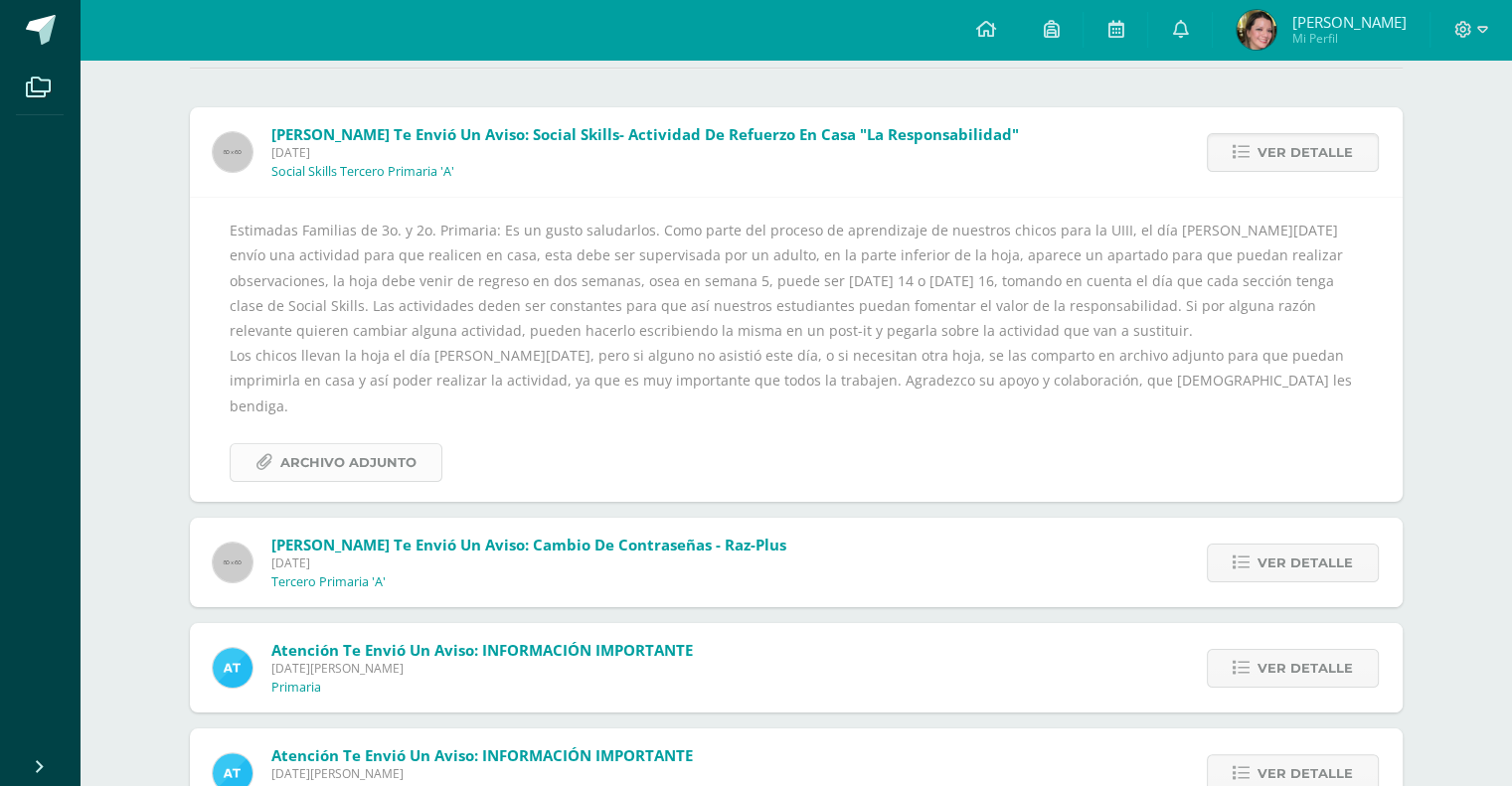 click on "Archivo Adjunto" at bounding box center (348, 462) 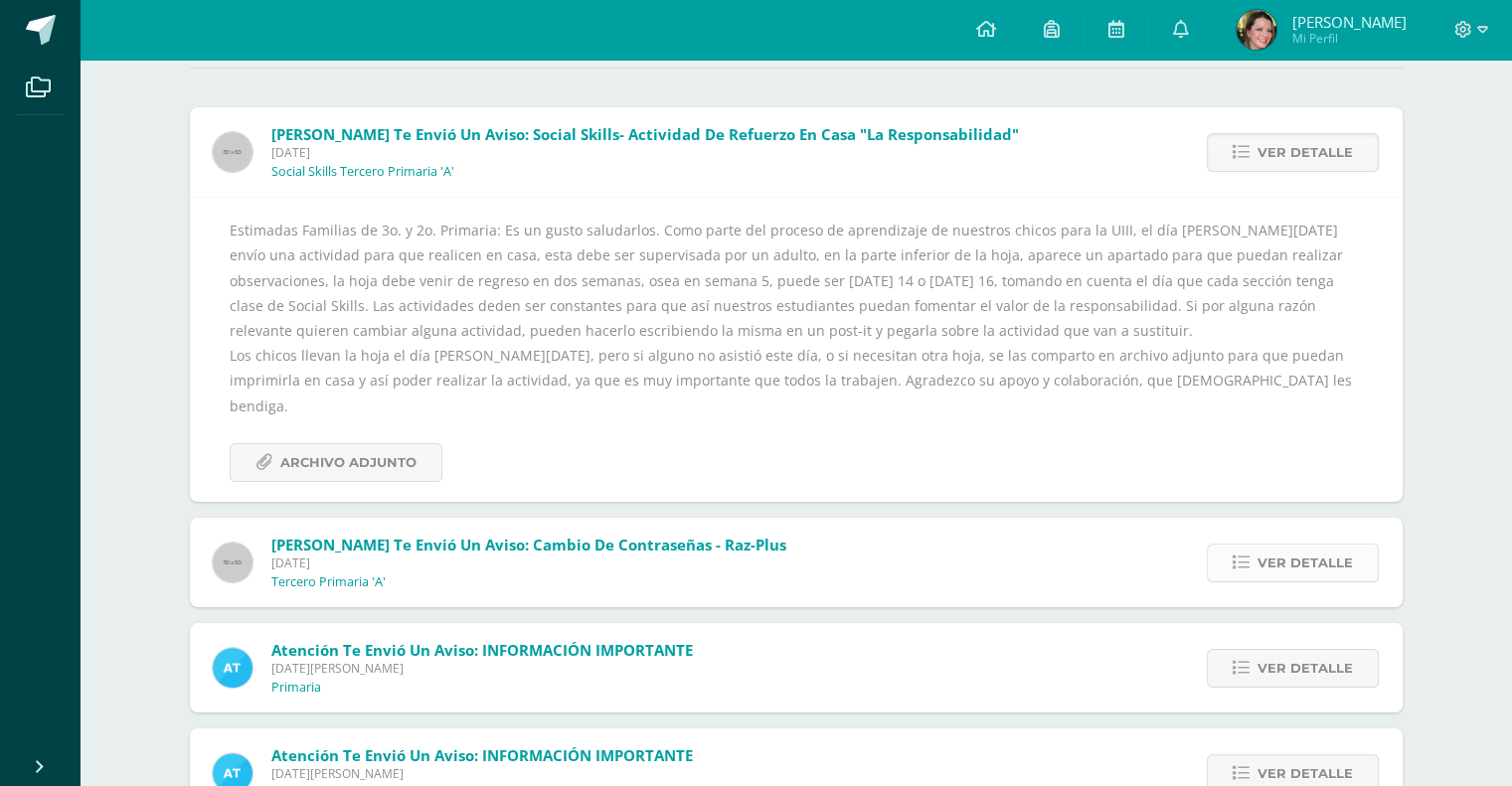 click on "Ver detalle" at bounding box center [1305, 562] 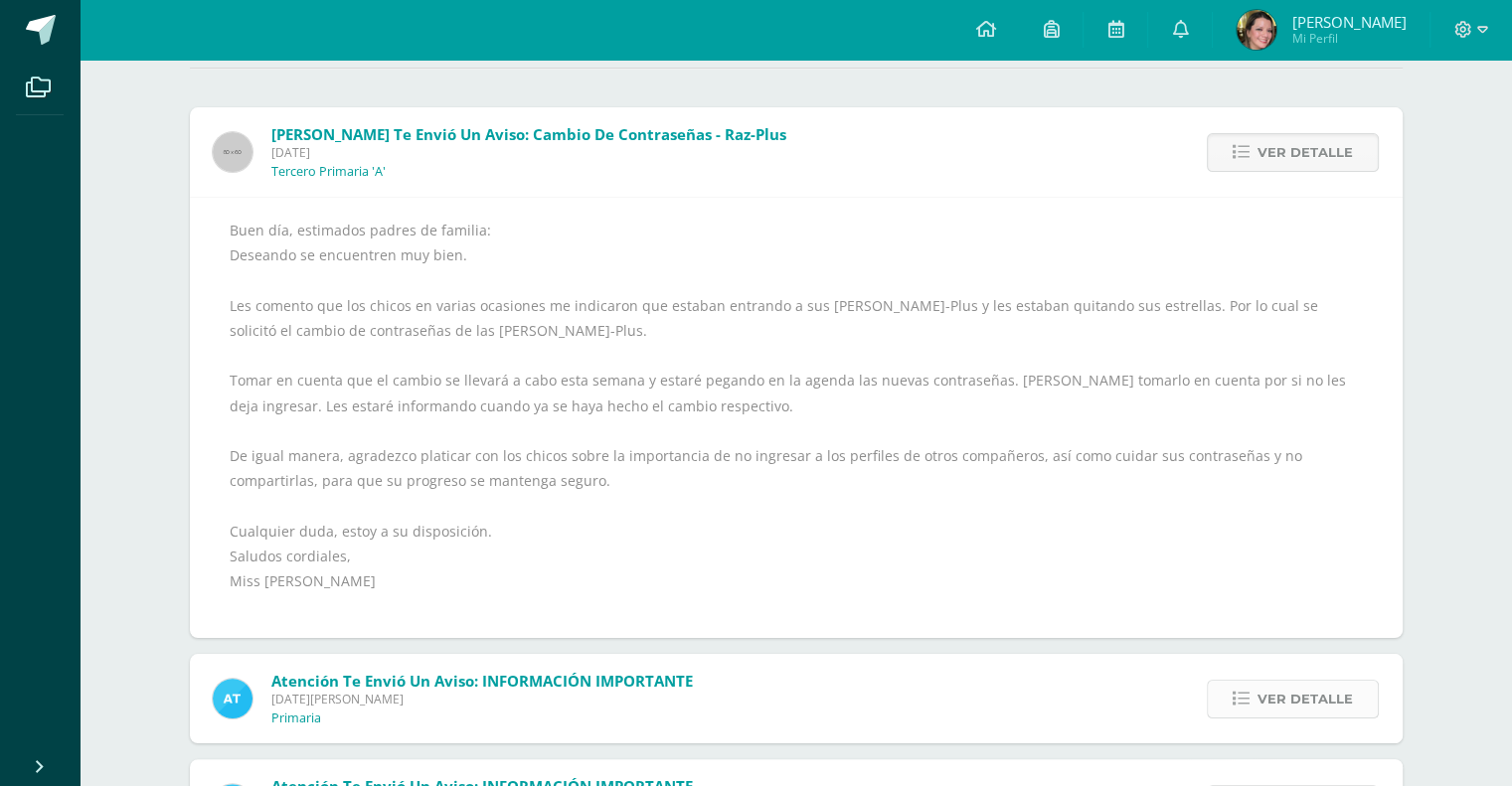 click on "Ver detalle" at bounding box center (1305, 699) 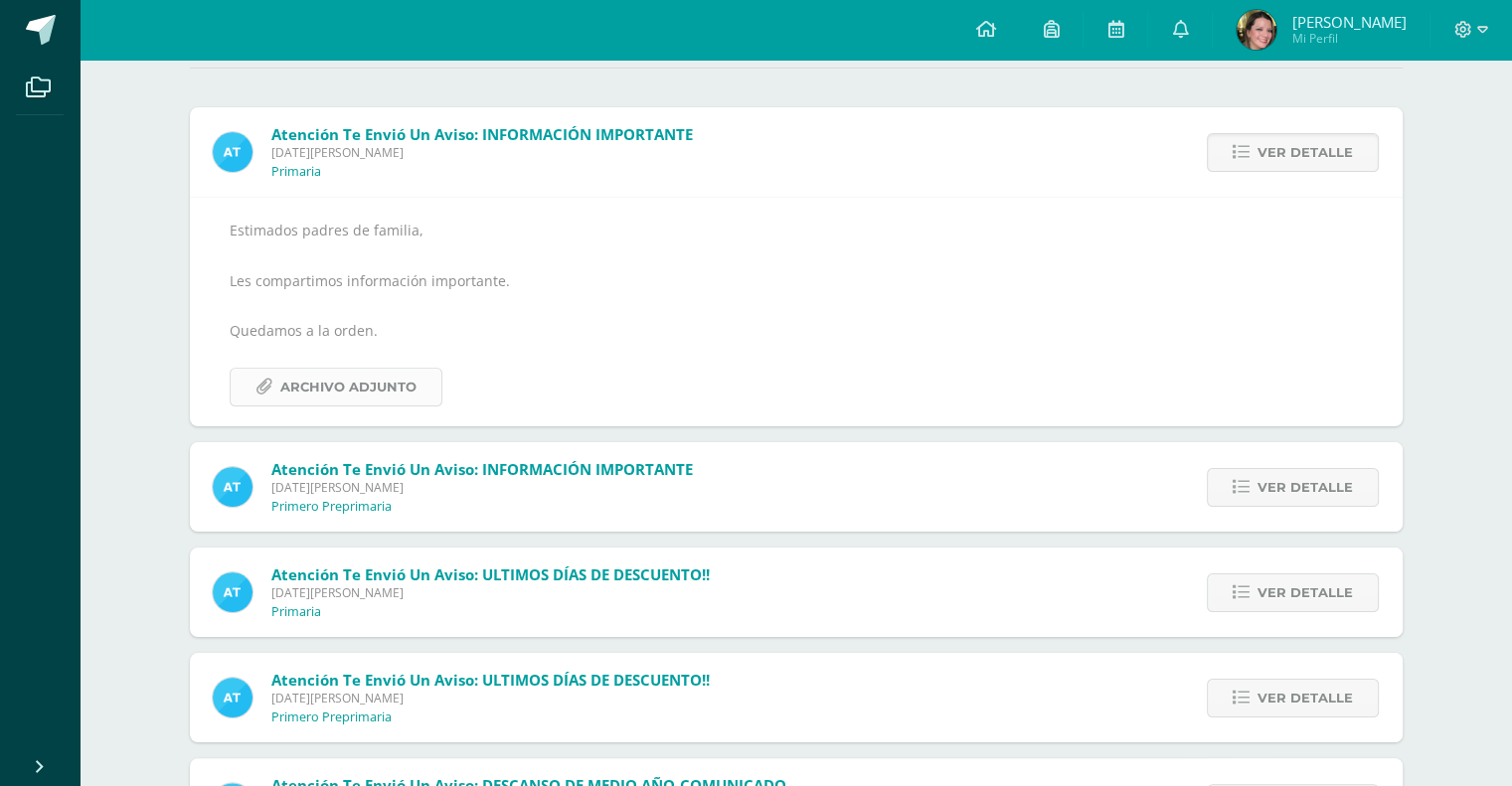 click on "Archivo Adjunto" at bounding box center (348, 387) 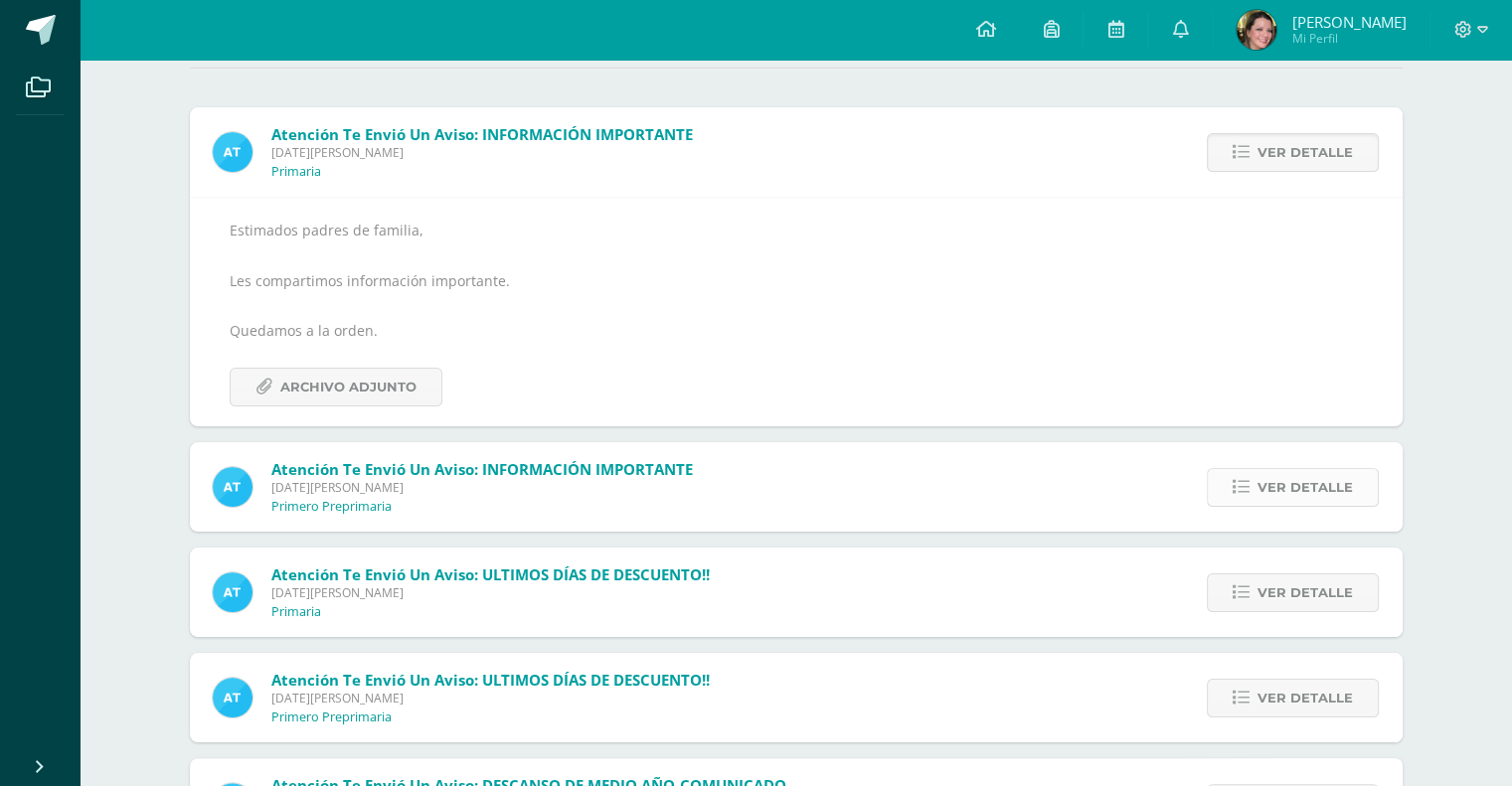 click on "Ver detalle" at bounding box center [1305, 487] 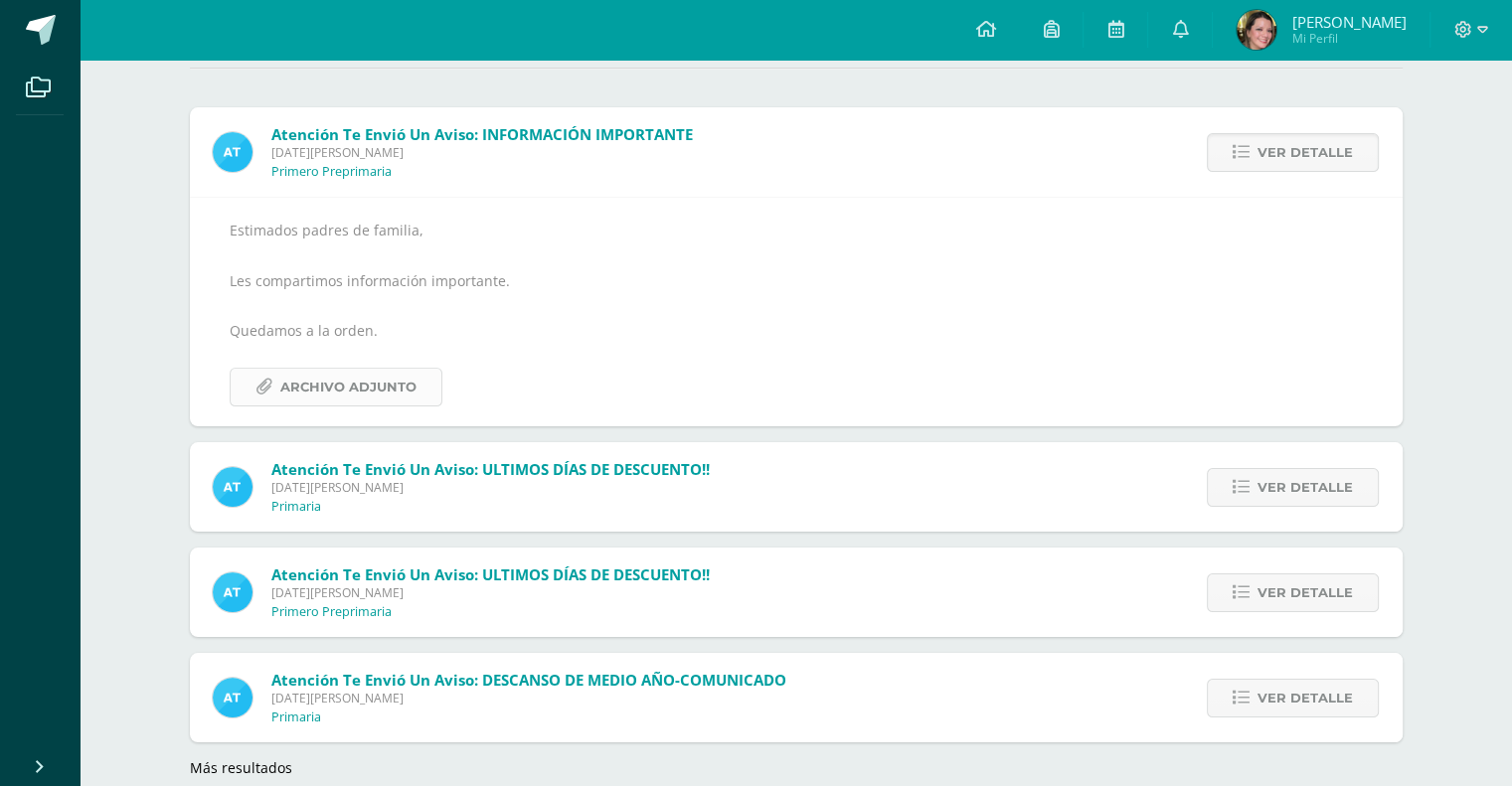 click on "Archivo Adjunto" at bounding box center (348, 387) 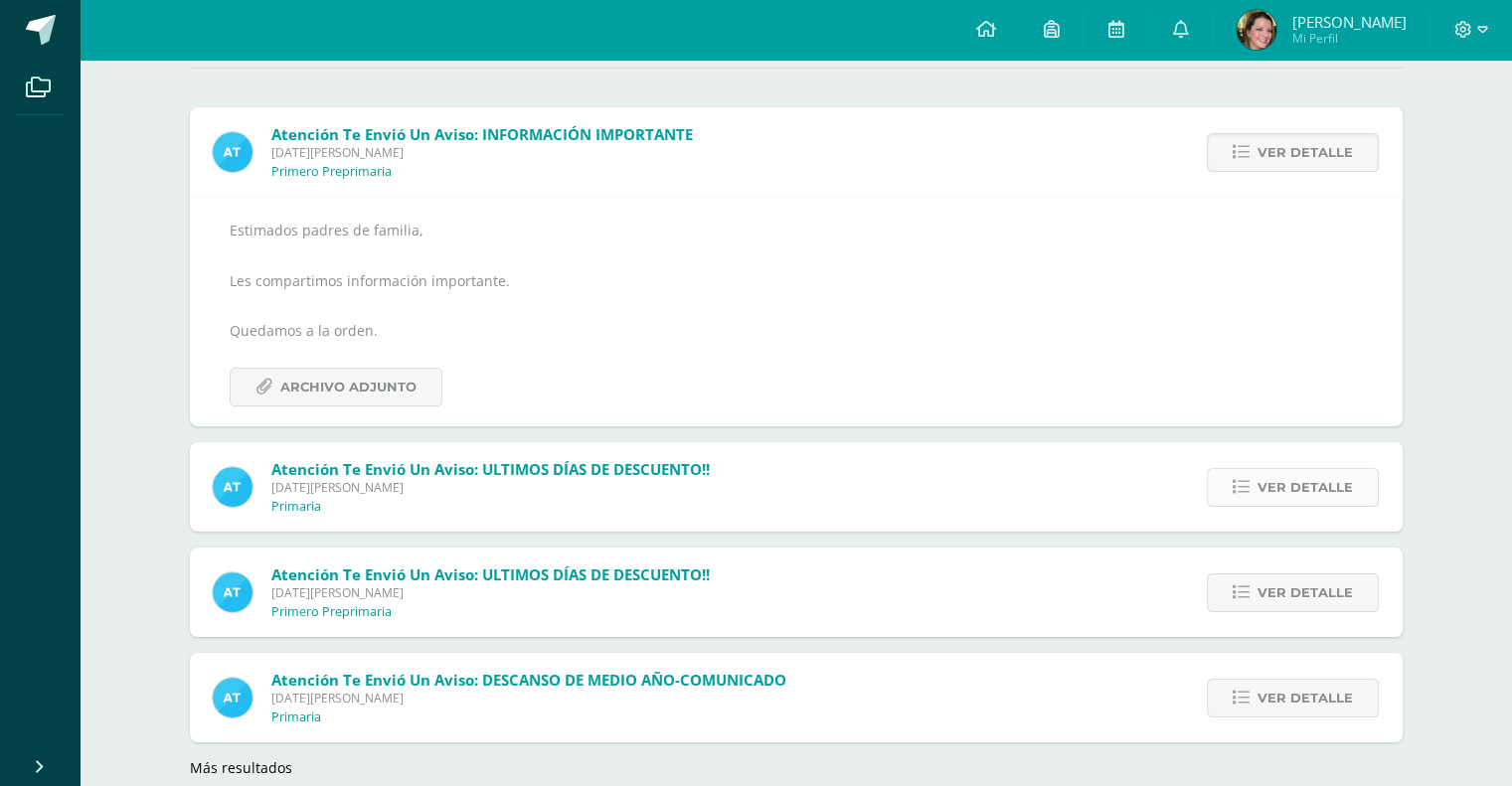 click on "Ver detalle" at bounding box center [1305, 487] 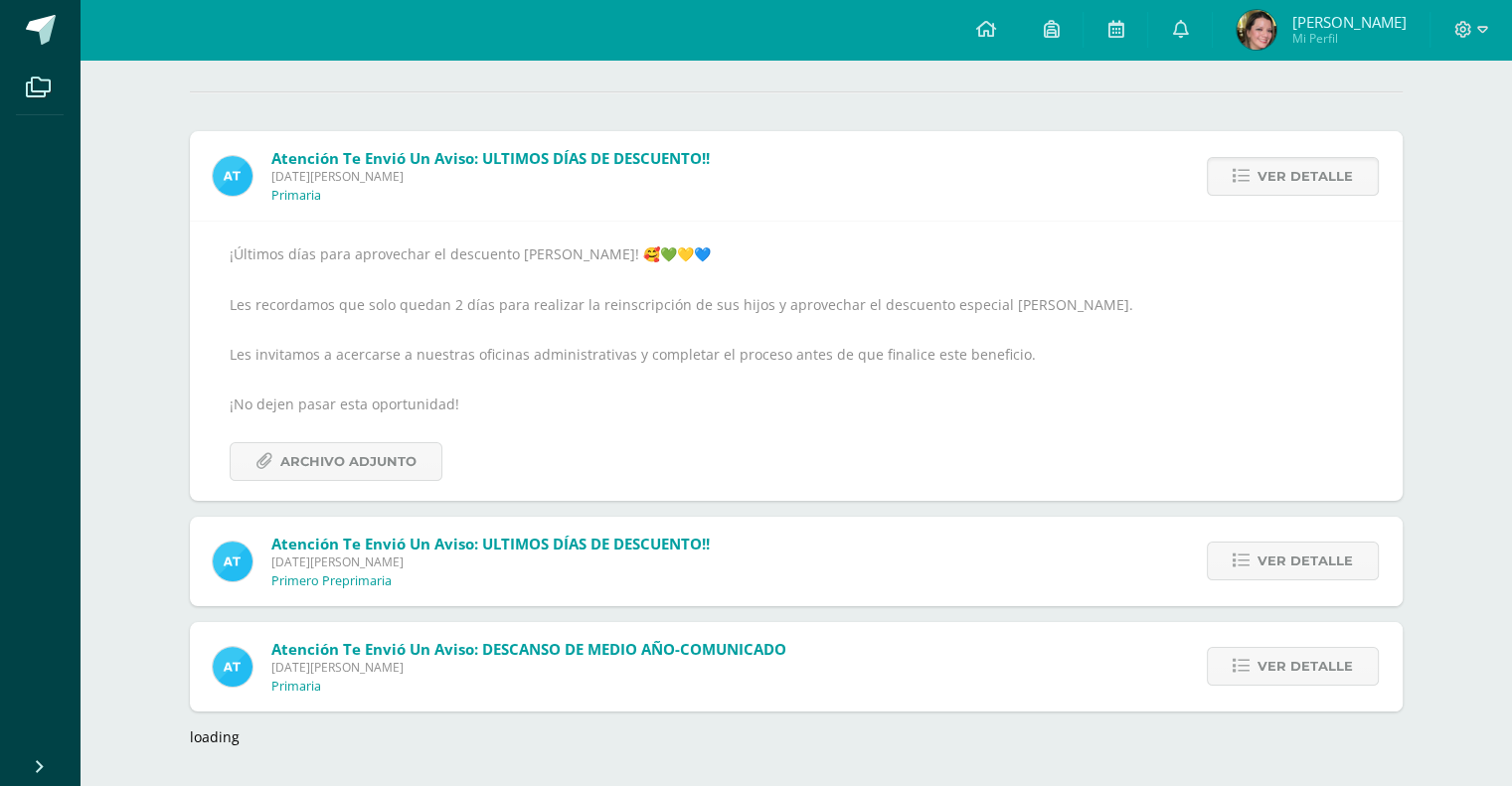 scroll, scrollTop: 199, scrollLeft: 0, axis: vertical 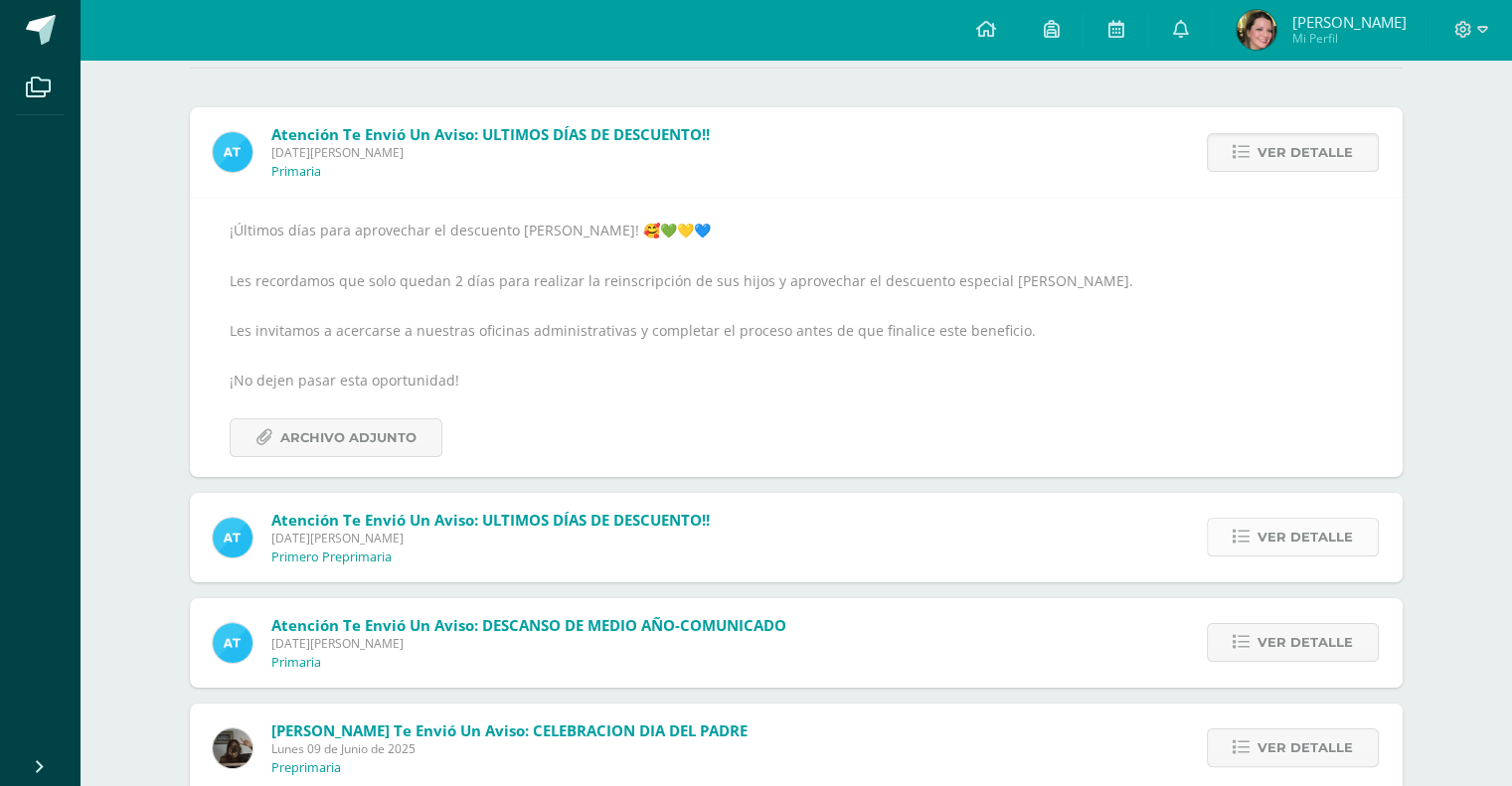 click on "Ver detalle" at bounding box center [1305, 537] 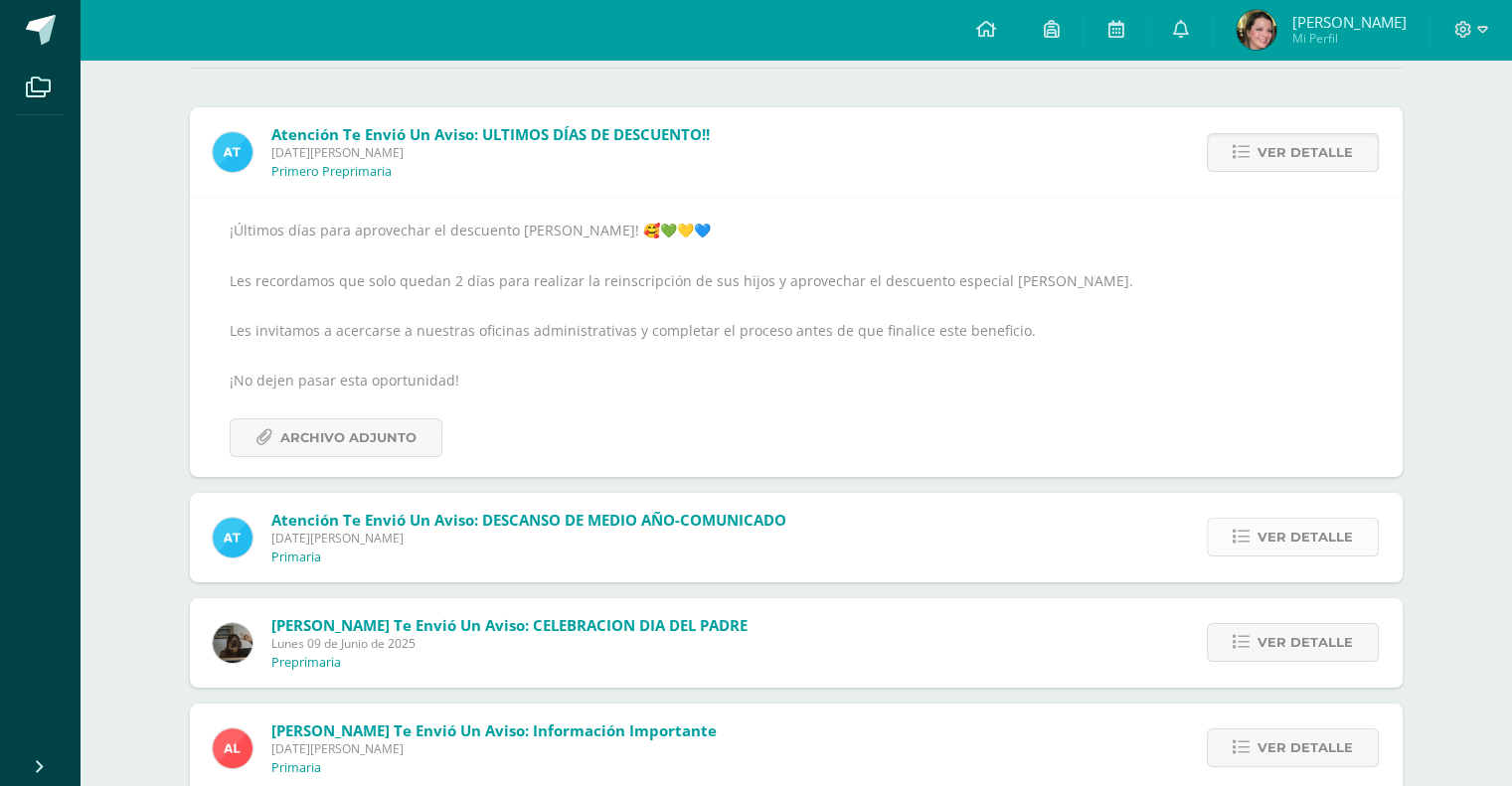 click on "Ver detalle" at bounding box center [1305, 537] 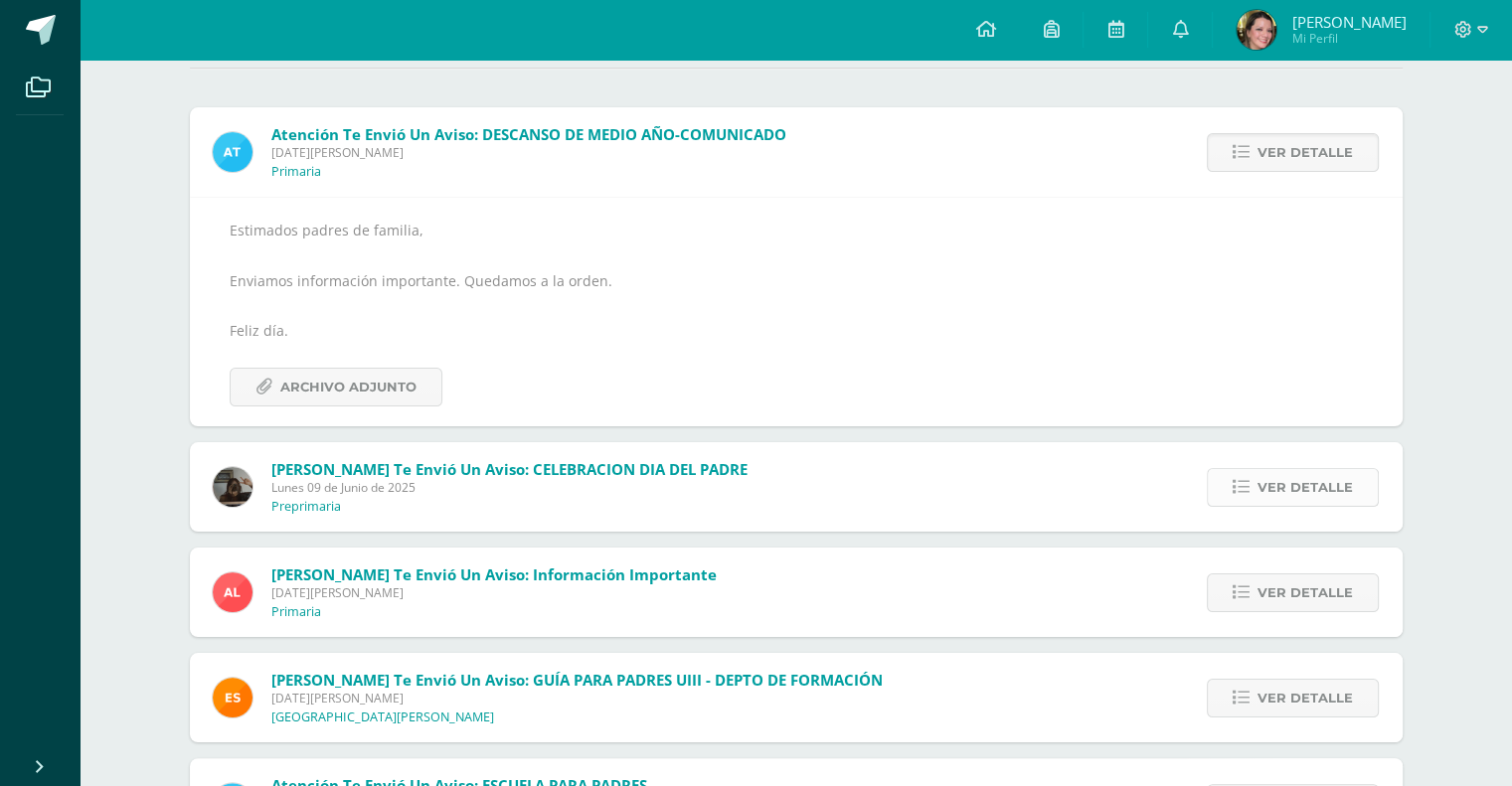 click on "Ver detalle" at bounding box center (1305, 487) 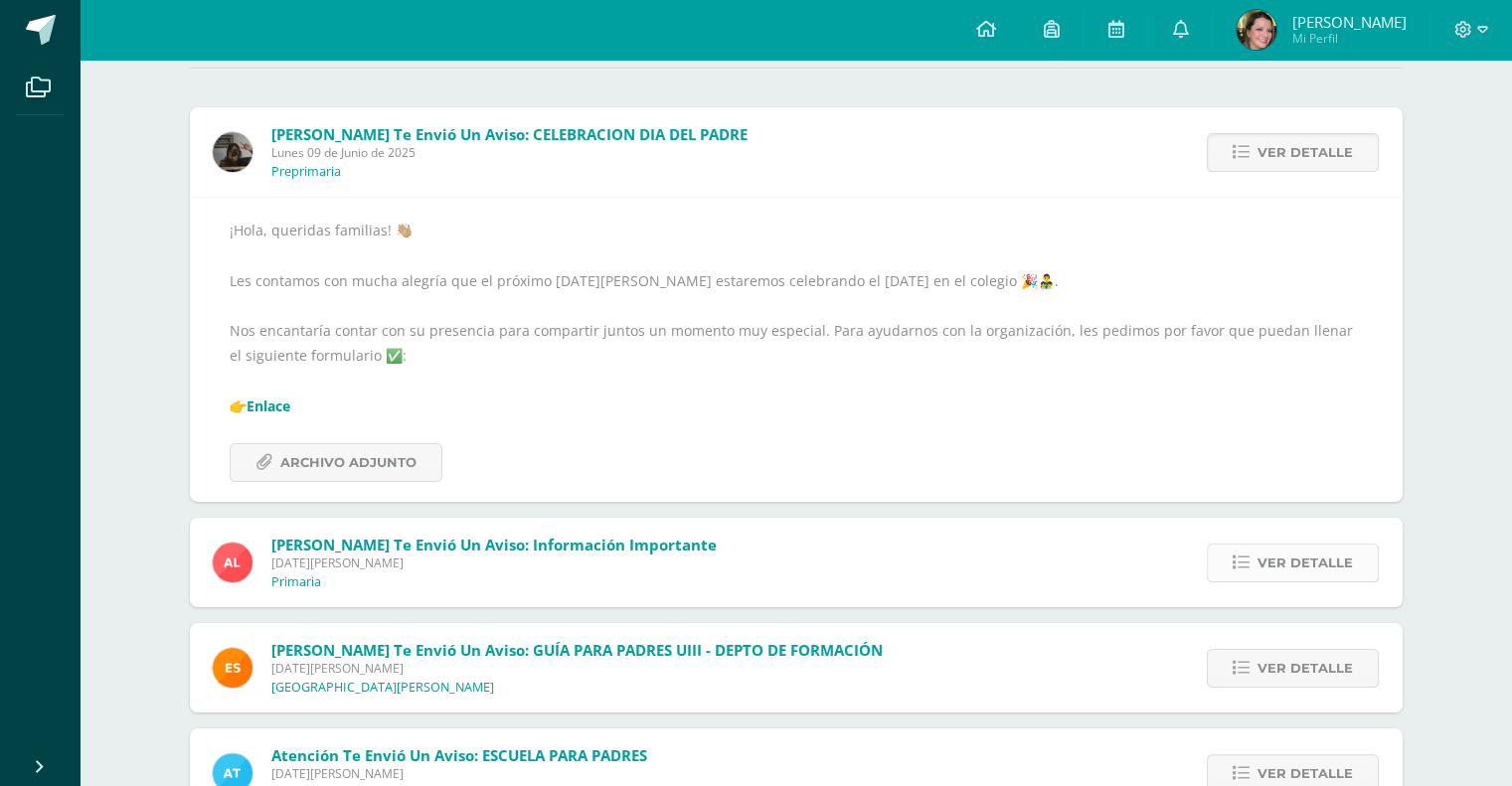 click on "Ver detalle" at bounding box center (1305, 562) 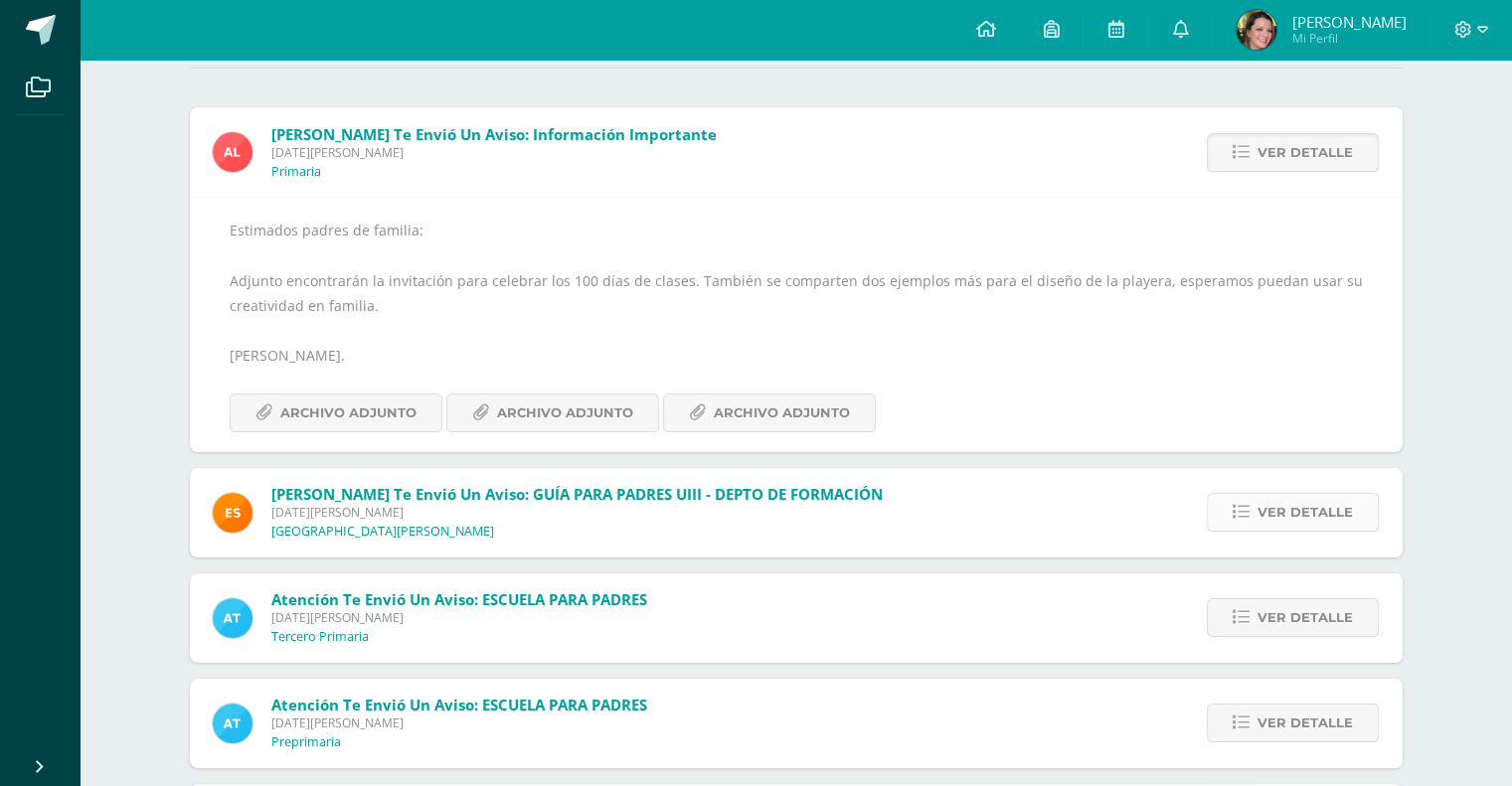 click on "Ver detalle" at bounding box center (1305, 512) 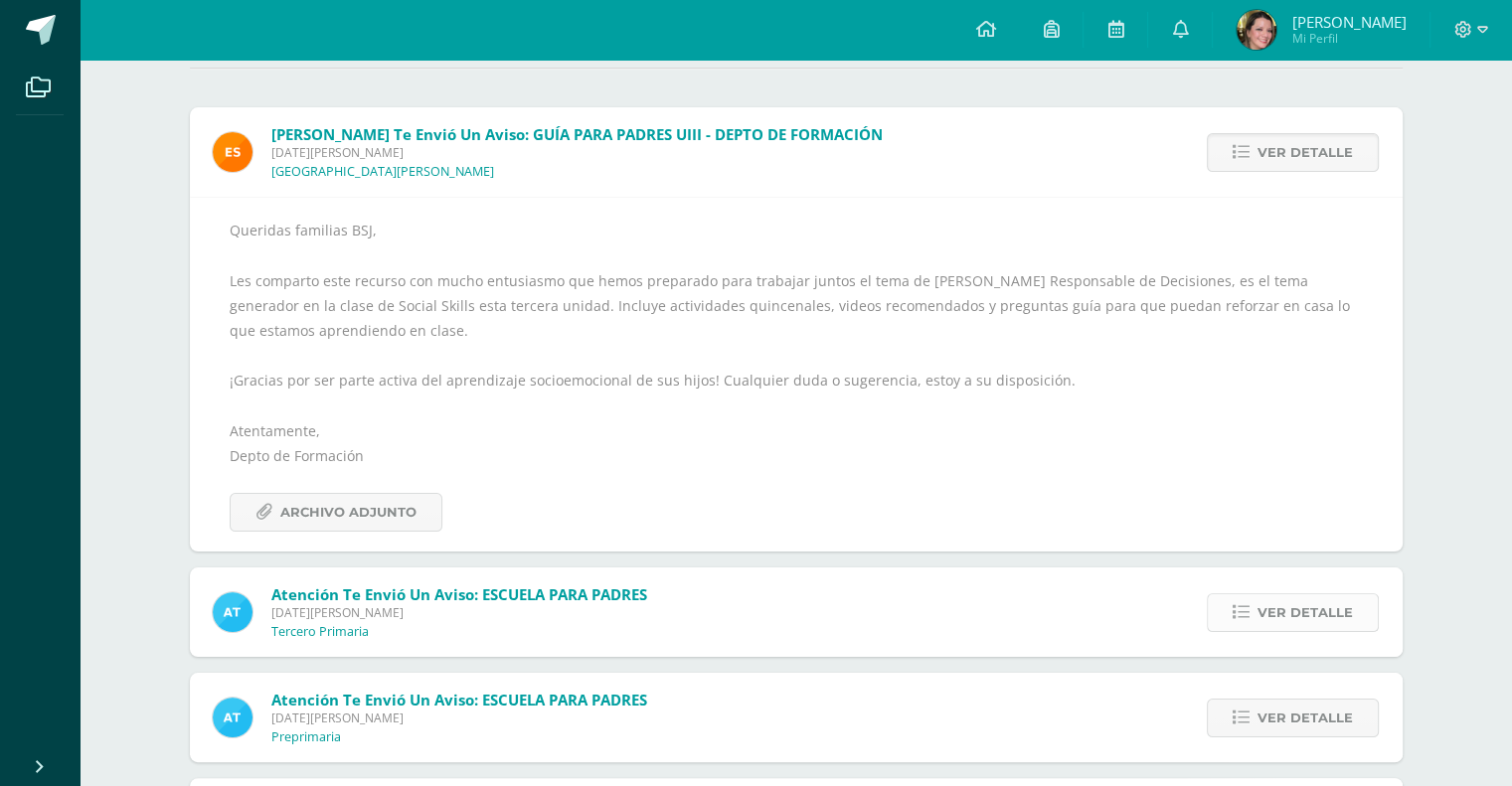 click on "Ver detalle" at bounding box center [1305, 612] 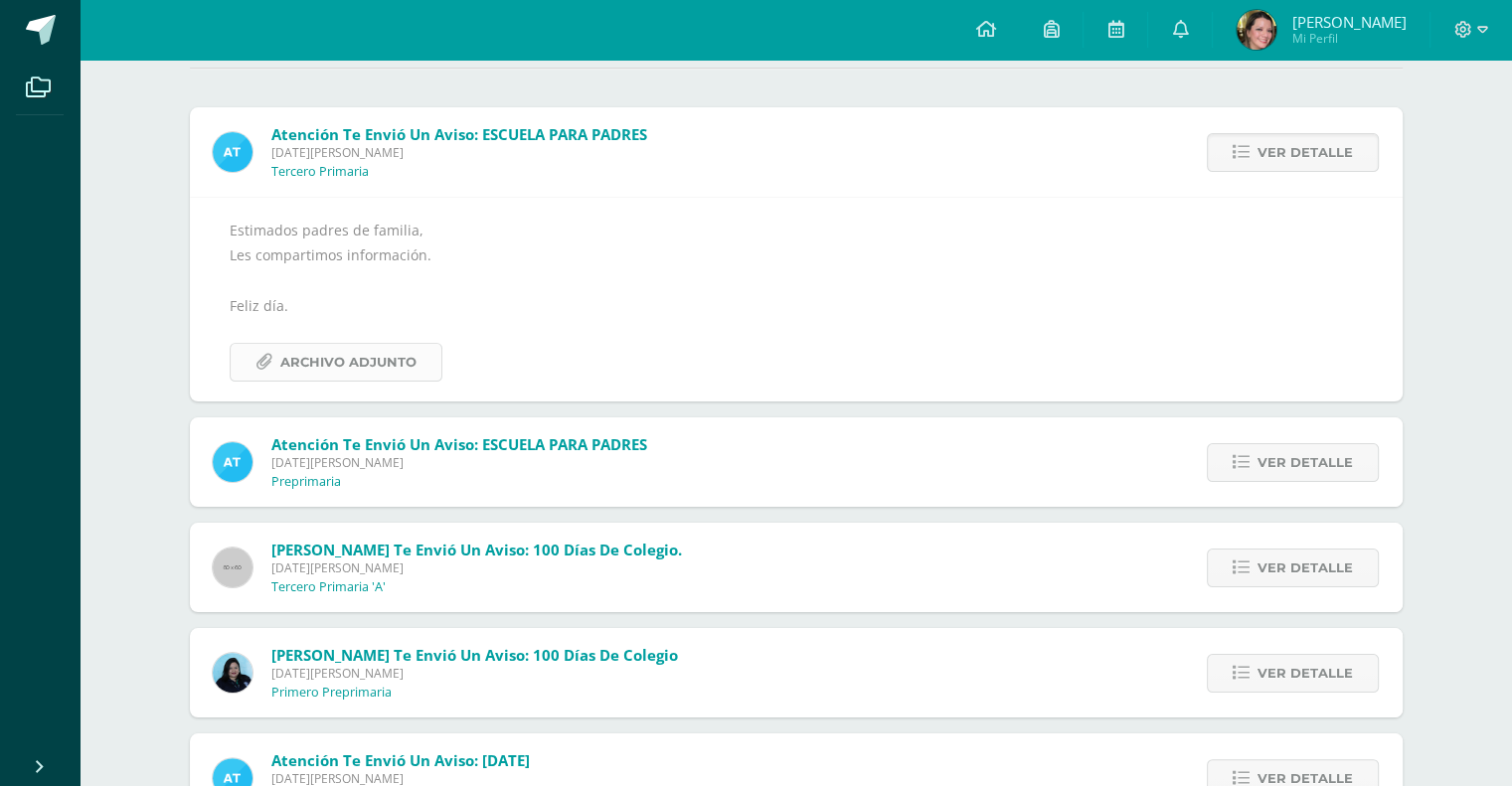 click on "Archivo Adjunto" at bounding box center [348, 362] 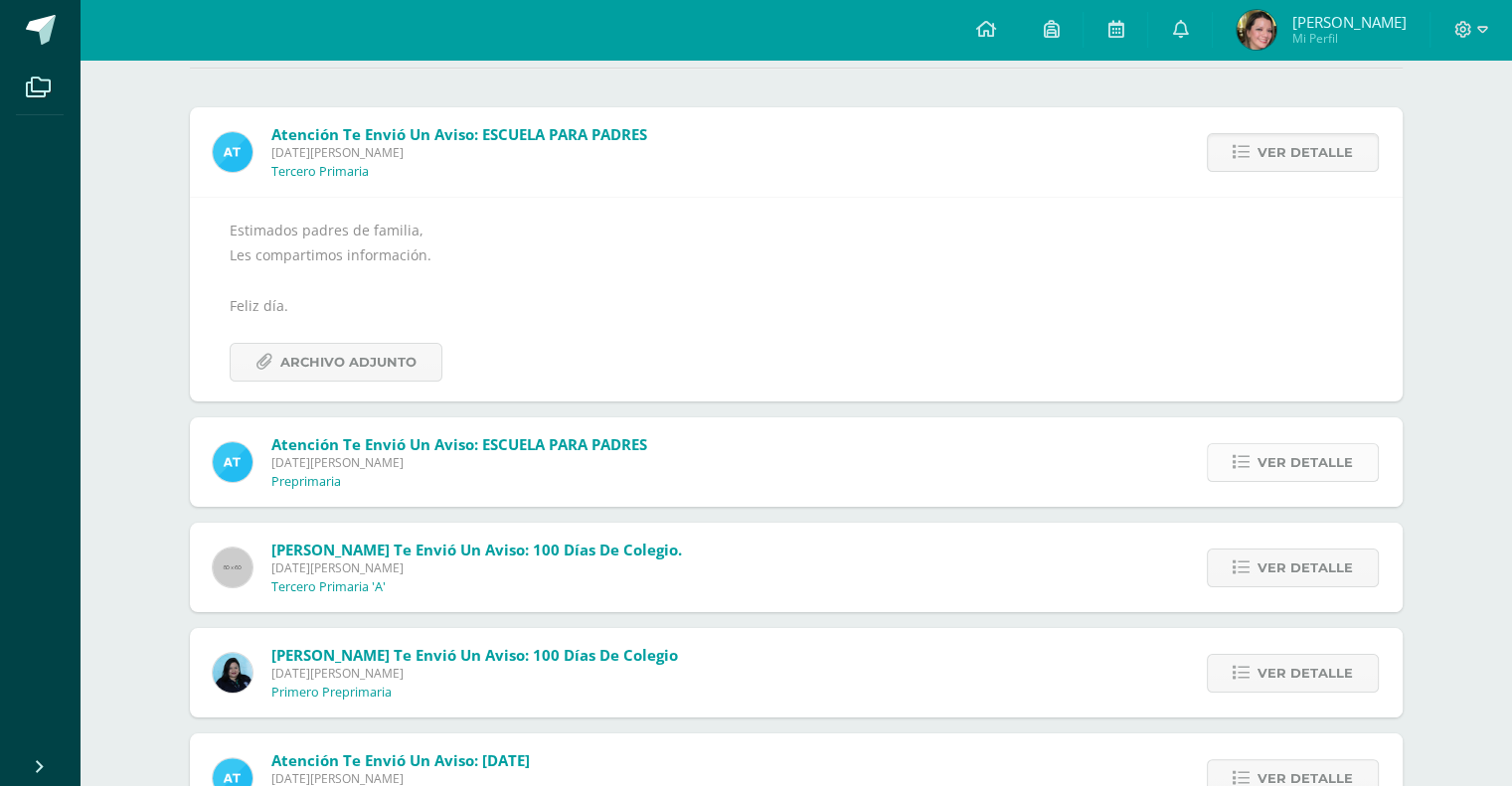 click on "Ver detalle" at bounding box center (1305, 462) 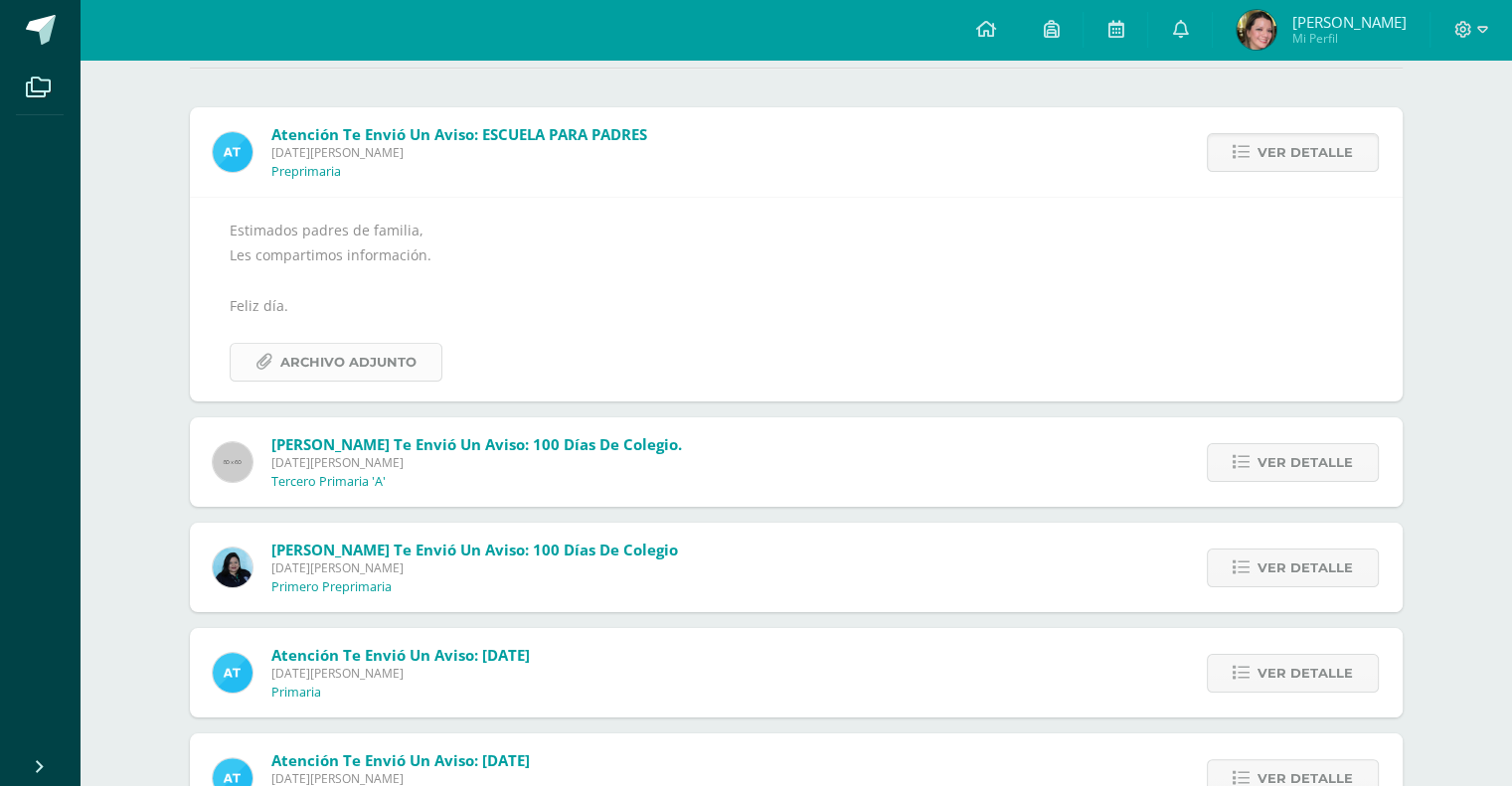 click on "Archivo Adjunto" at bounding box center (348, 362) 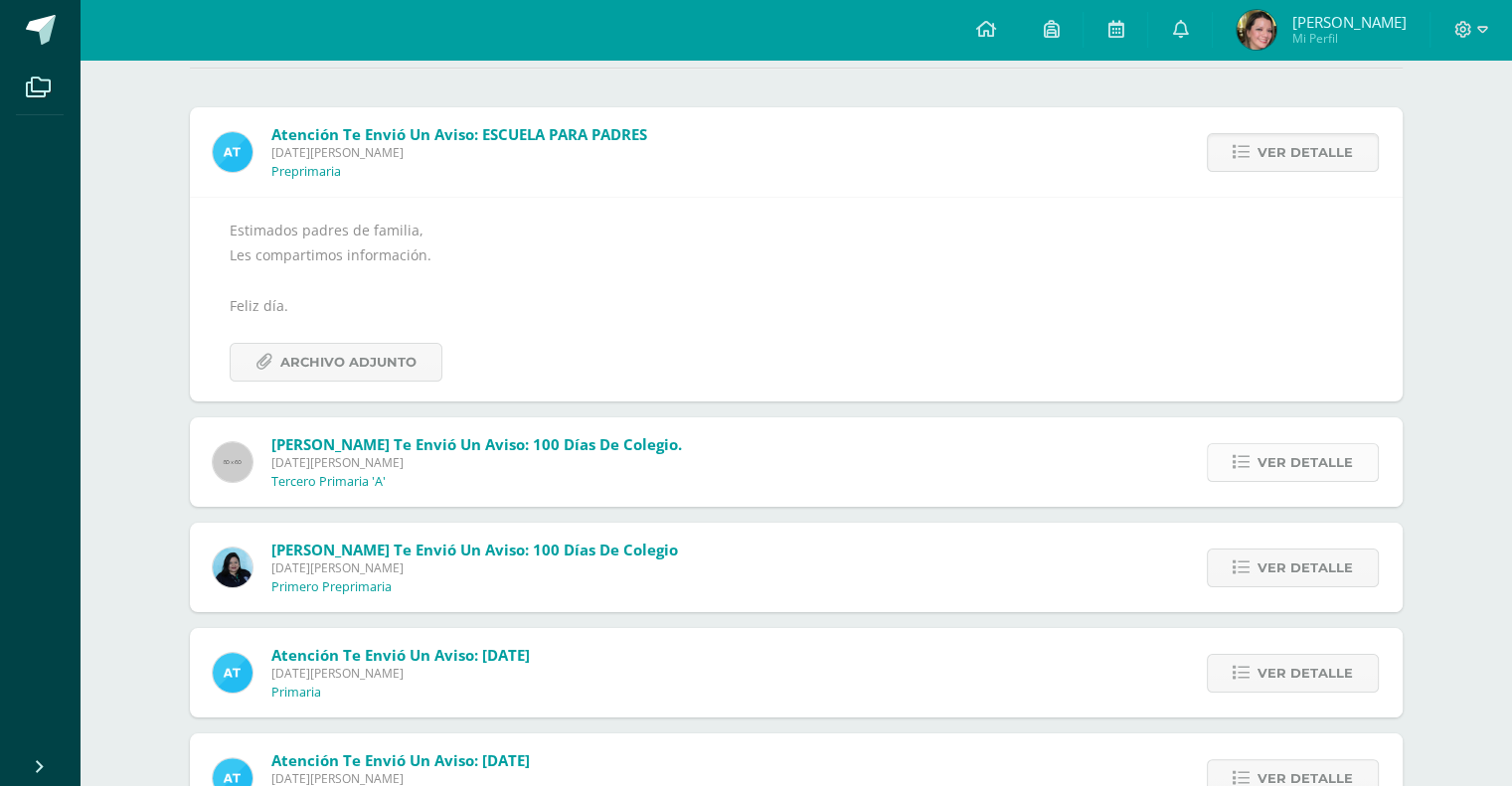 click on "Ver detalle" at bounding box center (1305, 462) 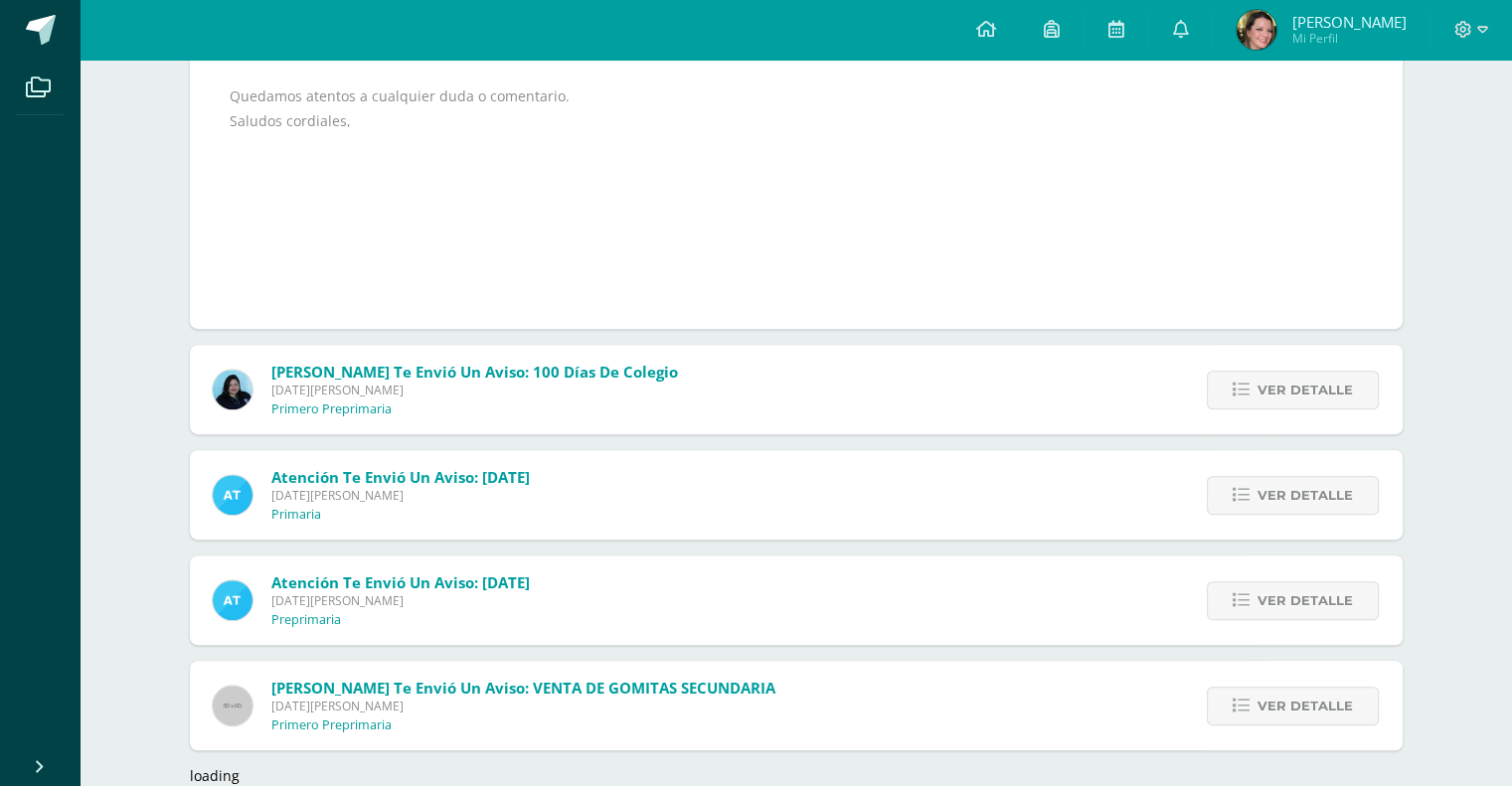 scroll, scrollTop: 1093, scrollLeft: 0, axis: vertical 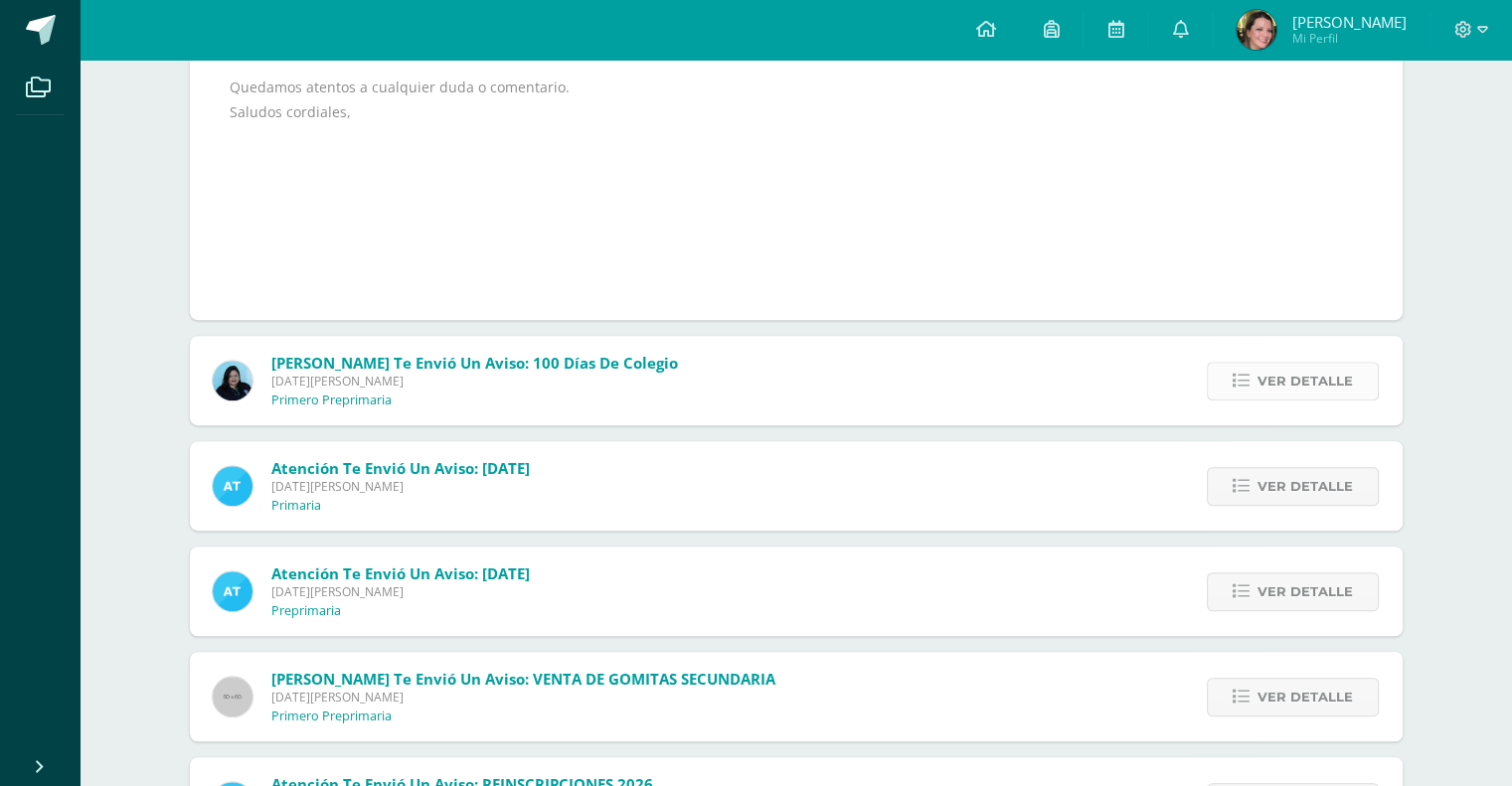 click on "Ver detalle" at bounding box center [1305, 381] 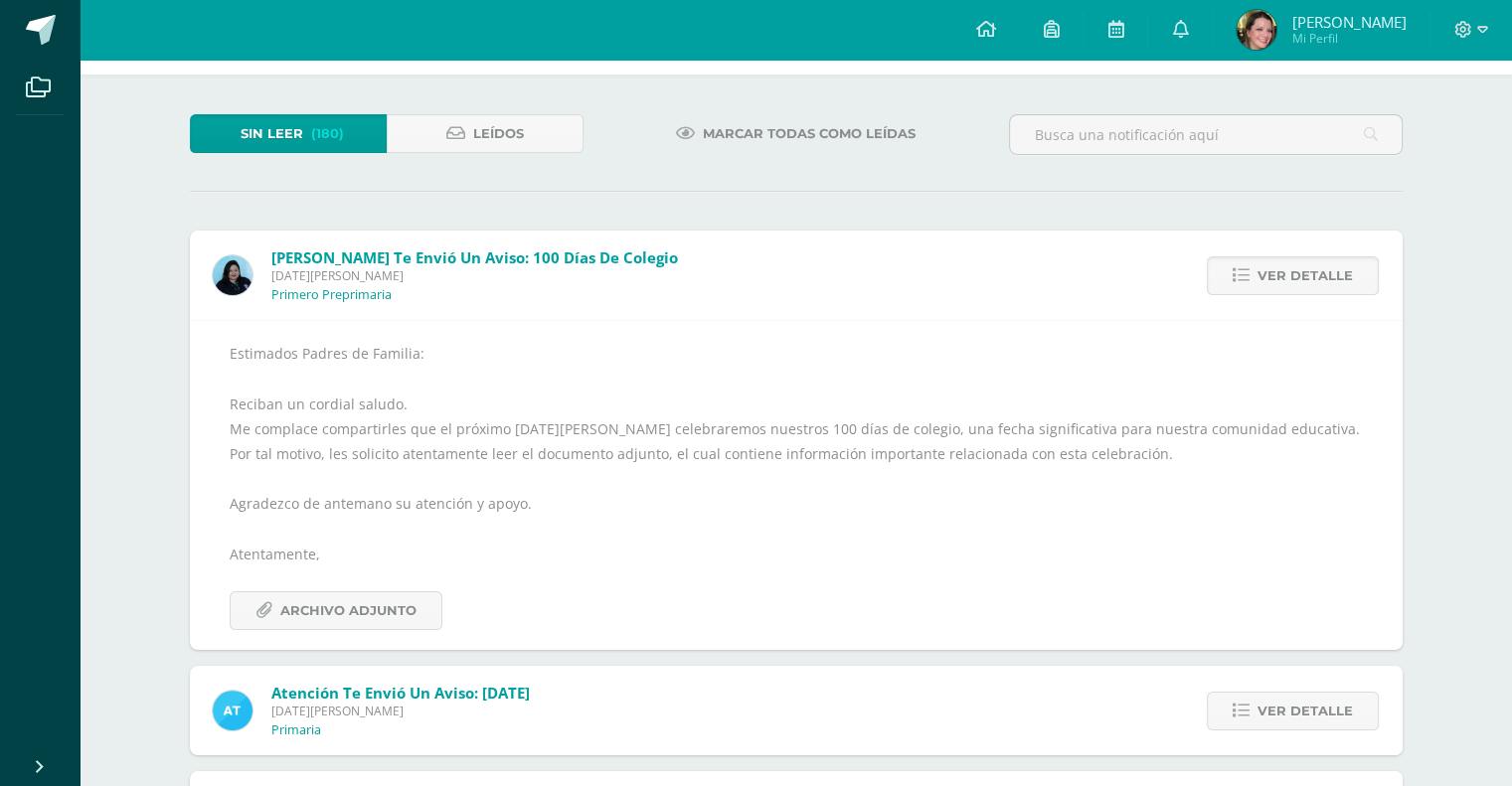 scroll, scrollTop: 199, scrollLeft: 0, axis: vertical 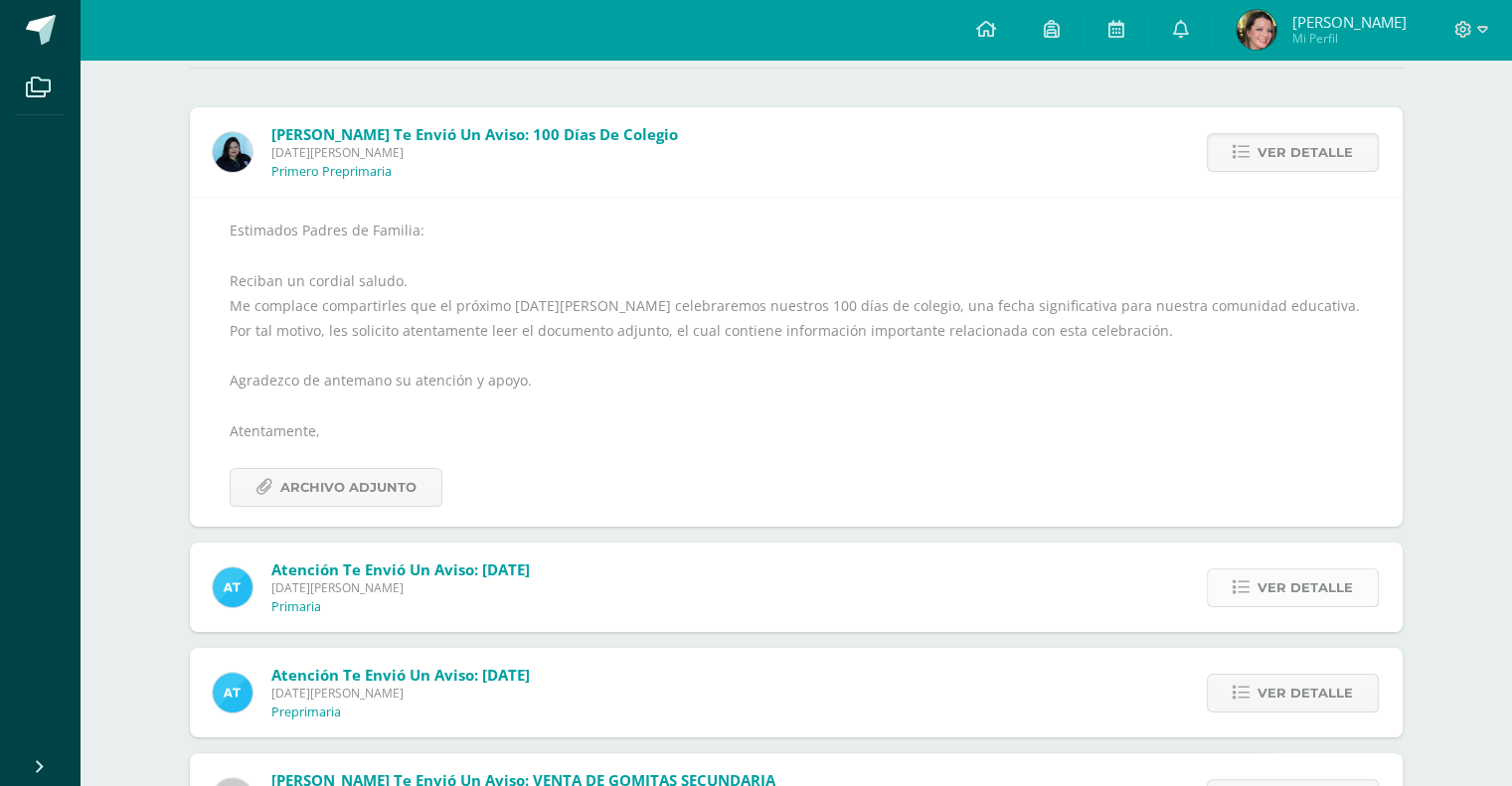 click on "Ver detalle" at bounding box center (1305, 587) 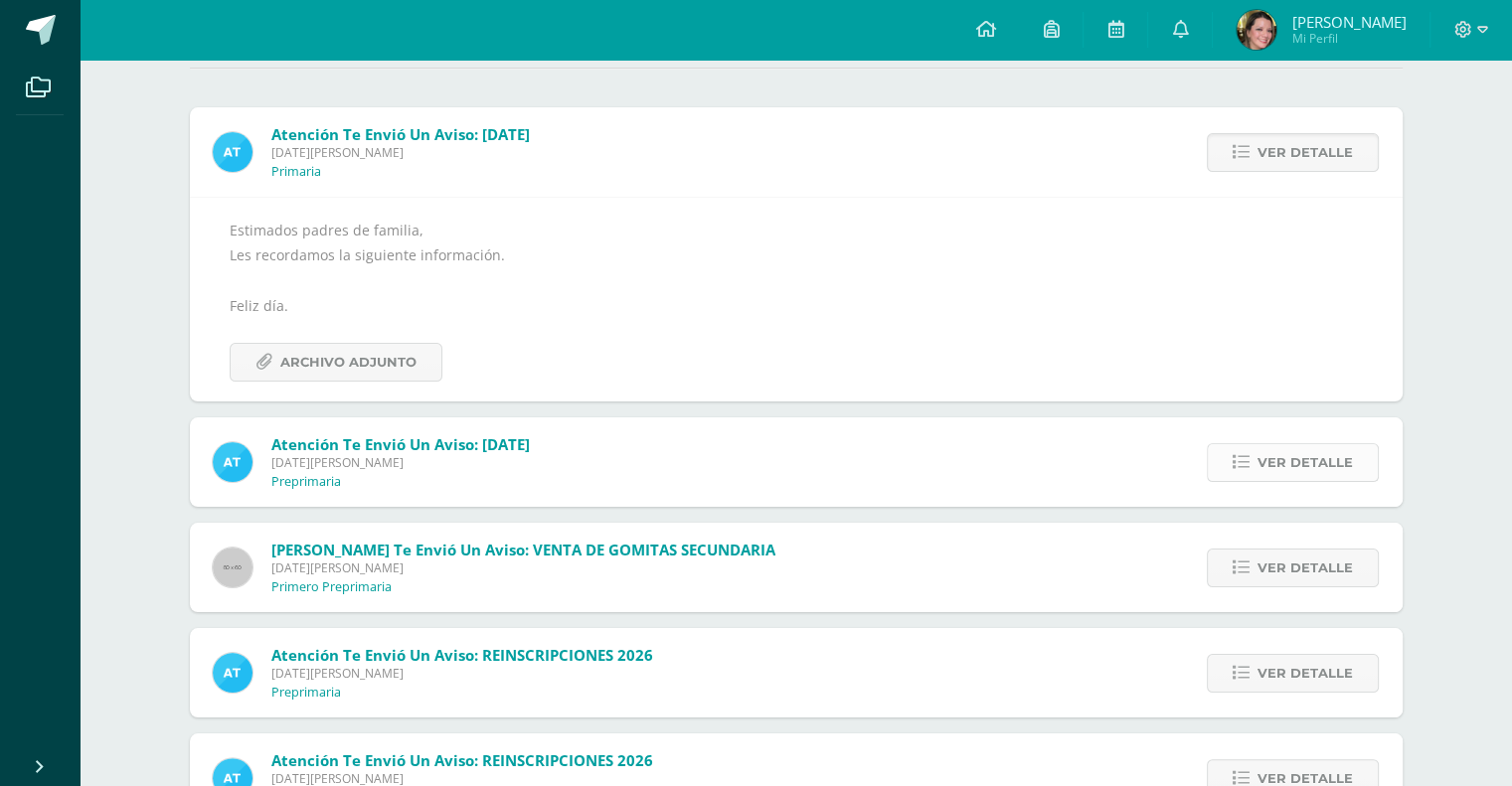 click on "Ver detalle" at bounding box center (1305, 462) 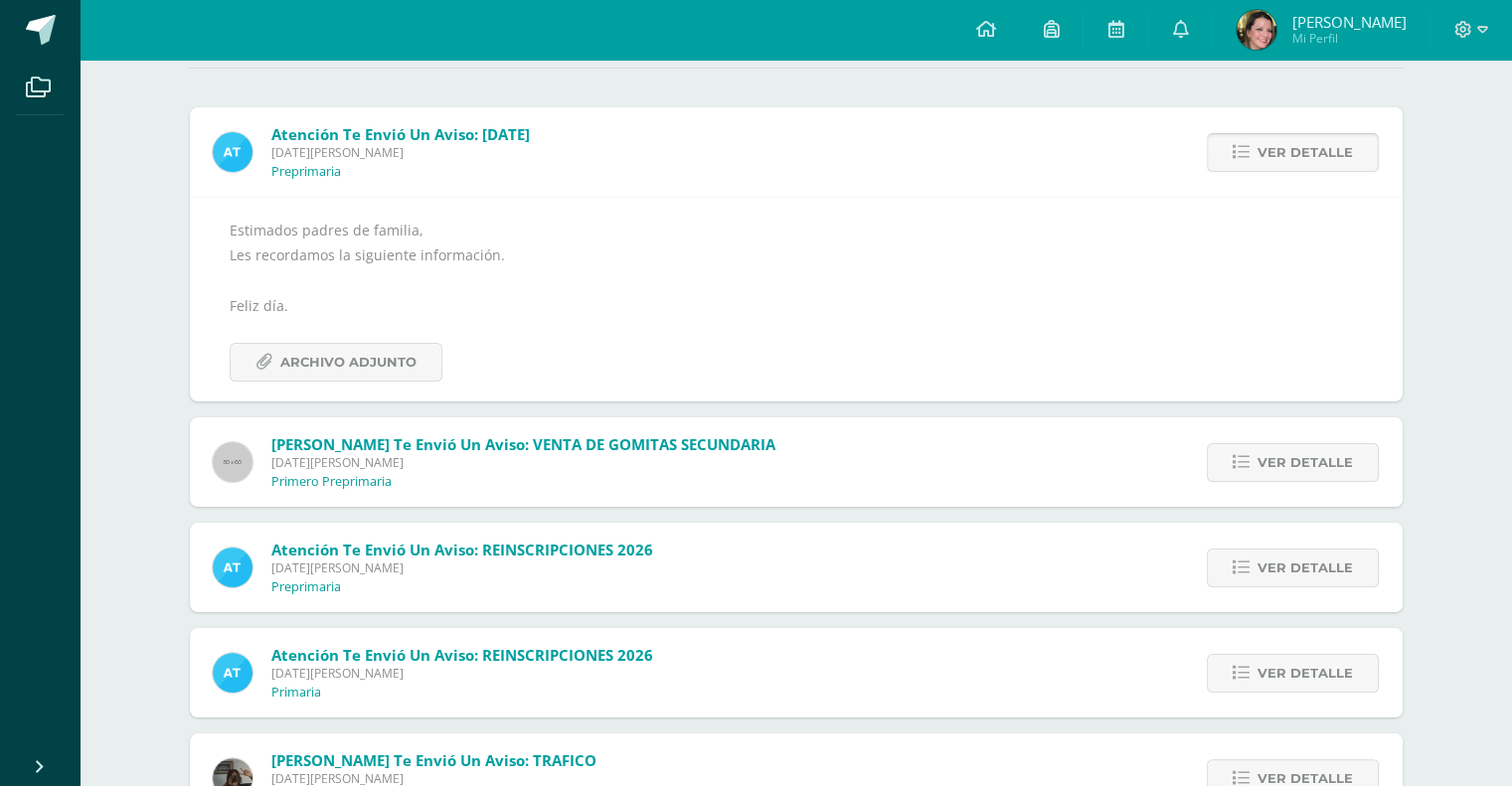 click on "Ver detalle" at bounding box center (1305, 462) 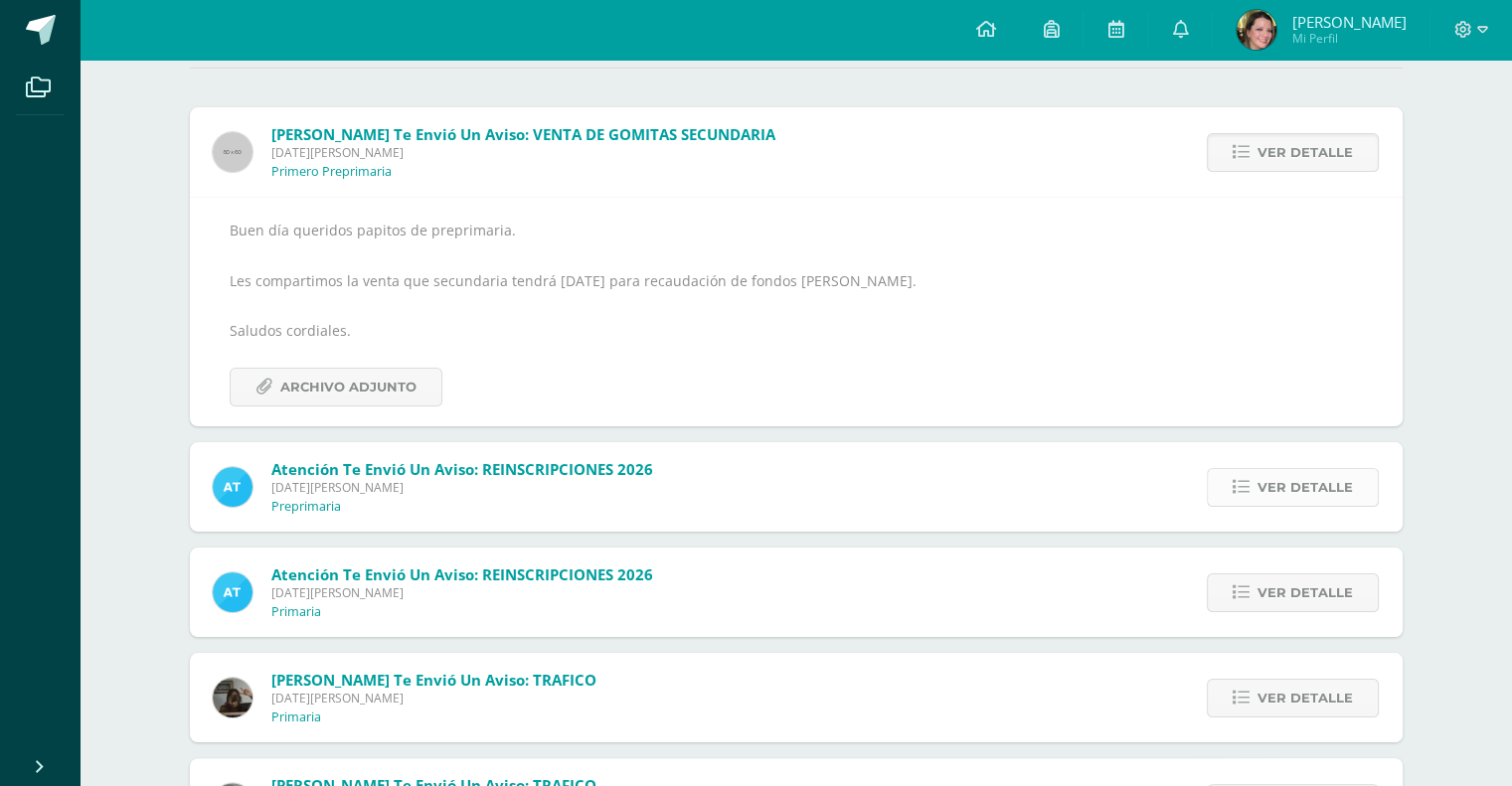 click on "Ver detalle" at bounding box center [1305, 487] 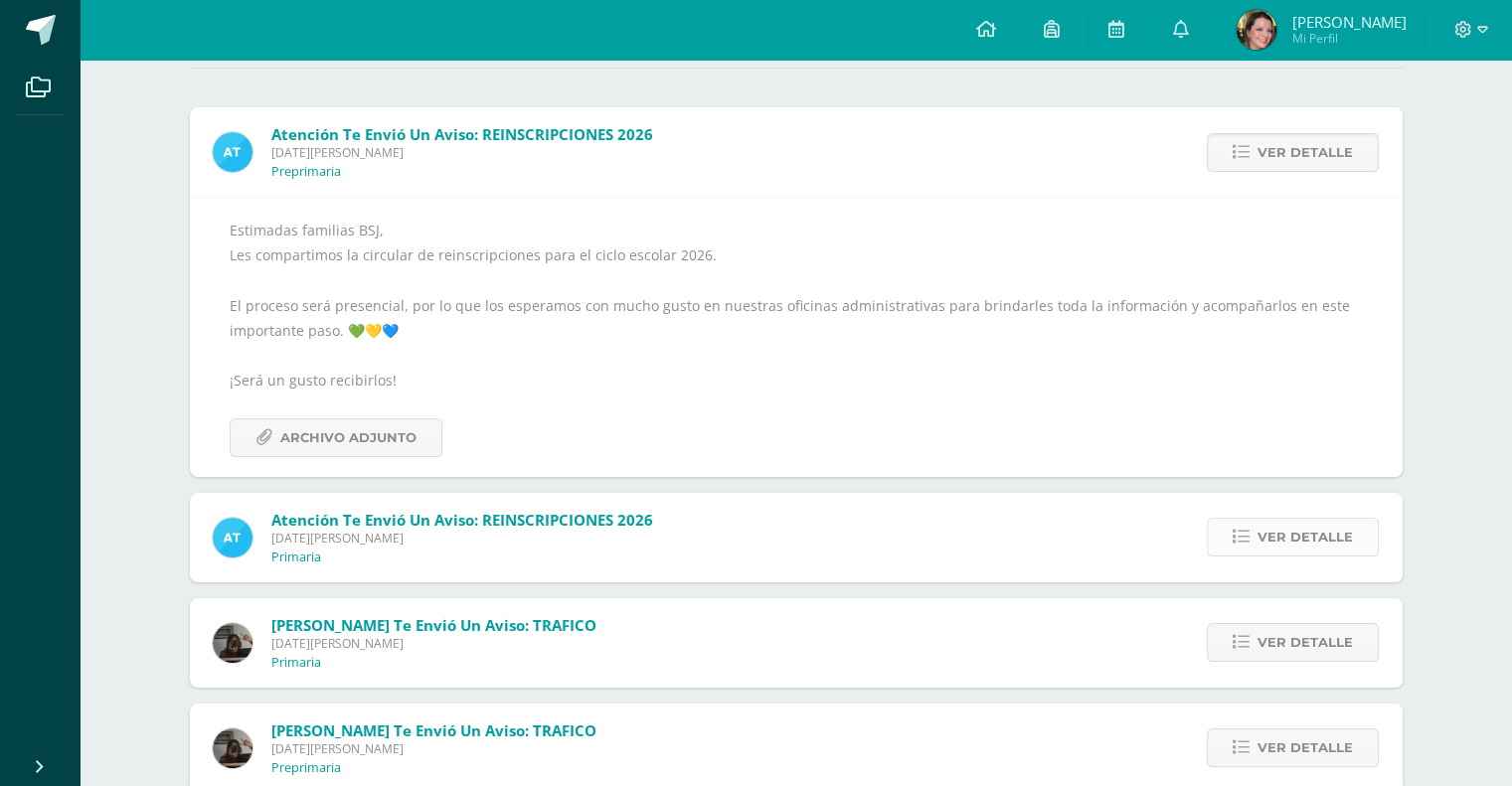 click on "Ver detalle" at bounding box center [1305, 537] 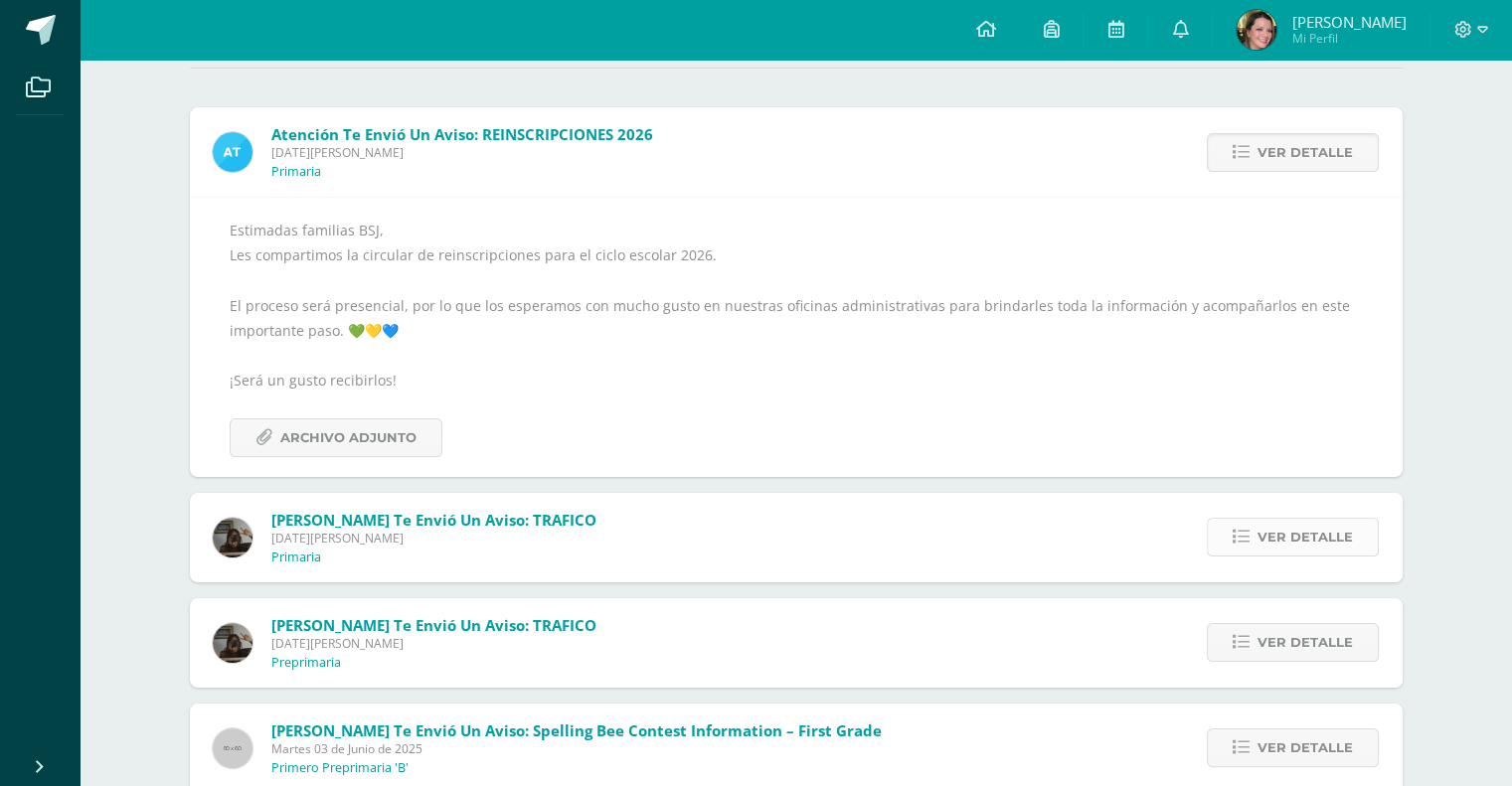 click on "Ver detalle" at bounding box center (1305, 537) 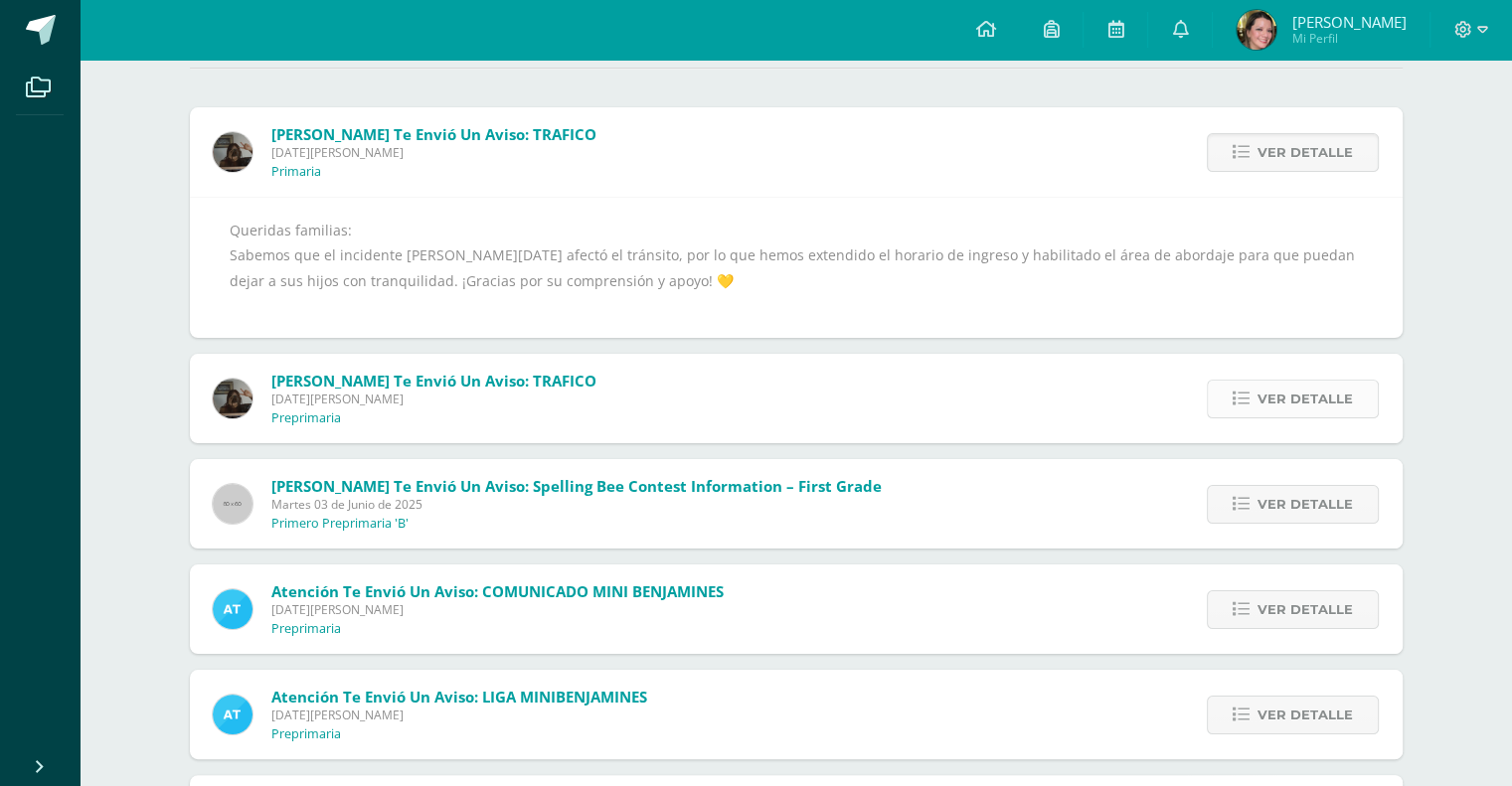 click on "Ver detalle" at bounding box center [1305, 398] 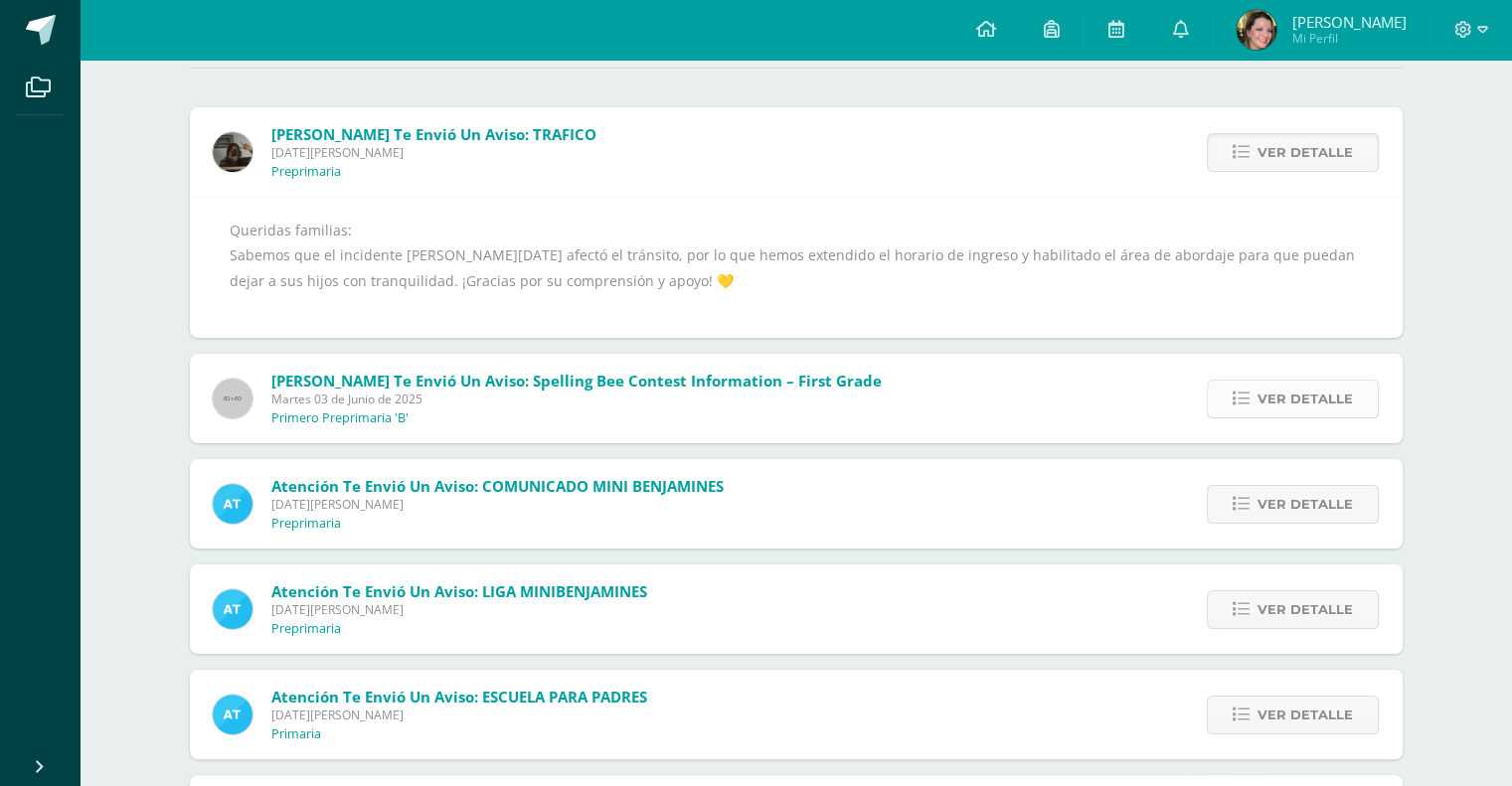 click on "Ver detalle" at bounding box center (1305, 398) 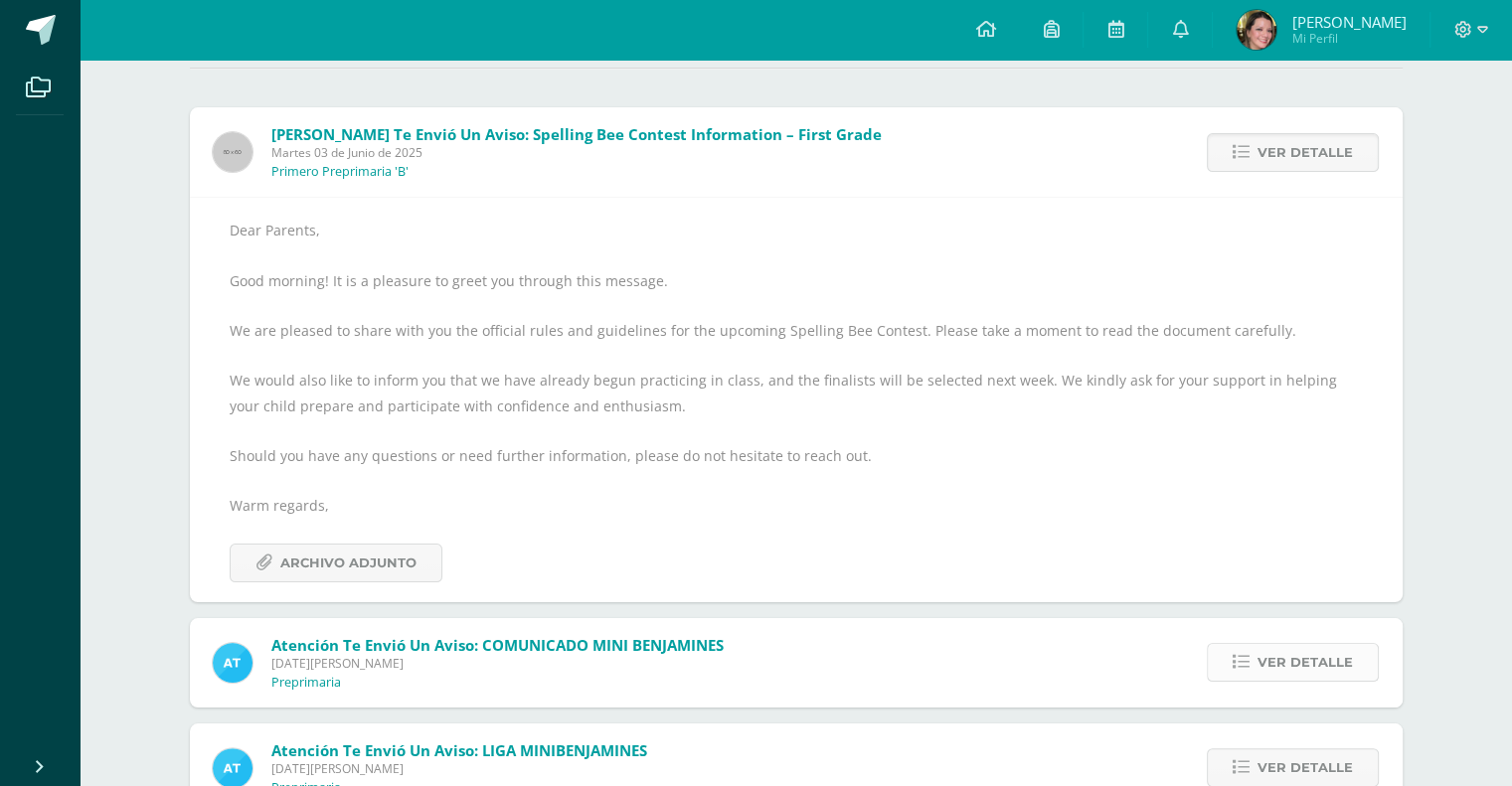 click on "Ver detalle" at bounding box center (1305, 662) 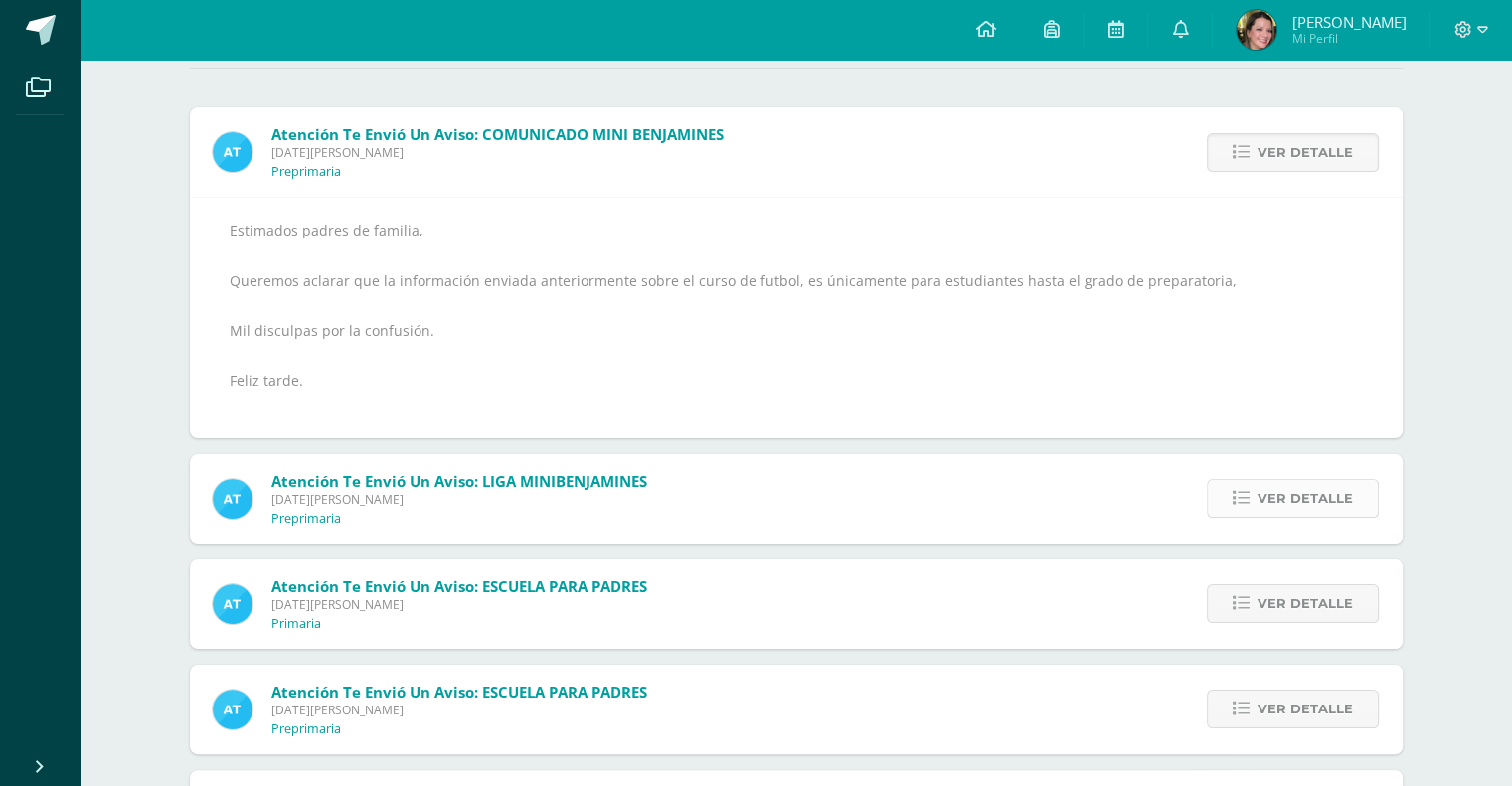 click on "Ver detalle" at bounding box center (1305, 498) 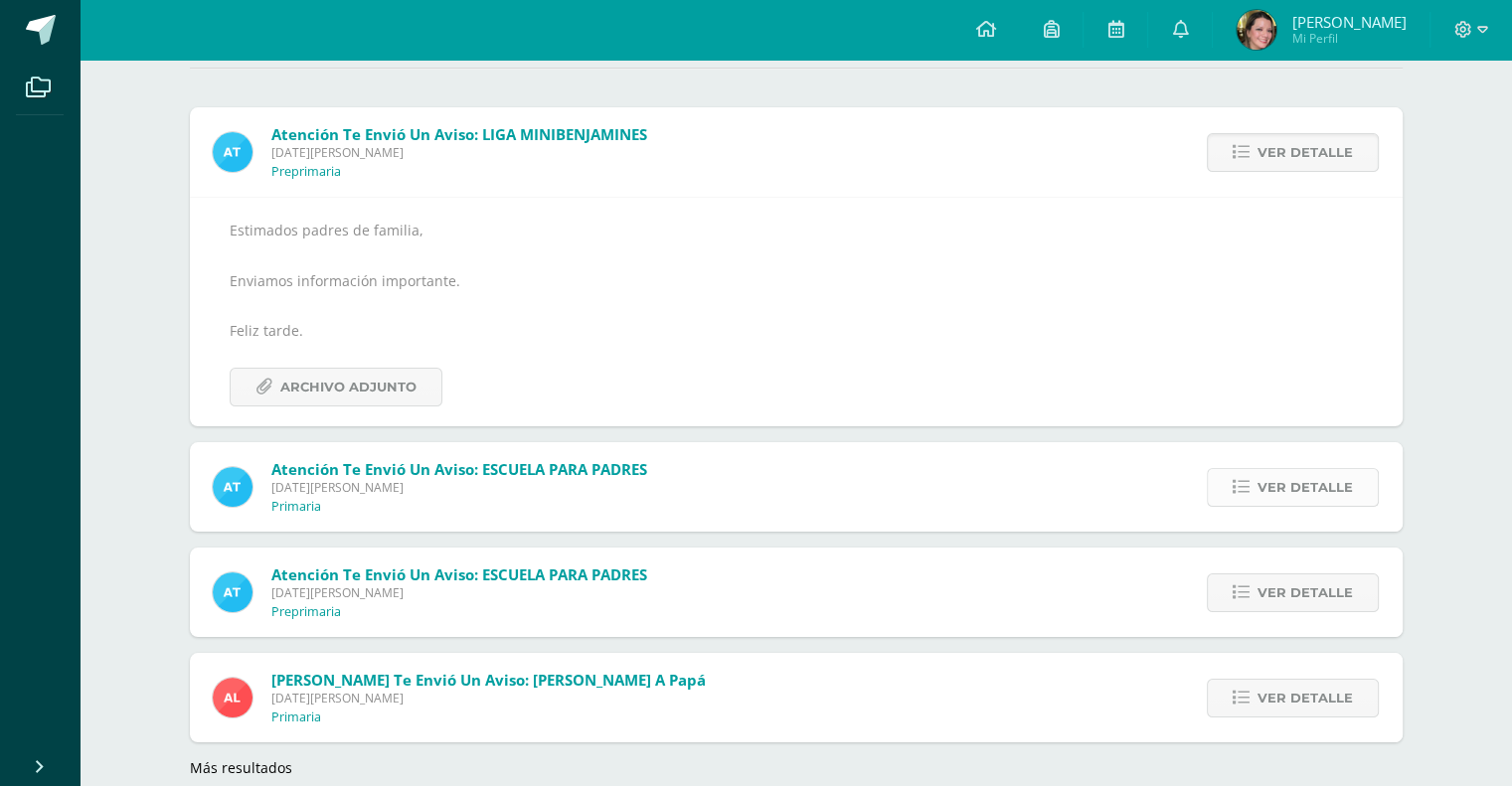 click on "Ver detalle" at bounding box center (1305, 487) 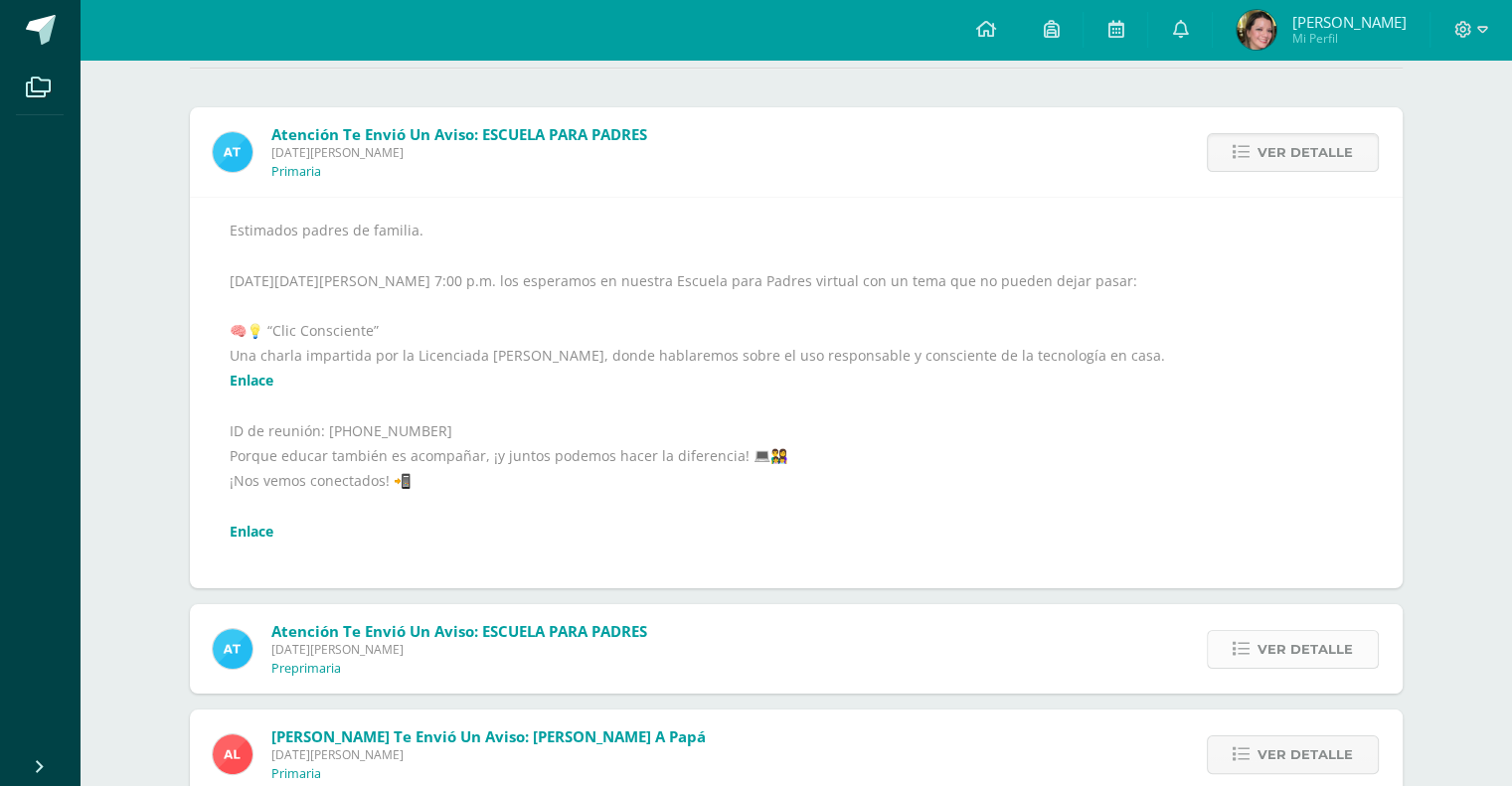 click on "Ver detalle" at bounding box center (1305, 649) 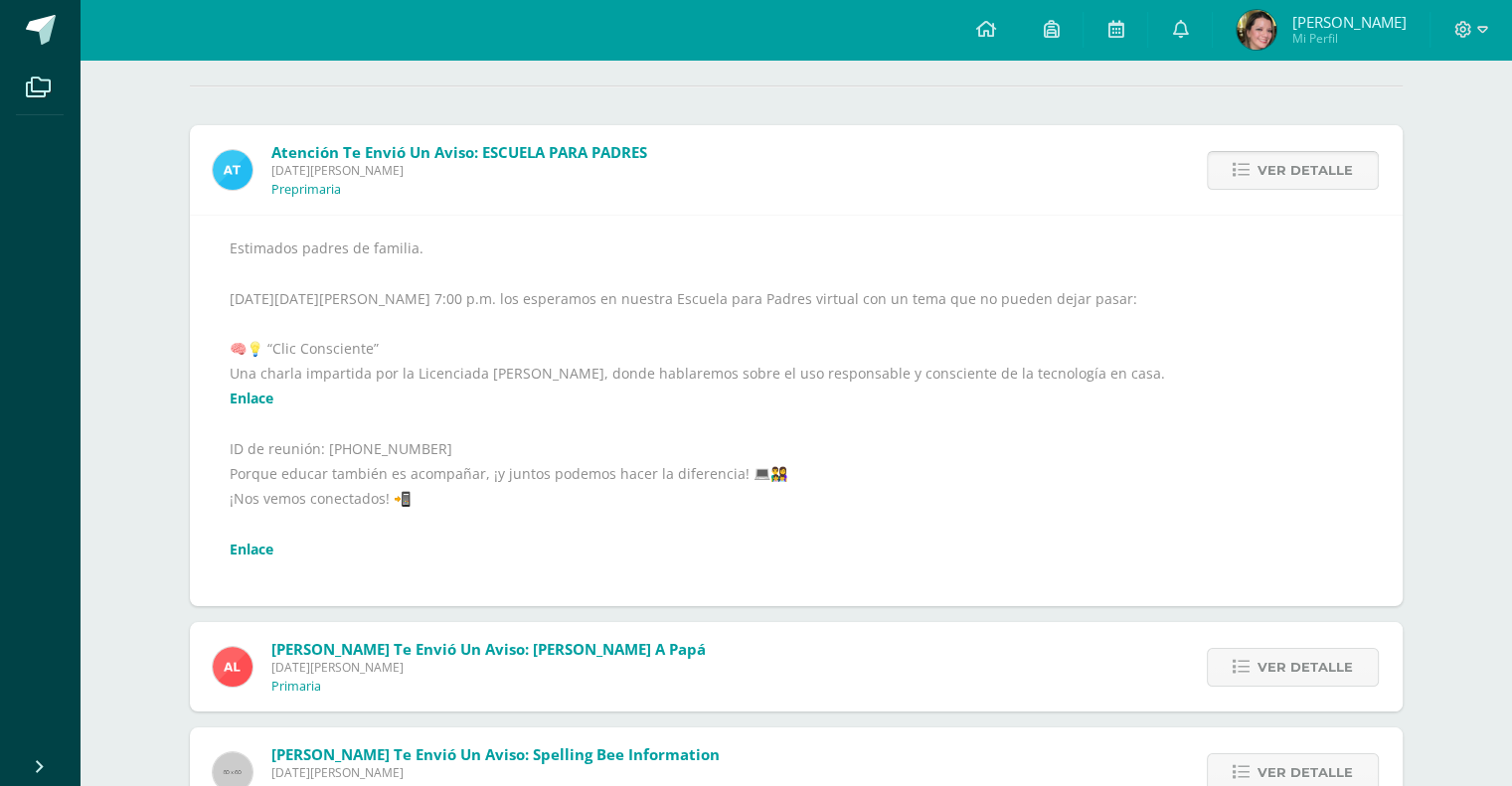 scroll, scrollTop: 199, scrollLeft: 0, axis: vertical 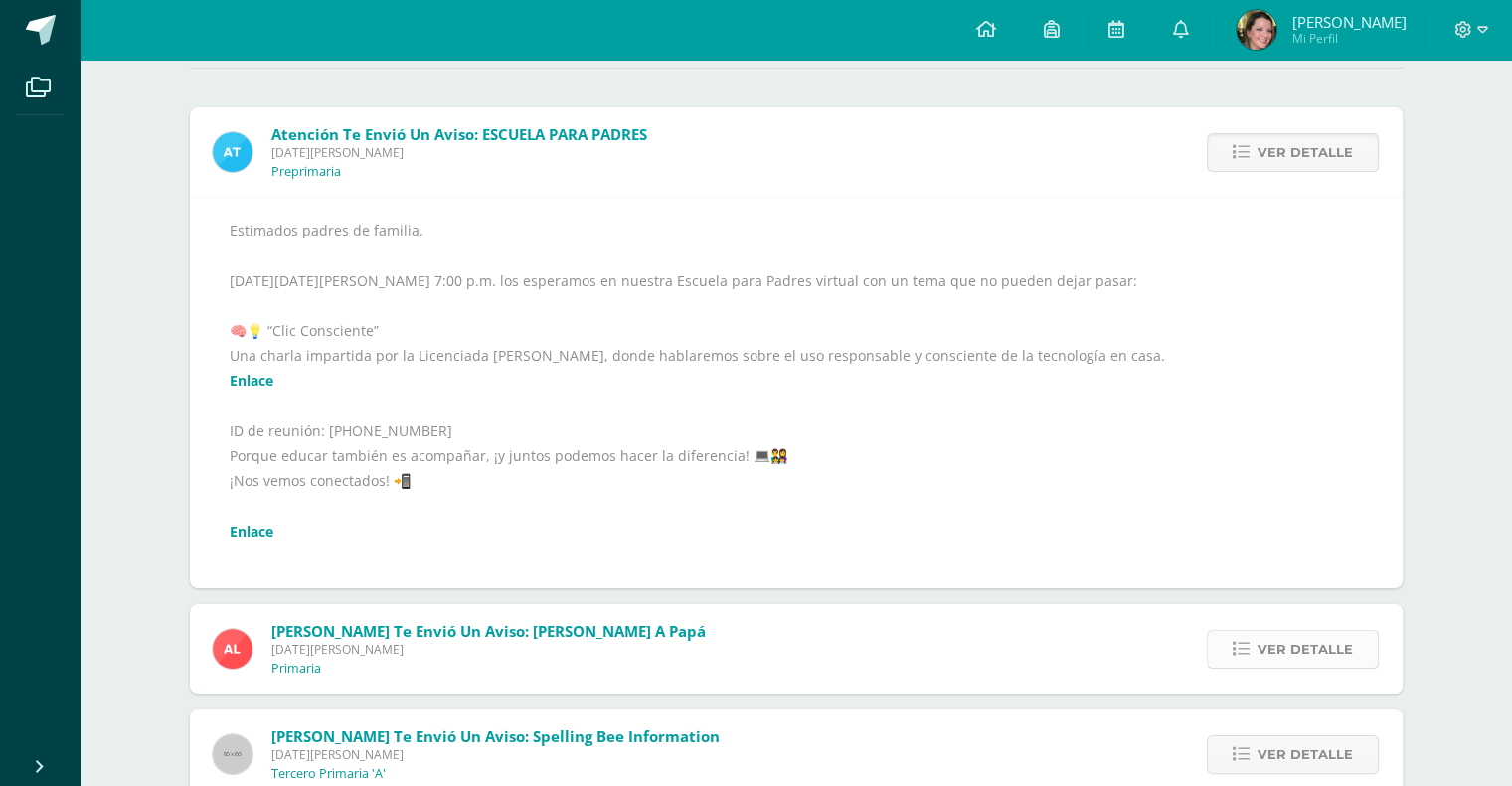 click on "Ver detalle" at bounding box center (1305, 649) 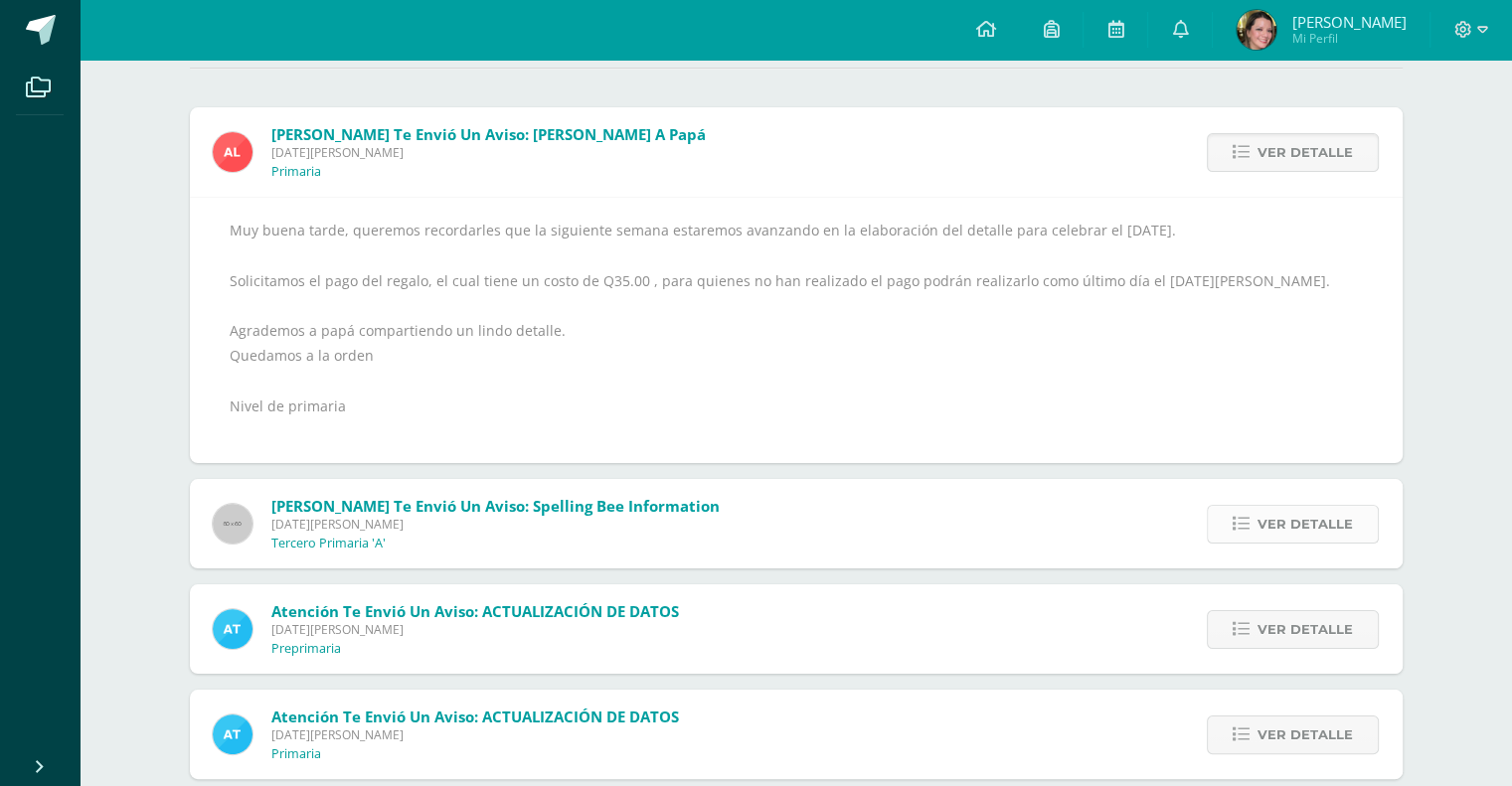 click on "Ver detalle" at bounding box center [1305, 524] 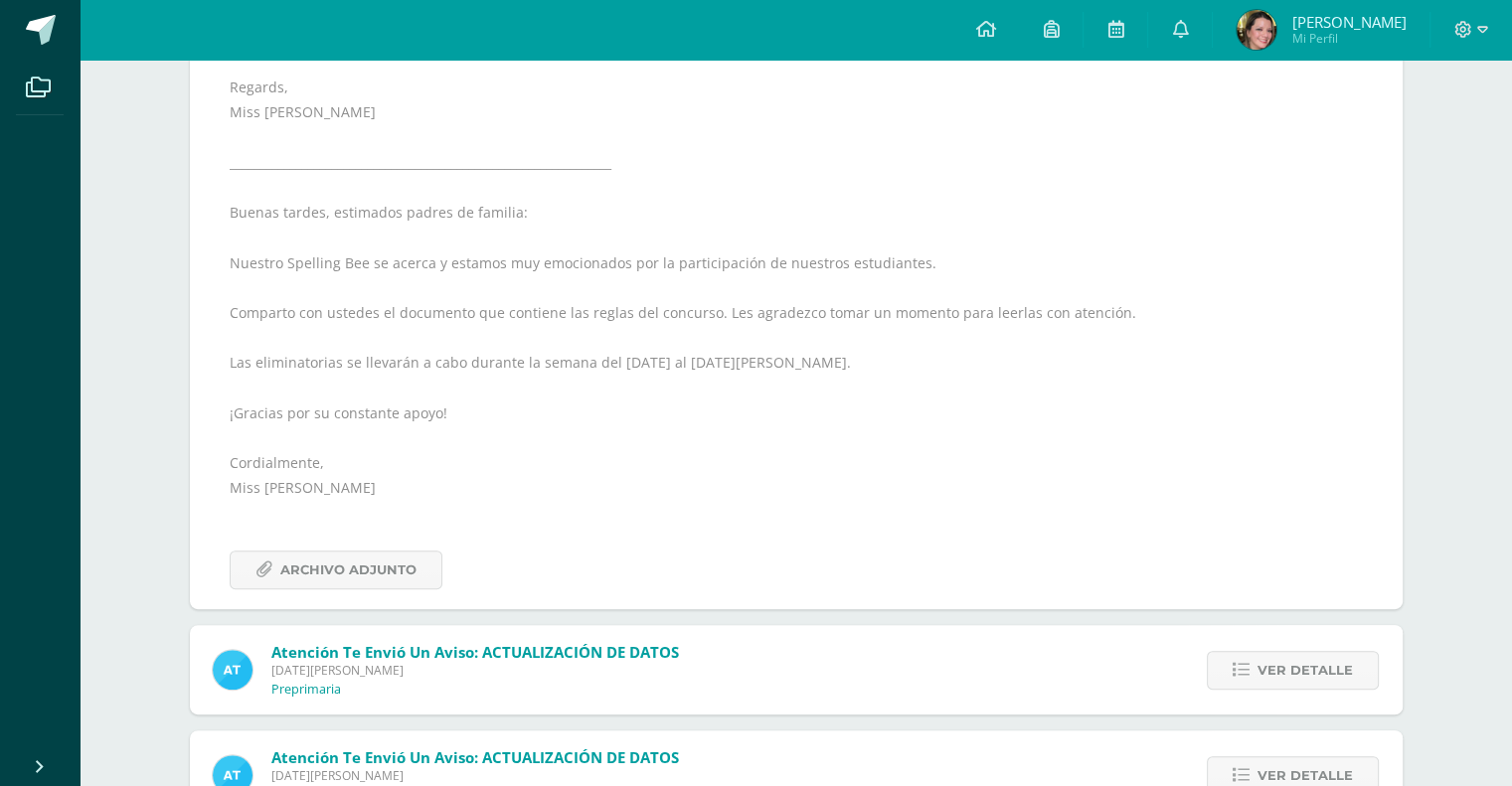 scroll, scrollTop: 596, scrollLeft: 0, axis: vertical 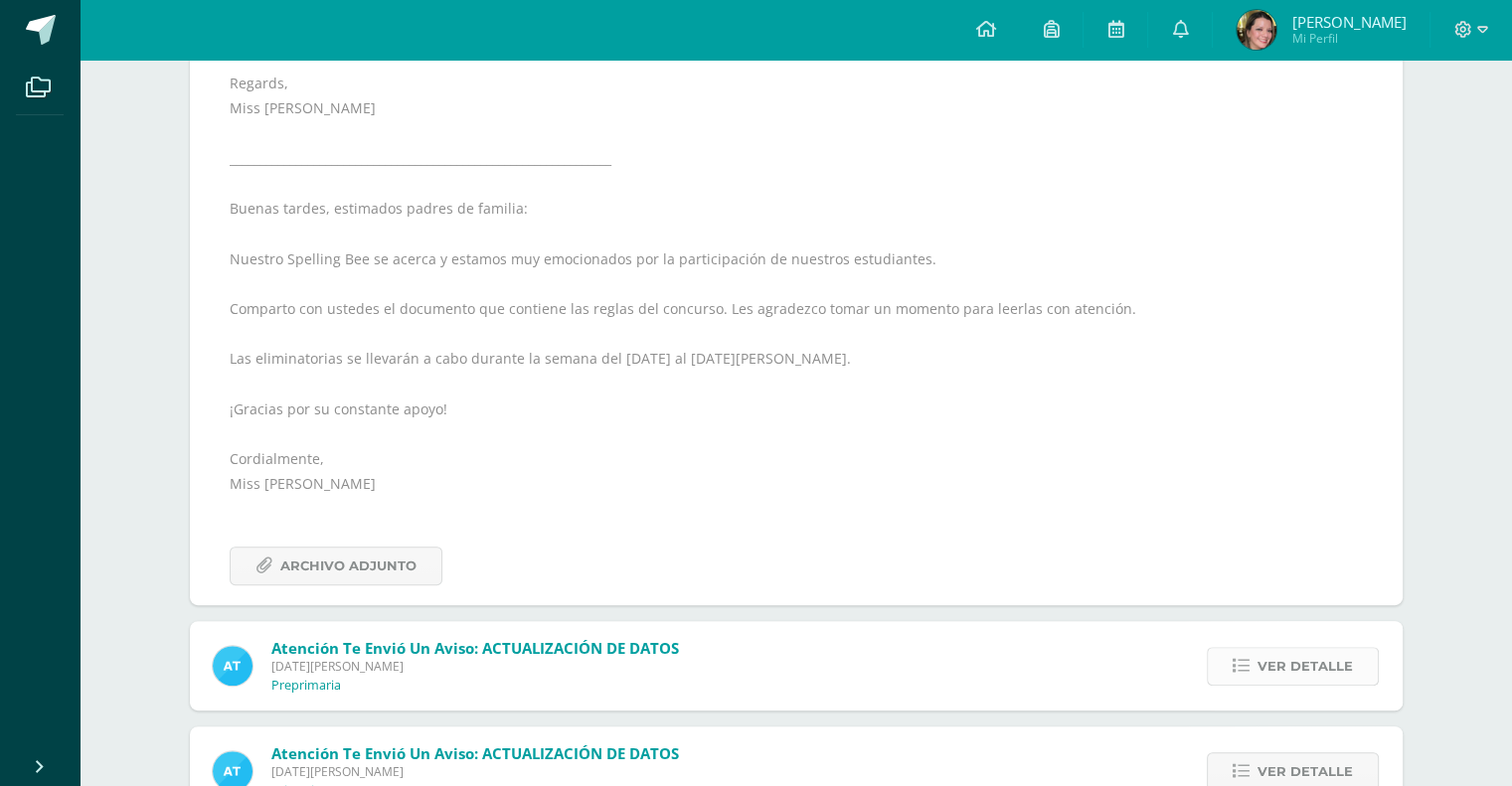 click on "Ver detalle" at bounding box center (1305, 666) 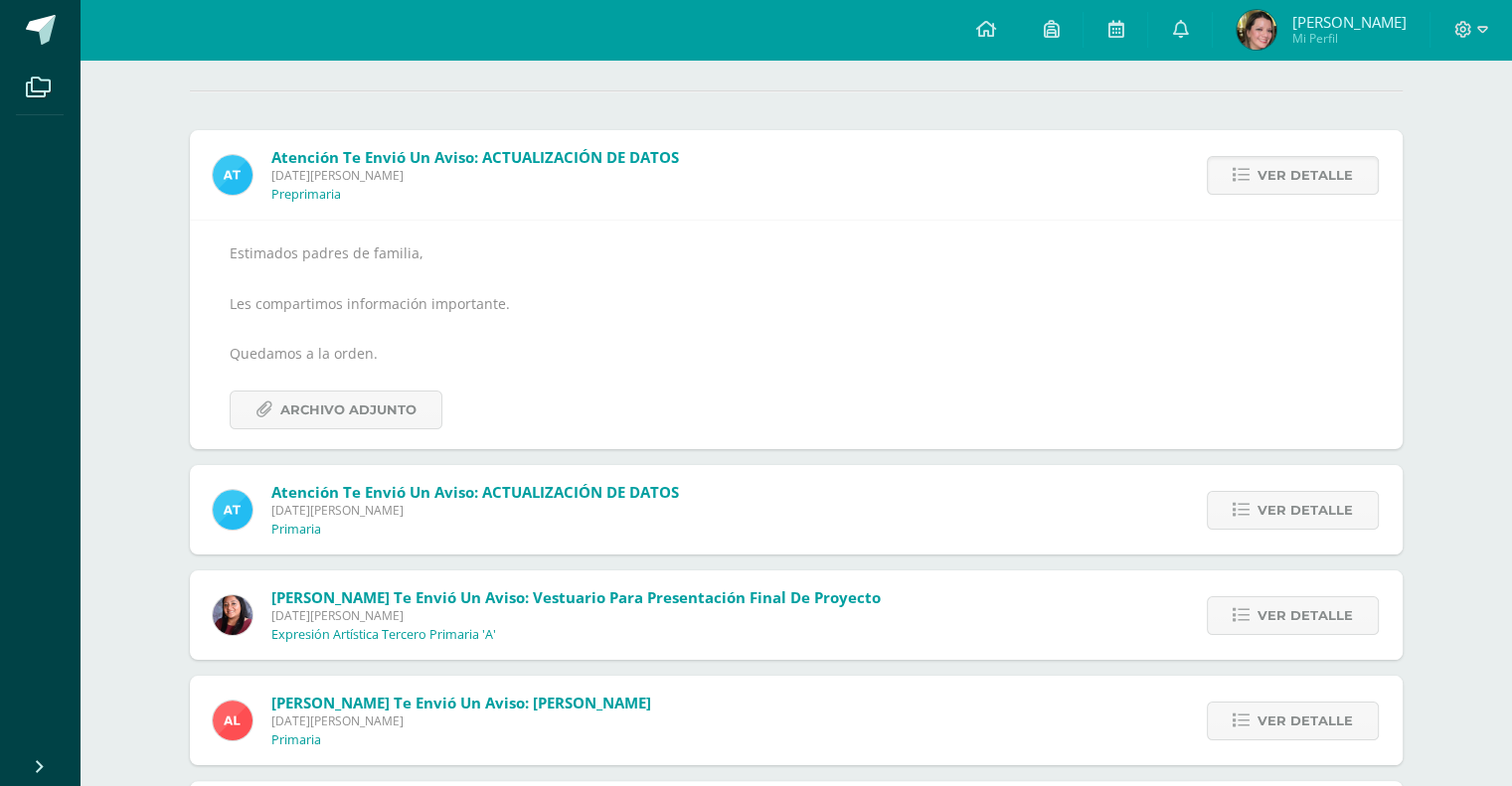 scroll, scrollTop: 0, scrollLeft: 0, axis: both 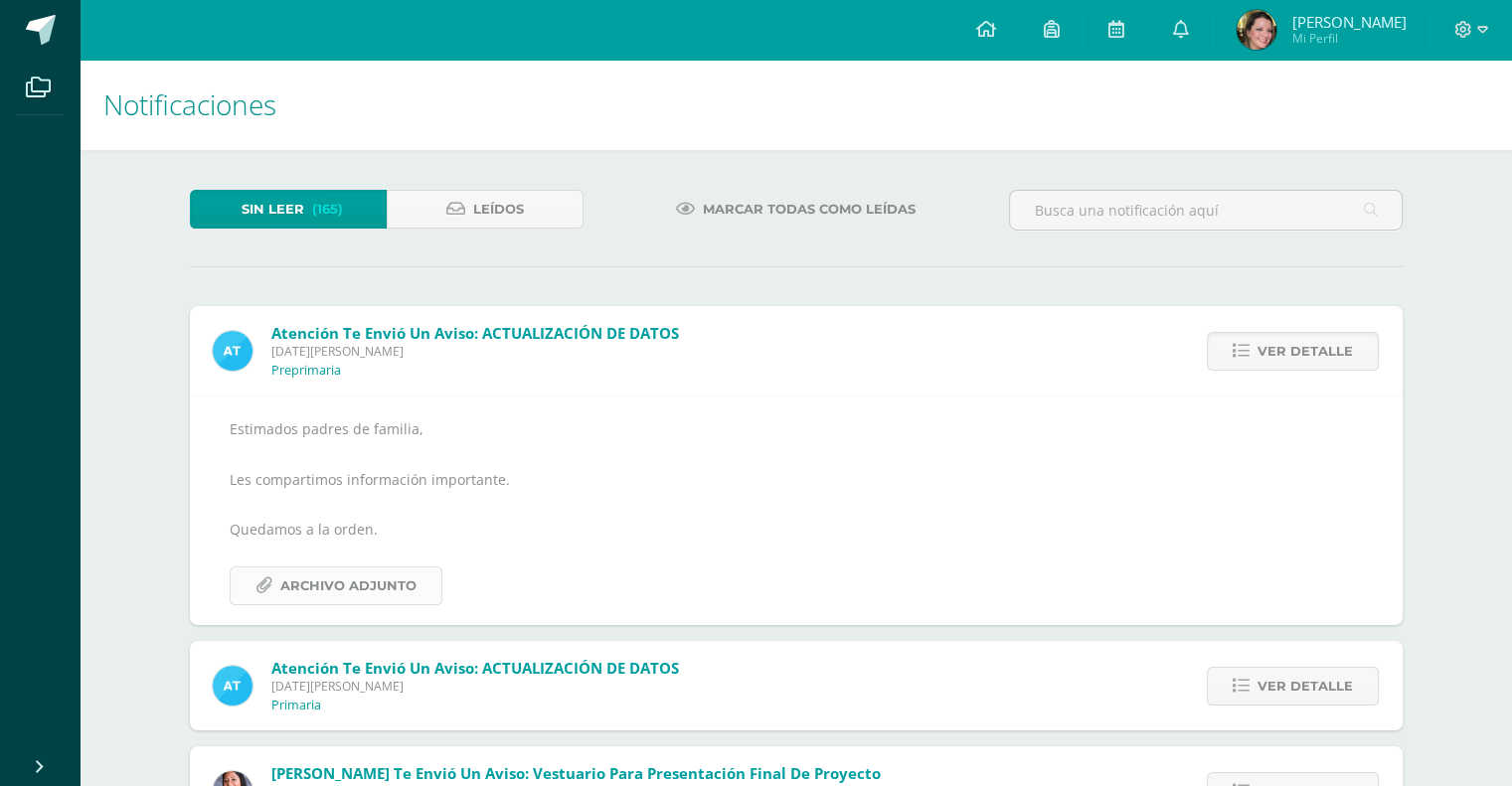 click on "Archivo Adjunto" at bounding box center (348, 585) 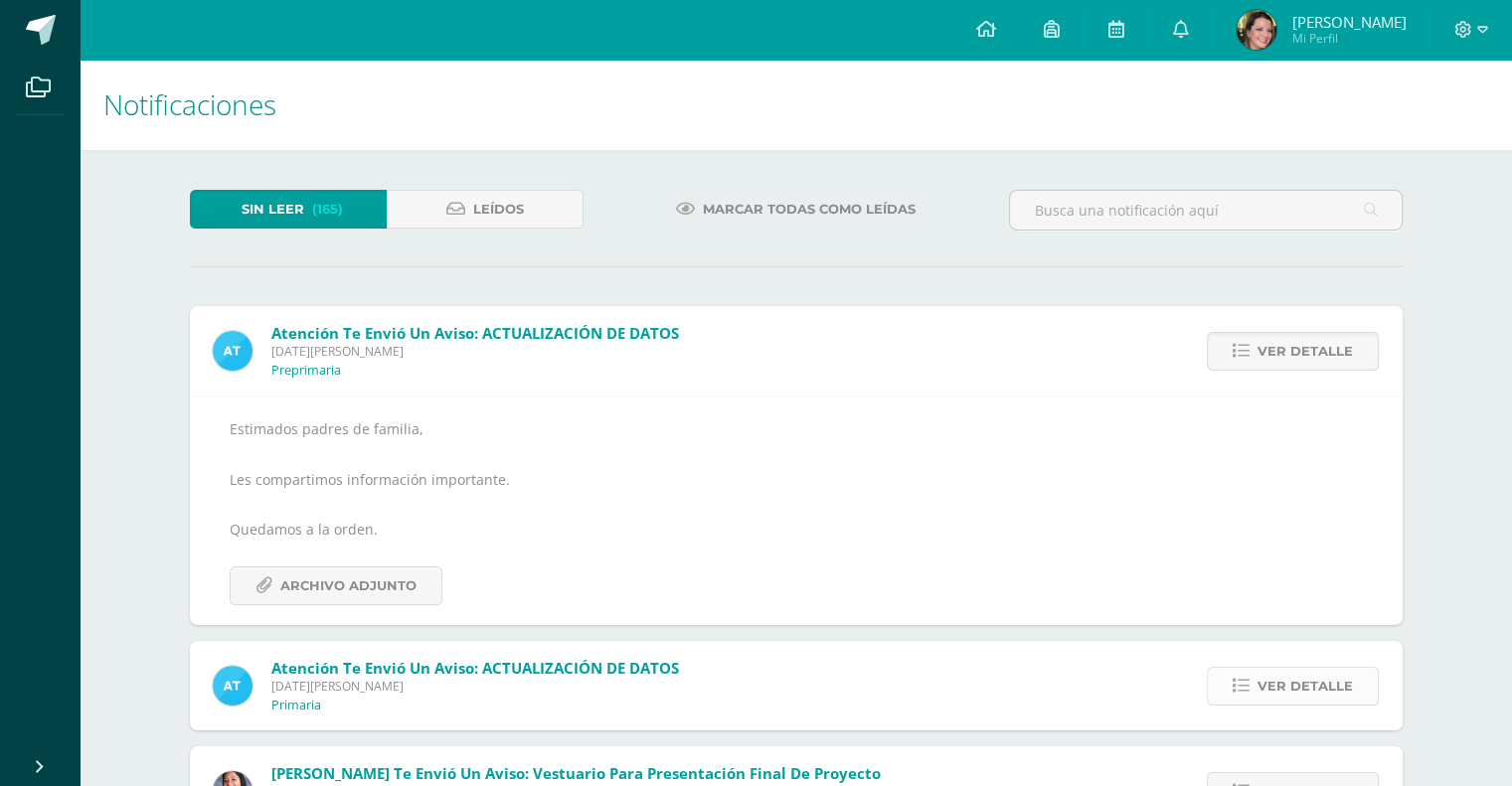 click on "Ver detalle" at bounding box center [1305, 686] 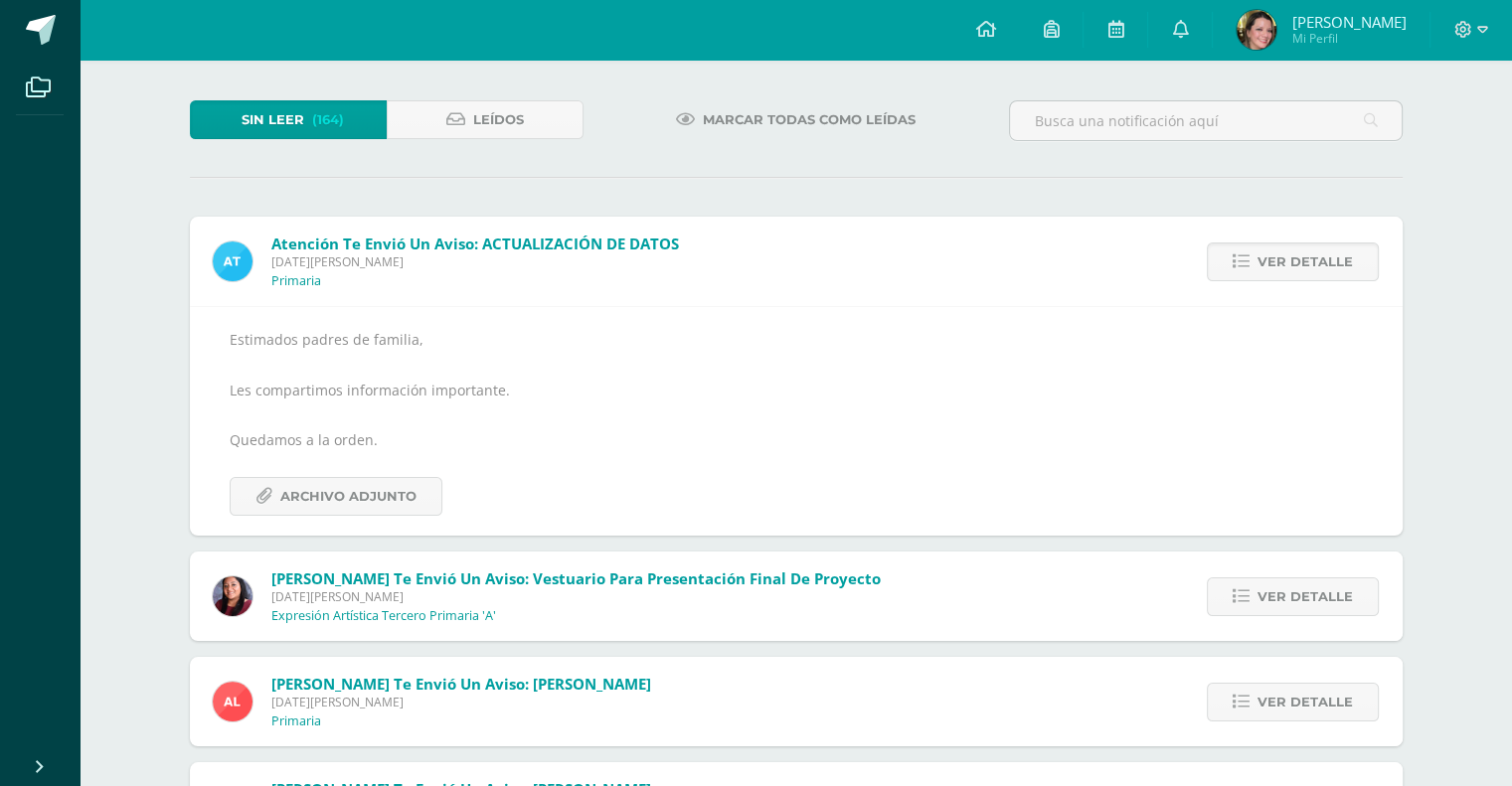 scroll, scrollTop: 298, scrollLeft: 0, axis: vertical 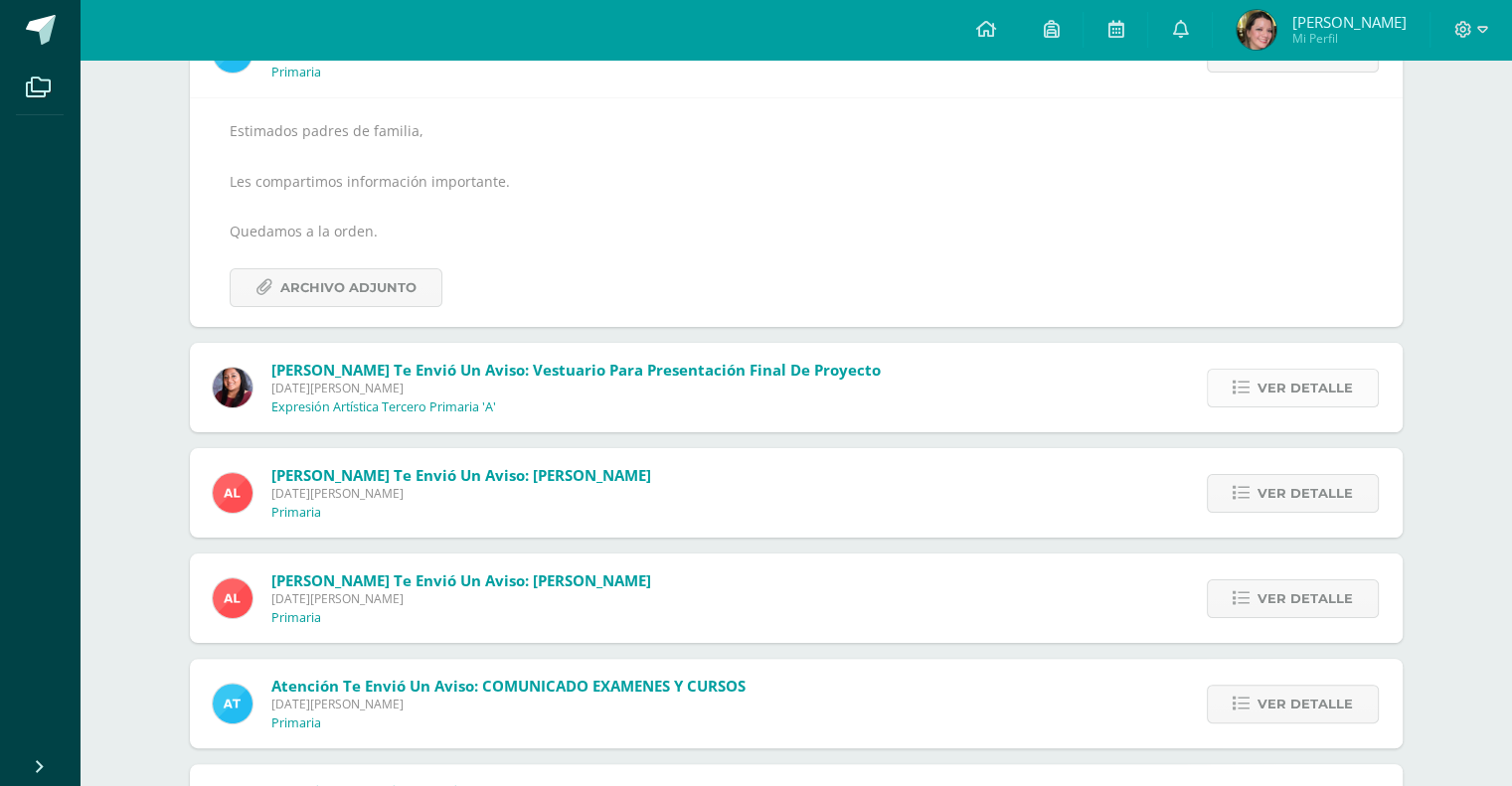 click on "Ver detalle" at bounding box center (1305, 388) 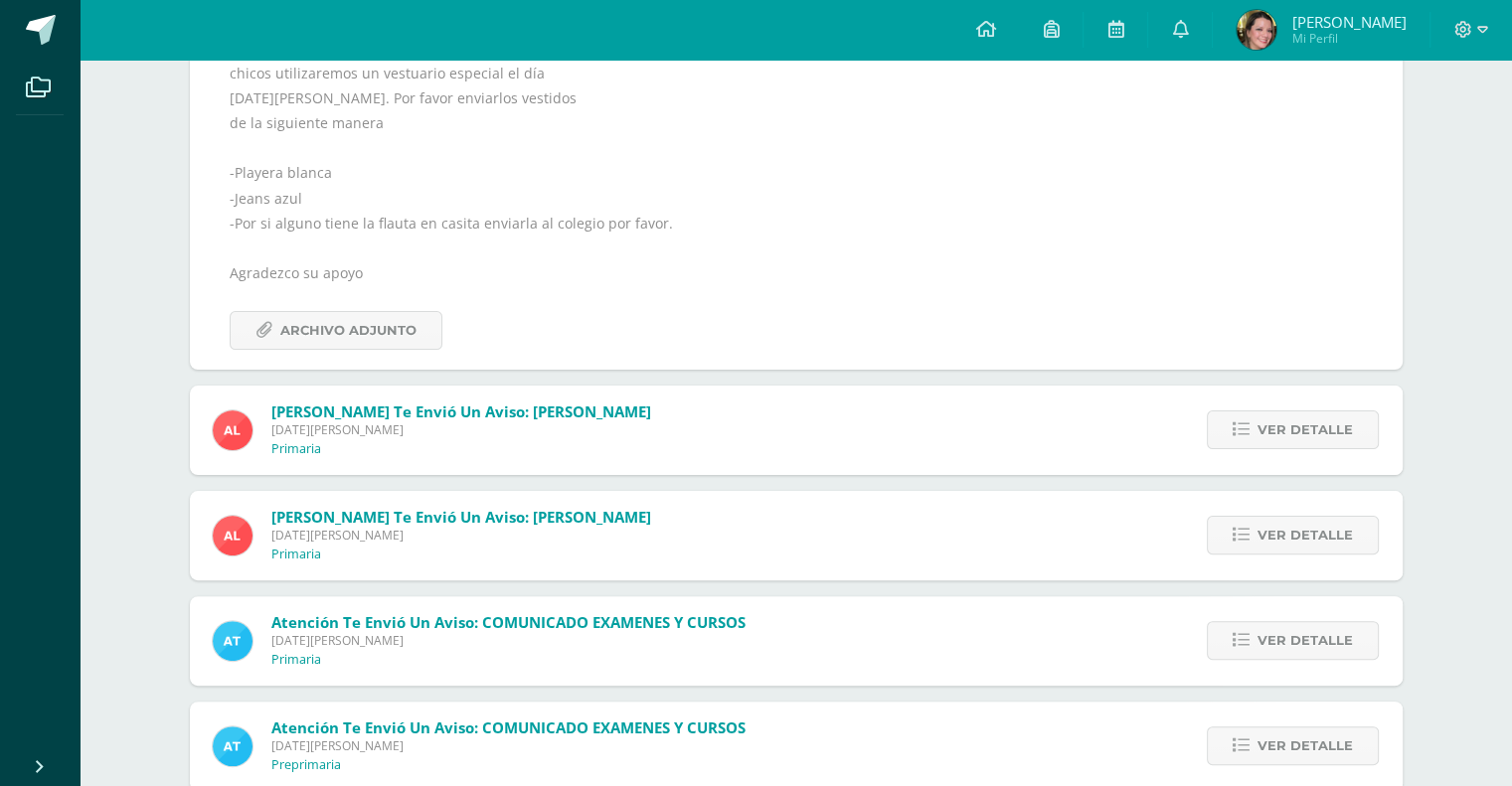scroll, scrollTop: 407, scrollLeft: 0, axis: vertical 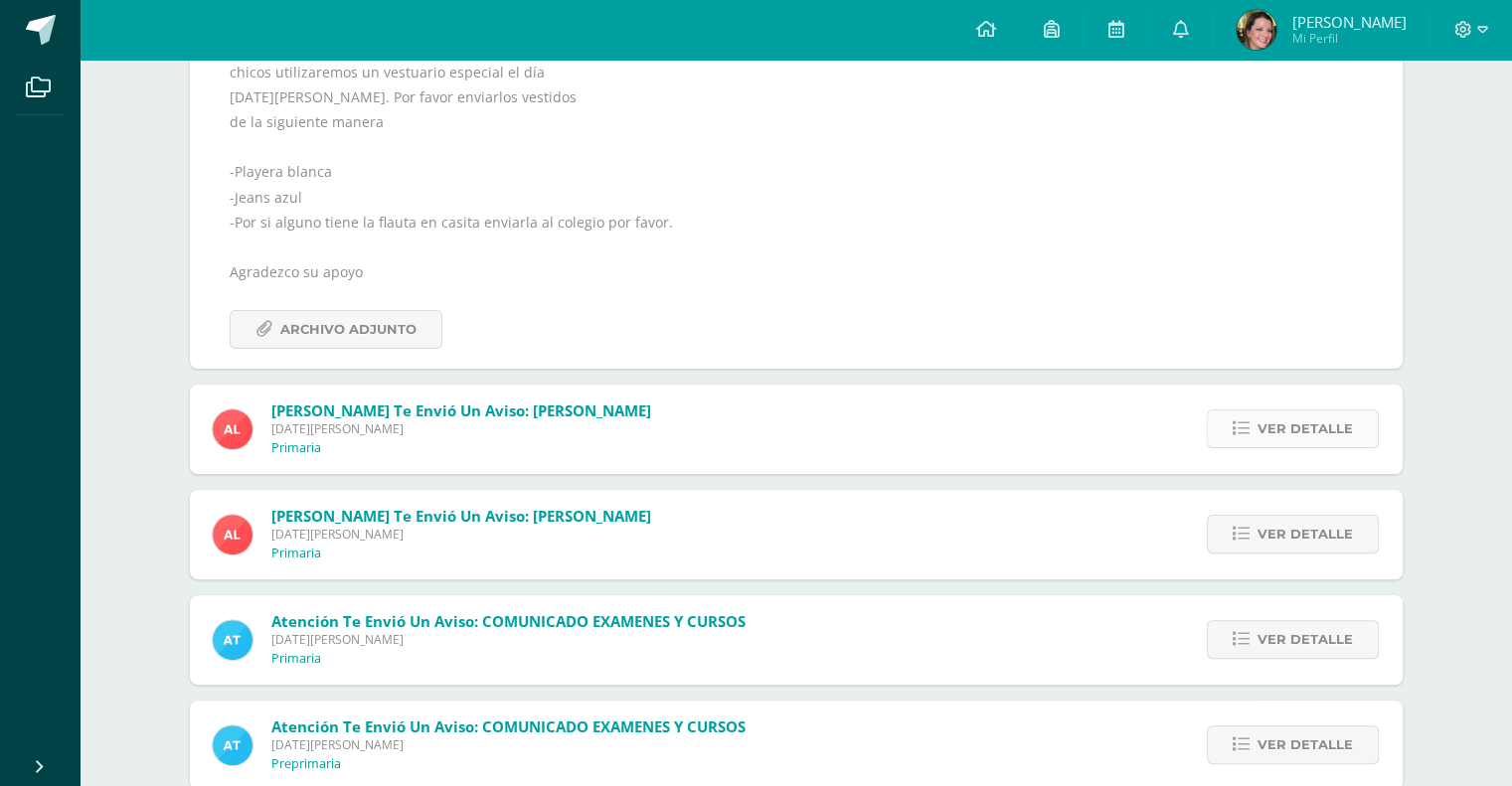 click on "Ver detalle" at bounding box center [1305, 428] 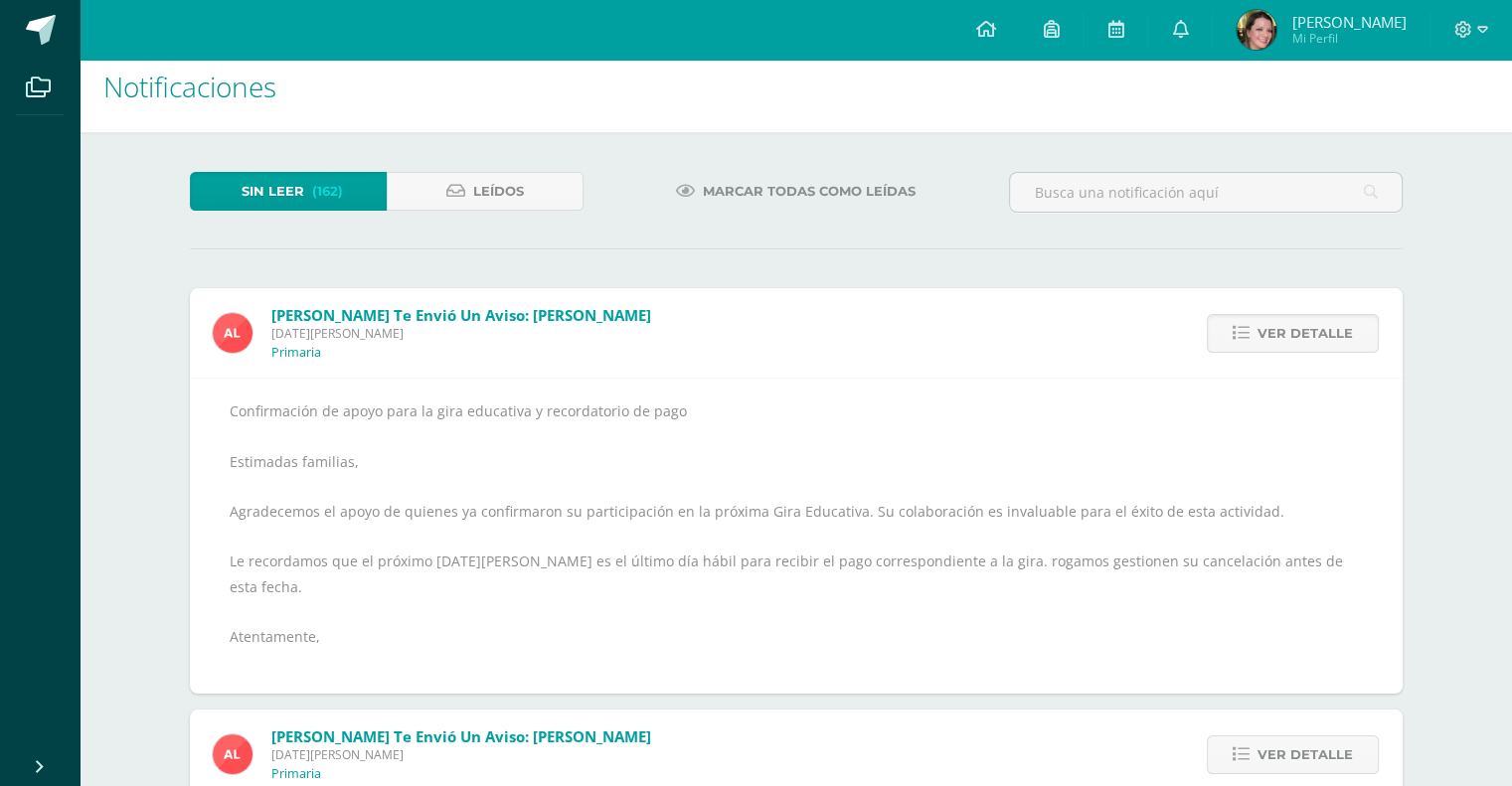 scroll, scrollTop: 0, scrollLeft: 0, axis: both 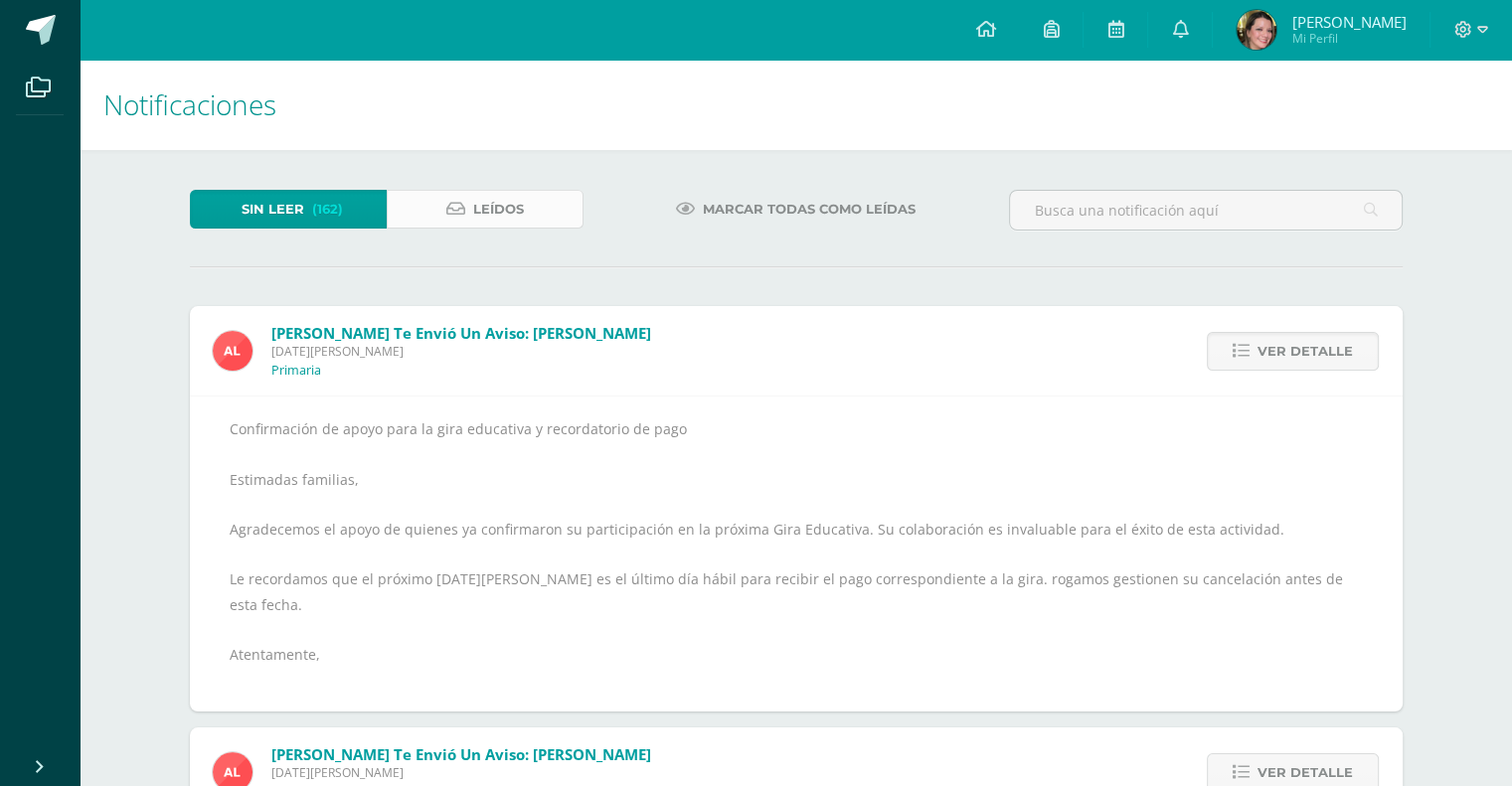 click on "Leídos" at bounding box center [498, 209] 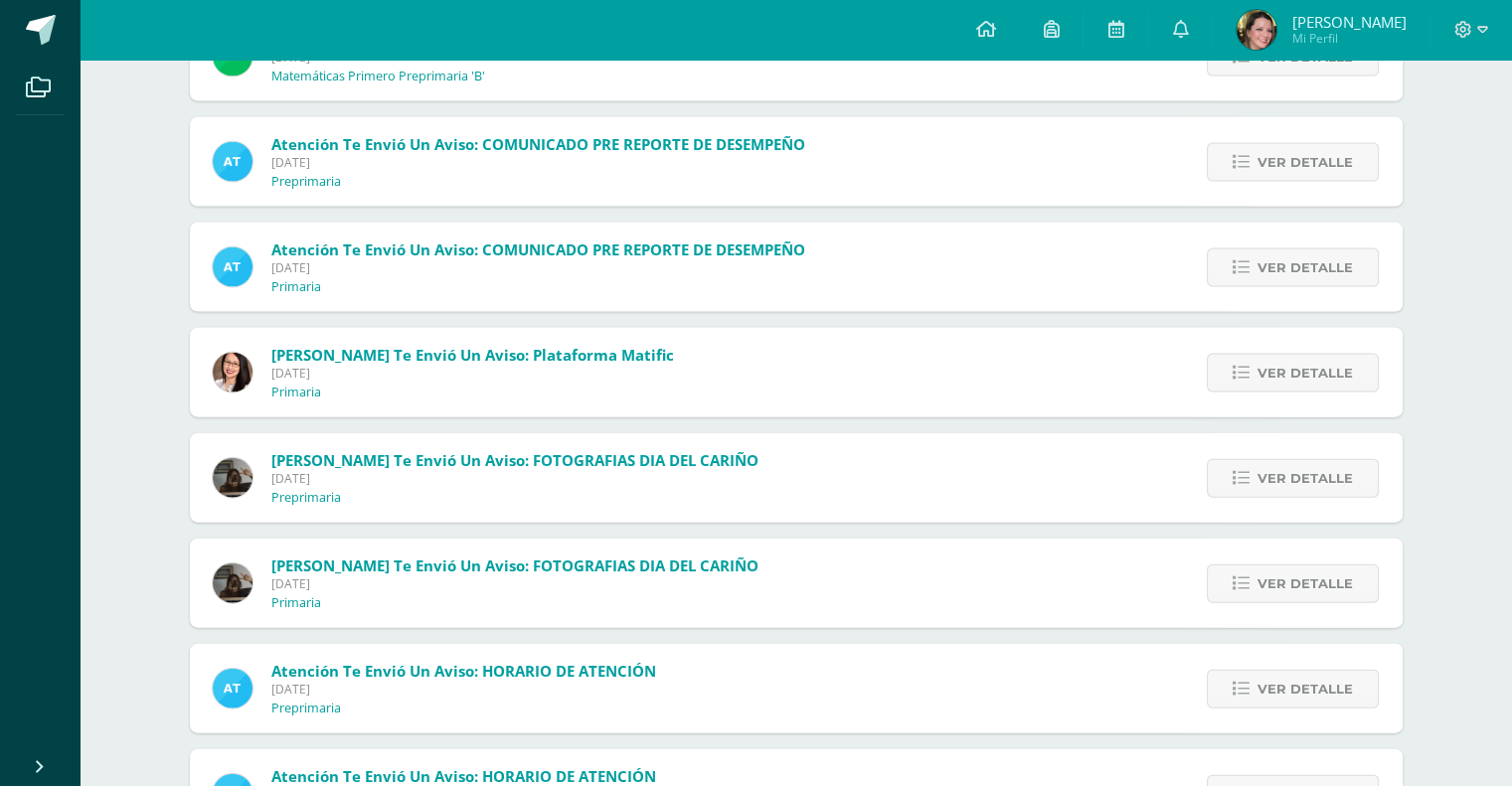 scroll, scrollTop: 11781, scrollLeft: 0, axis: vertical 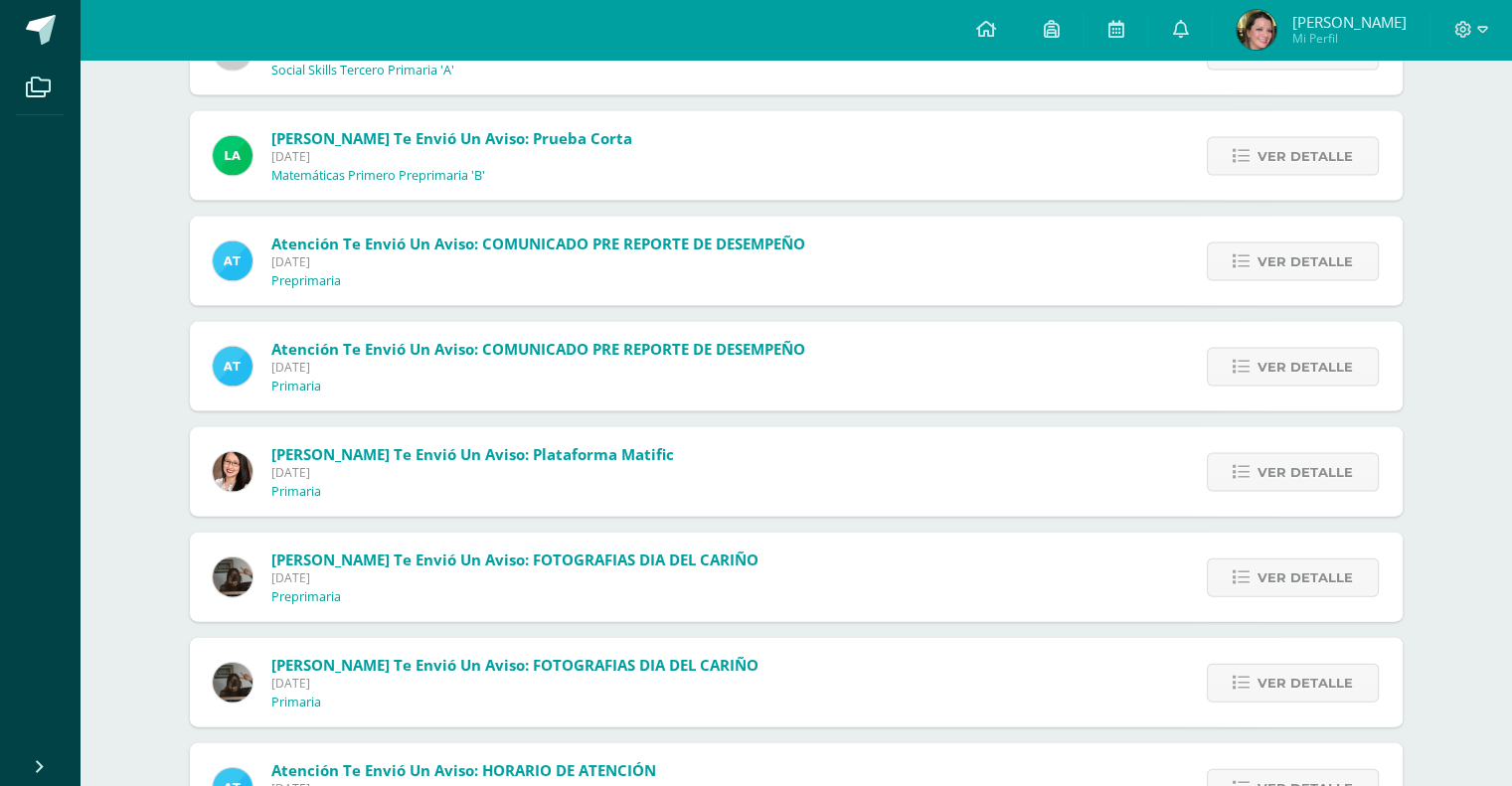 click at bounding box center (233, 472) 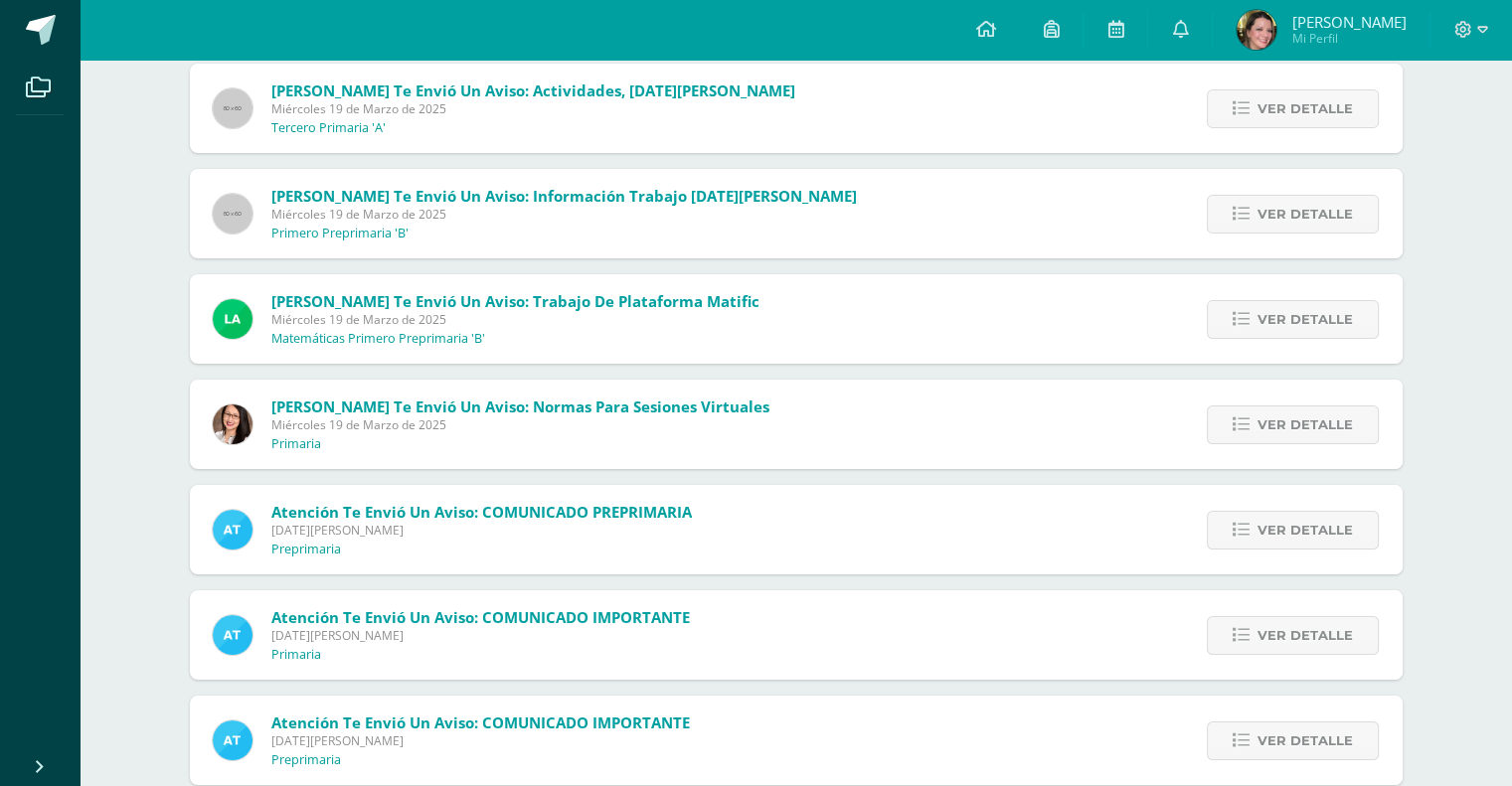 scroll, scrollTop: 7310, scrollLeft: 0, axis: vertical 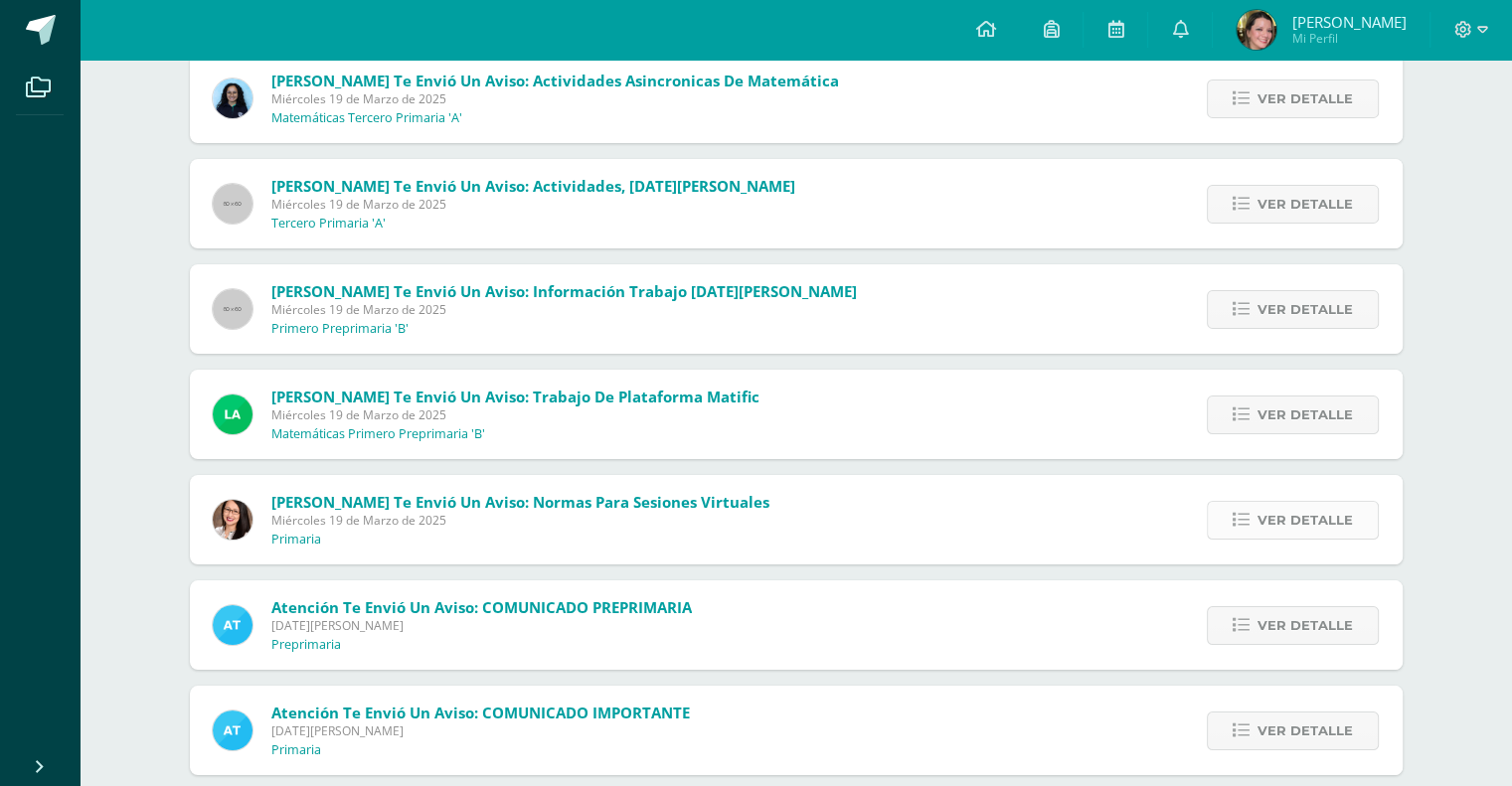 click on "Ver detalle" at bounding box center [1305, 520] 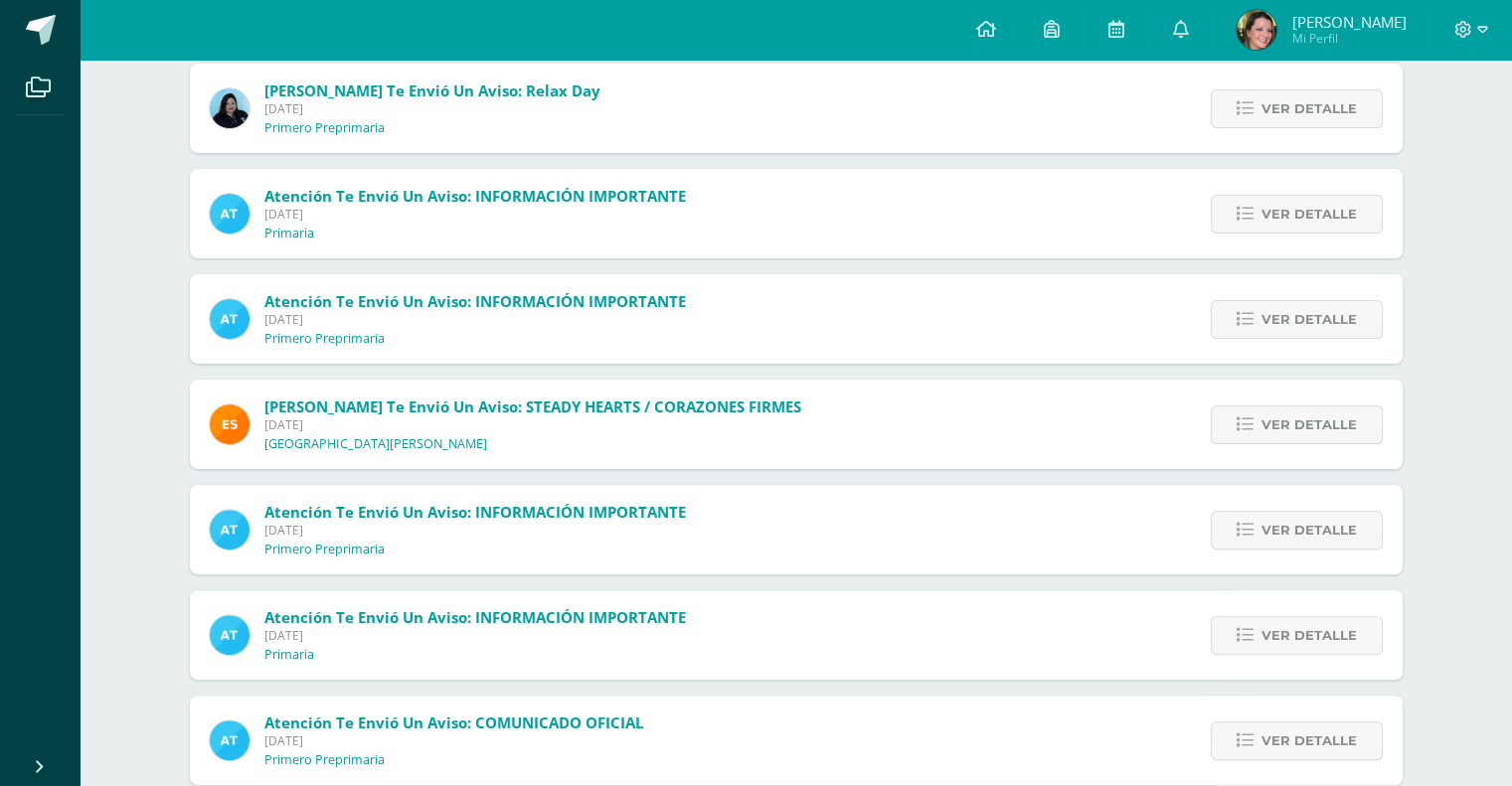scroll, scrollTop: 0, scrollLeft: 0, axis: both 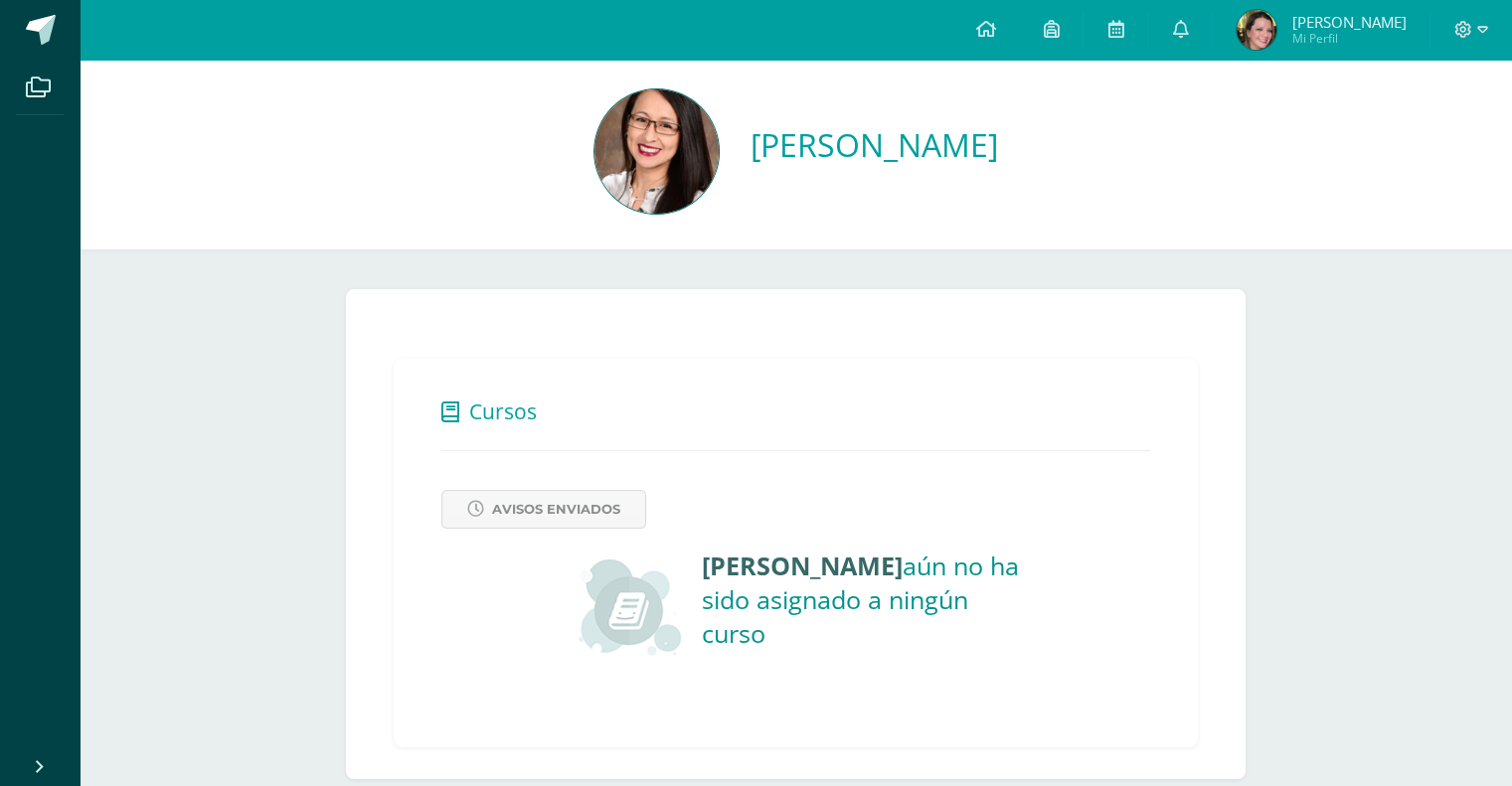 click at bounding box center [656, 151] 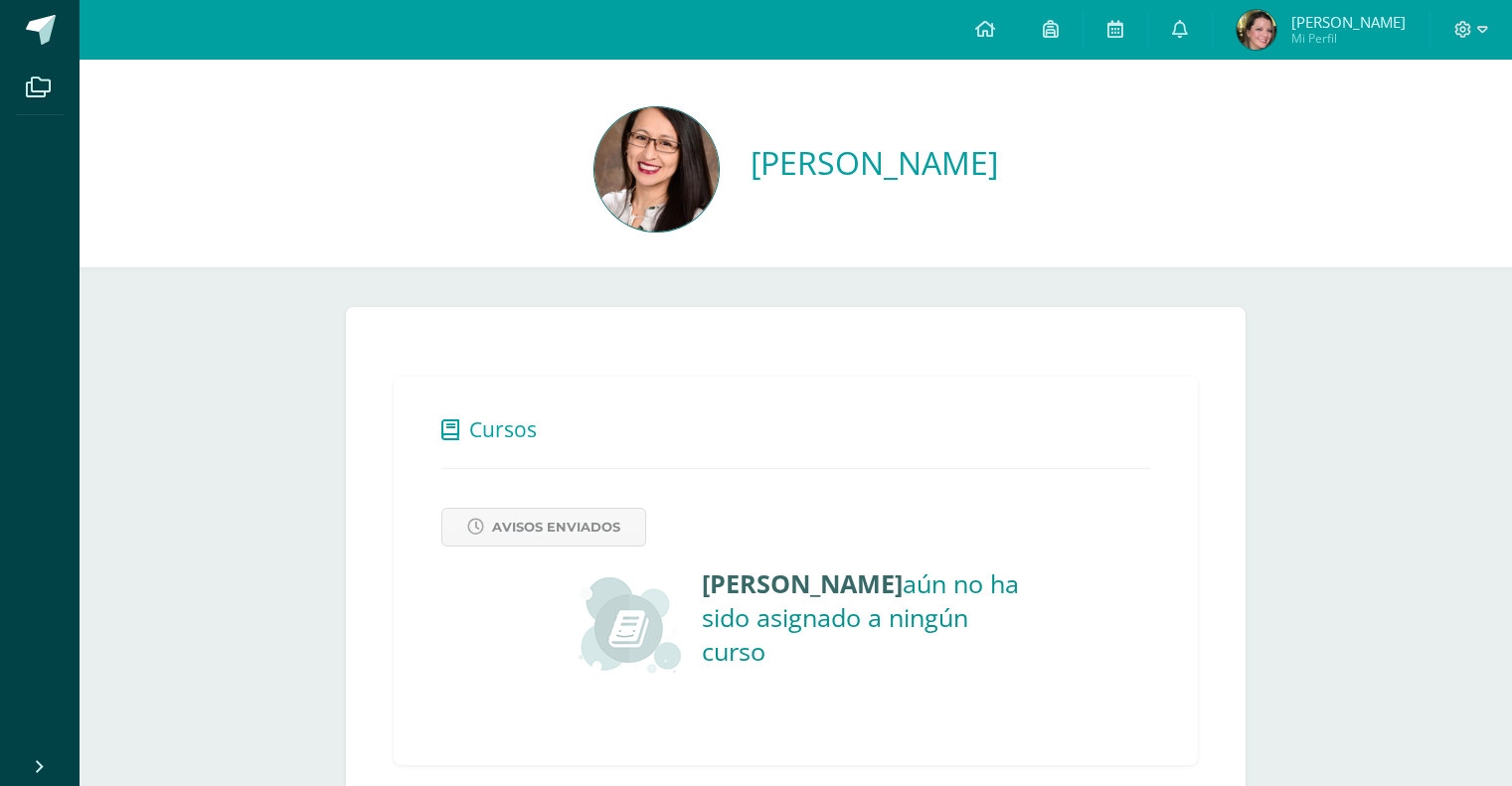 scroll, scrollTop: 0, scrollLeft: 0, axis: both 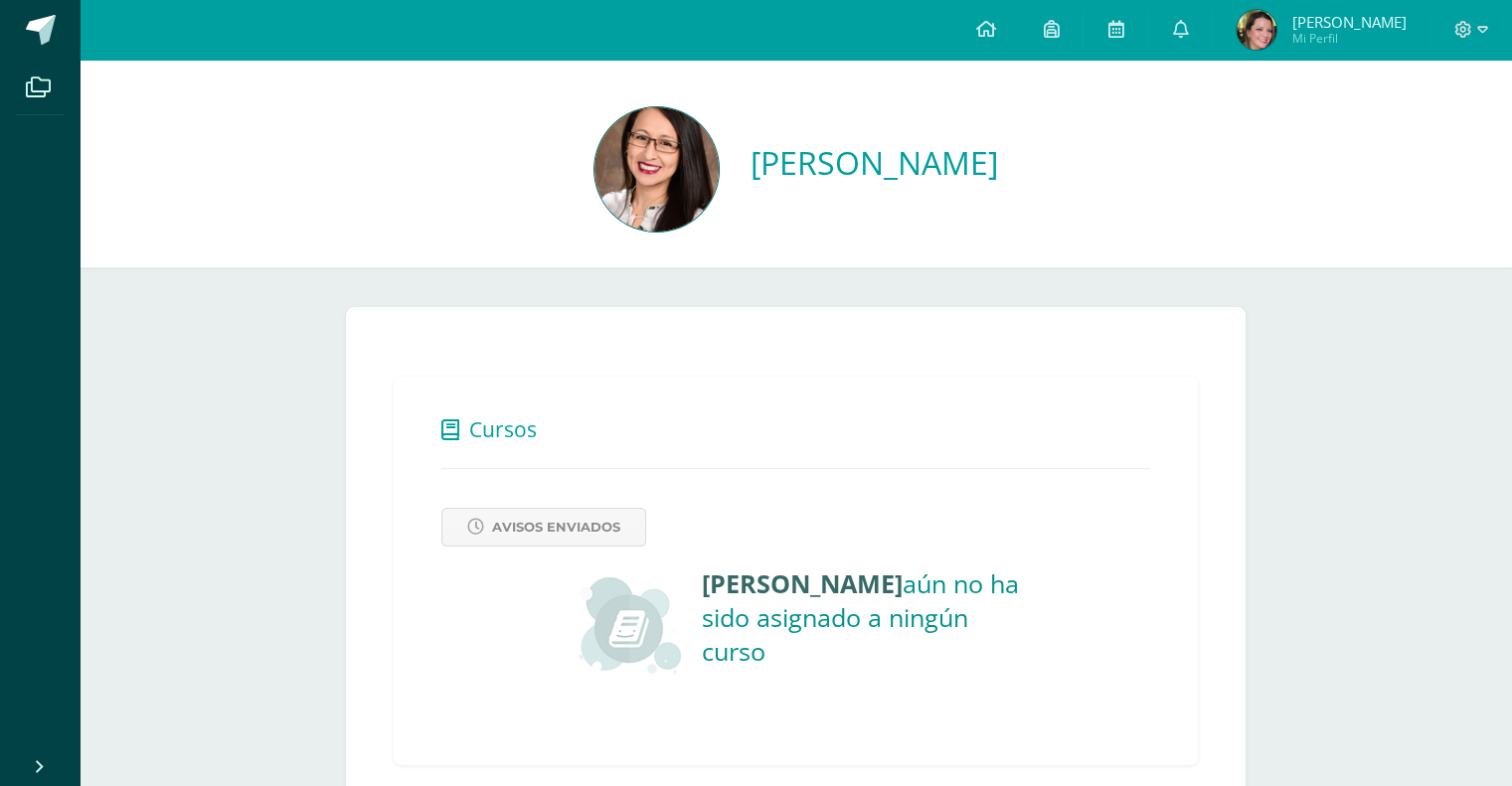 click on "[PERSON_NAME]" at bounding box center [874, 162] 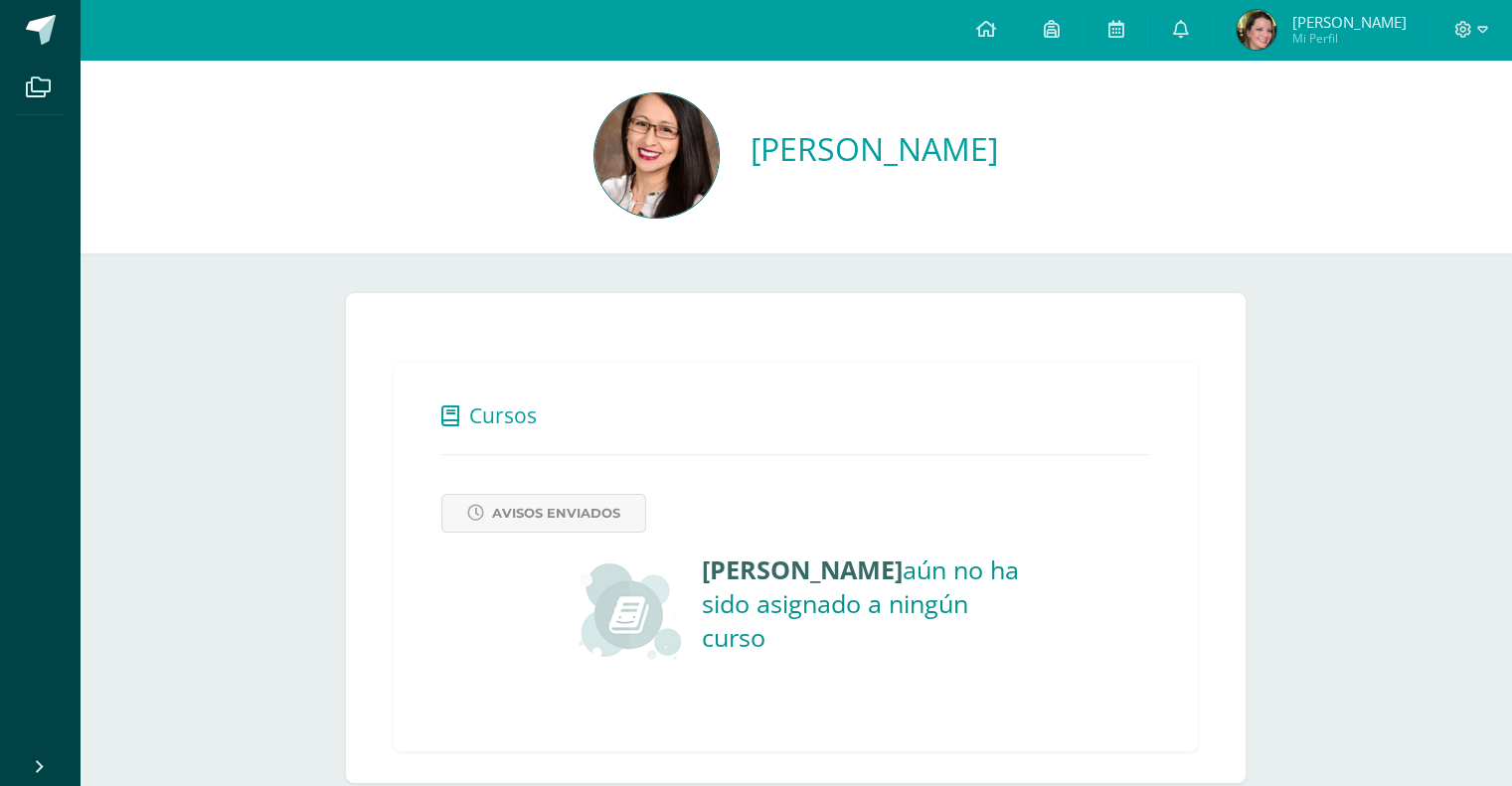 scroll, scrollTop: 18, scrollLeft: 0, axis: vertical 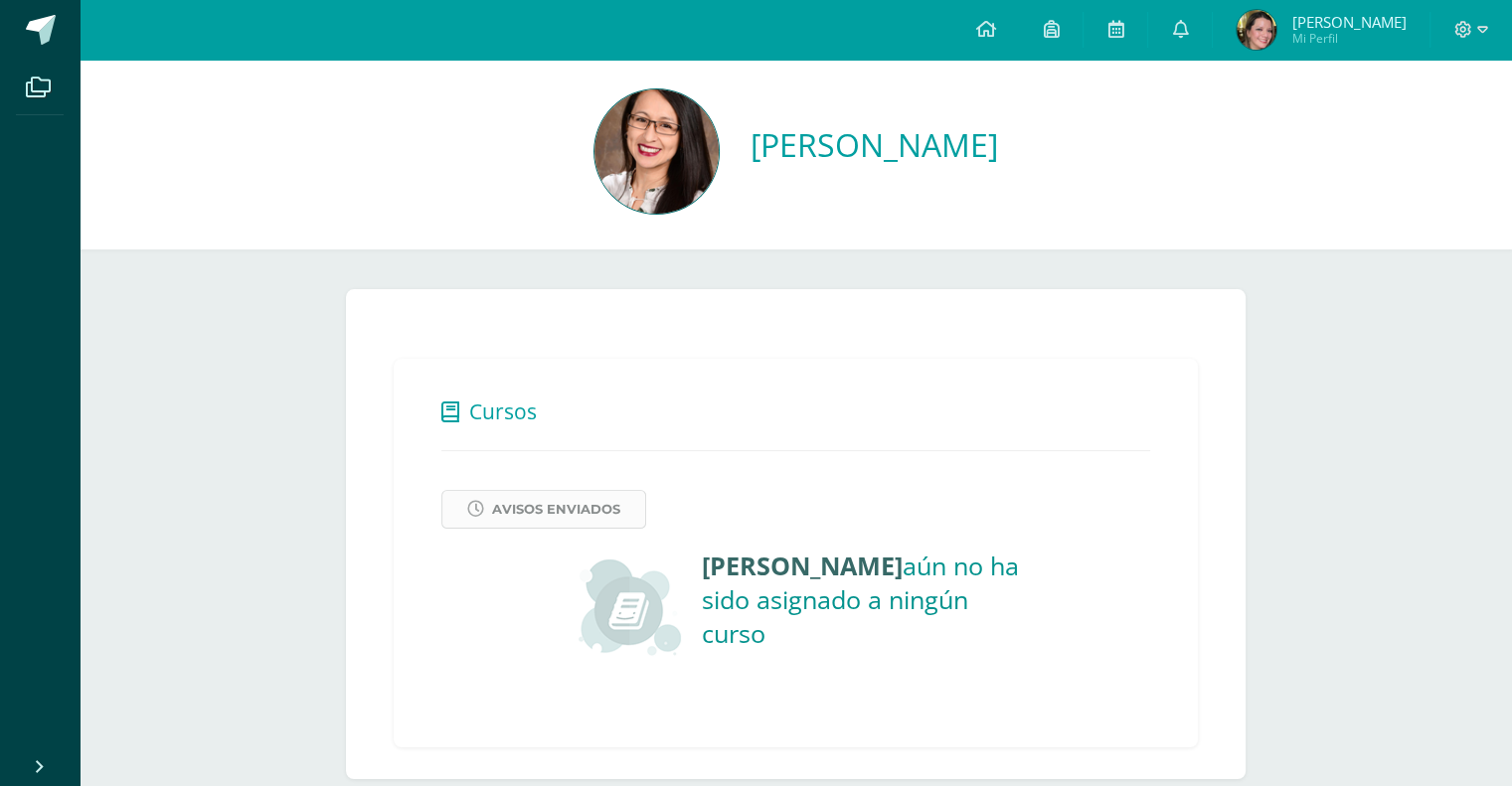 click on "Avisos Enviados" at bounding box center [556, 509] 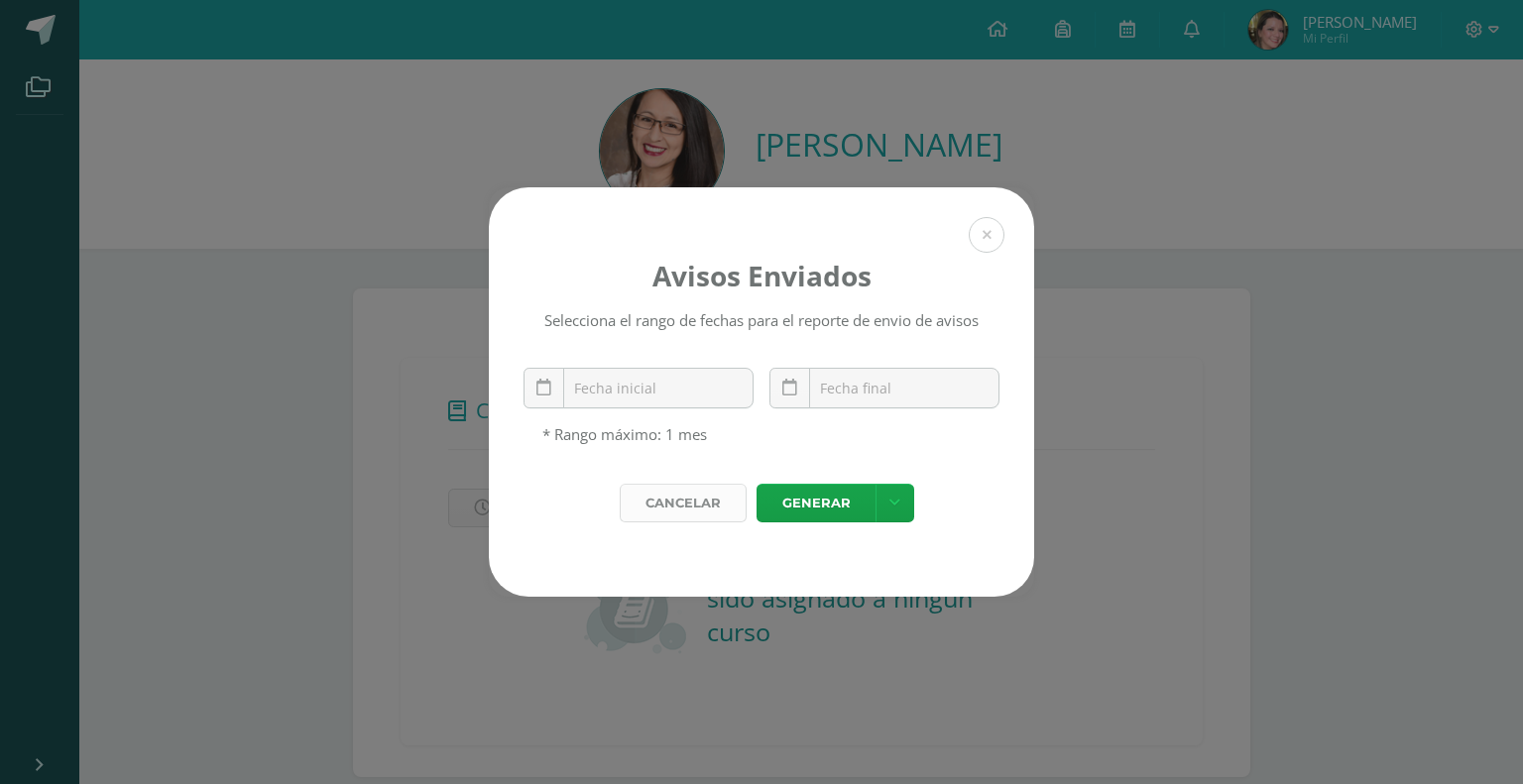 click on "Cancelar" at bounding box center [683, 503] 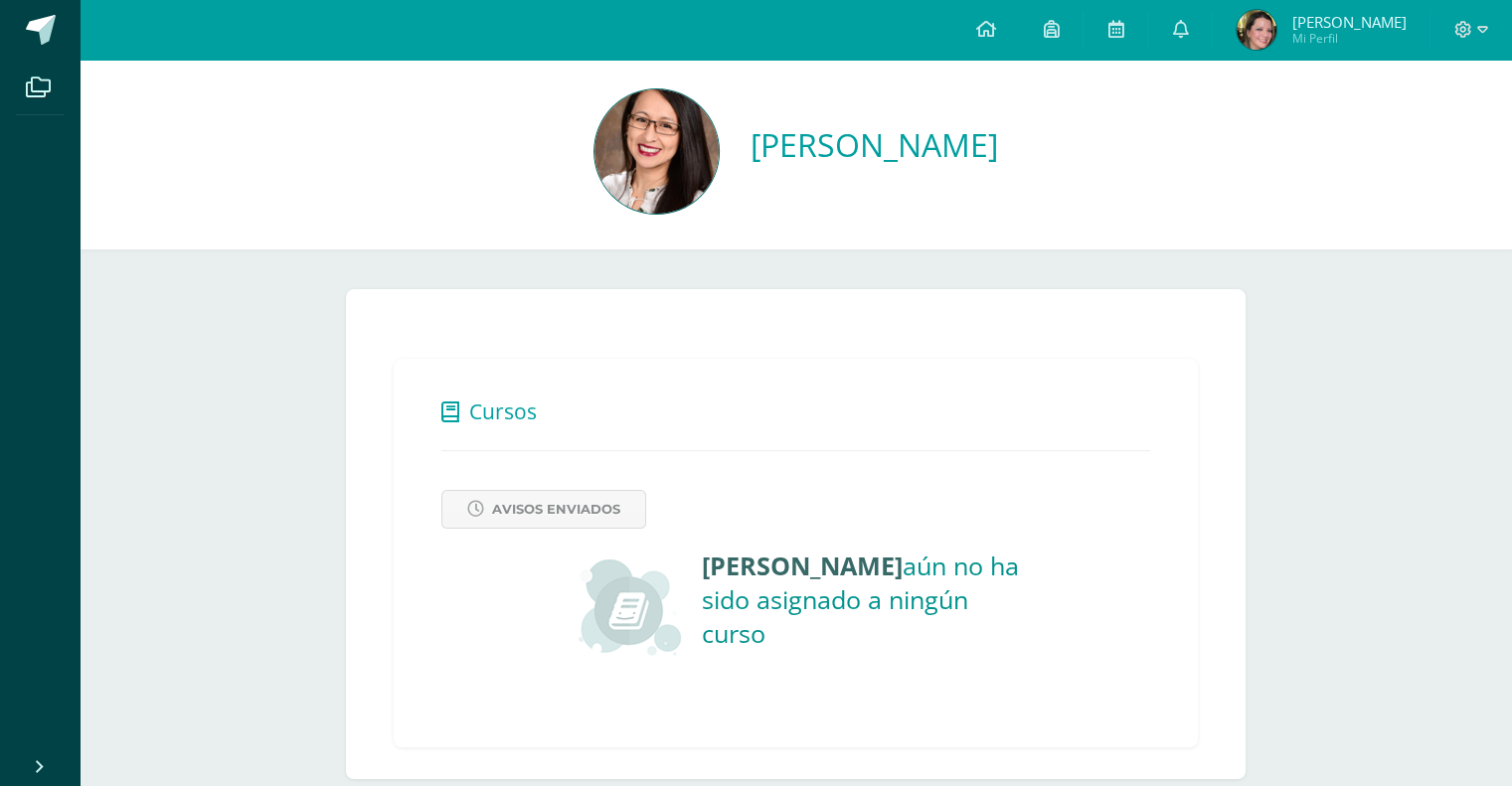 drag, startPoint x: 487, startPoint y: 415, endPoint x: 792, endPoint y: 366, distance: 308.911 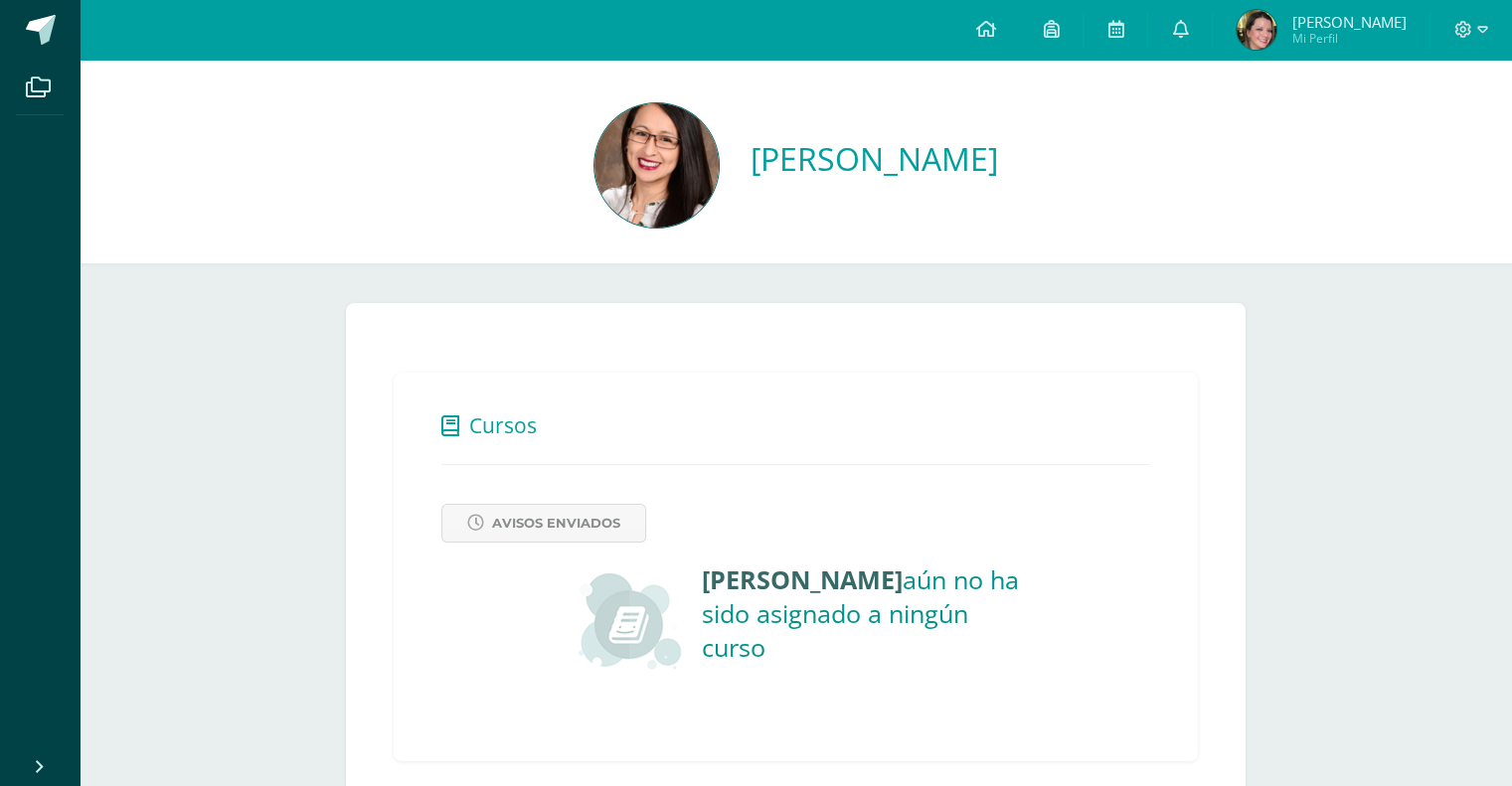 scroll, scrollTop: 0, scrollLeft: 0, axis: both 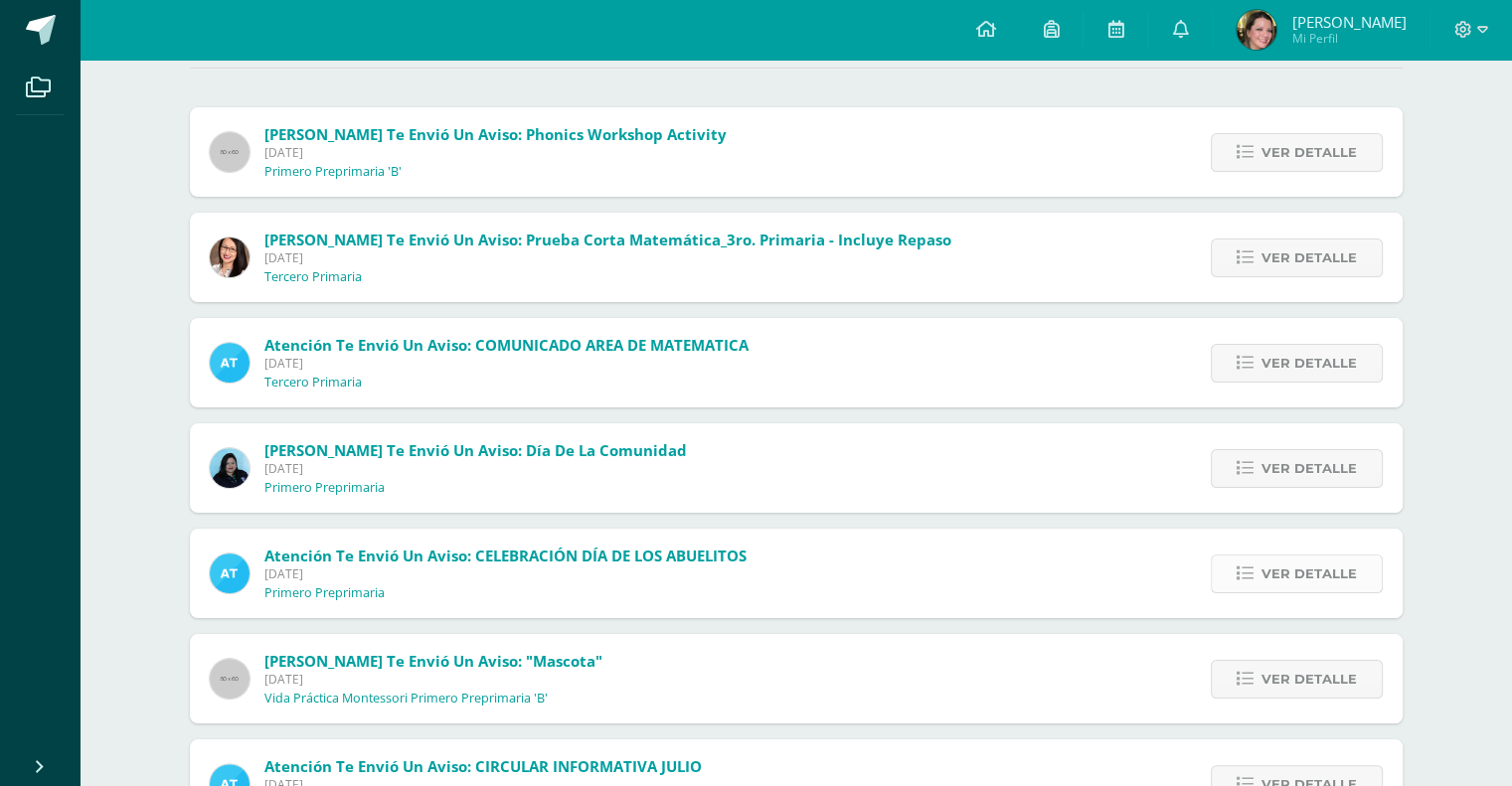 click on "Ver detalle" at bounding box center [1309, 573] 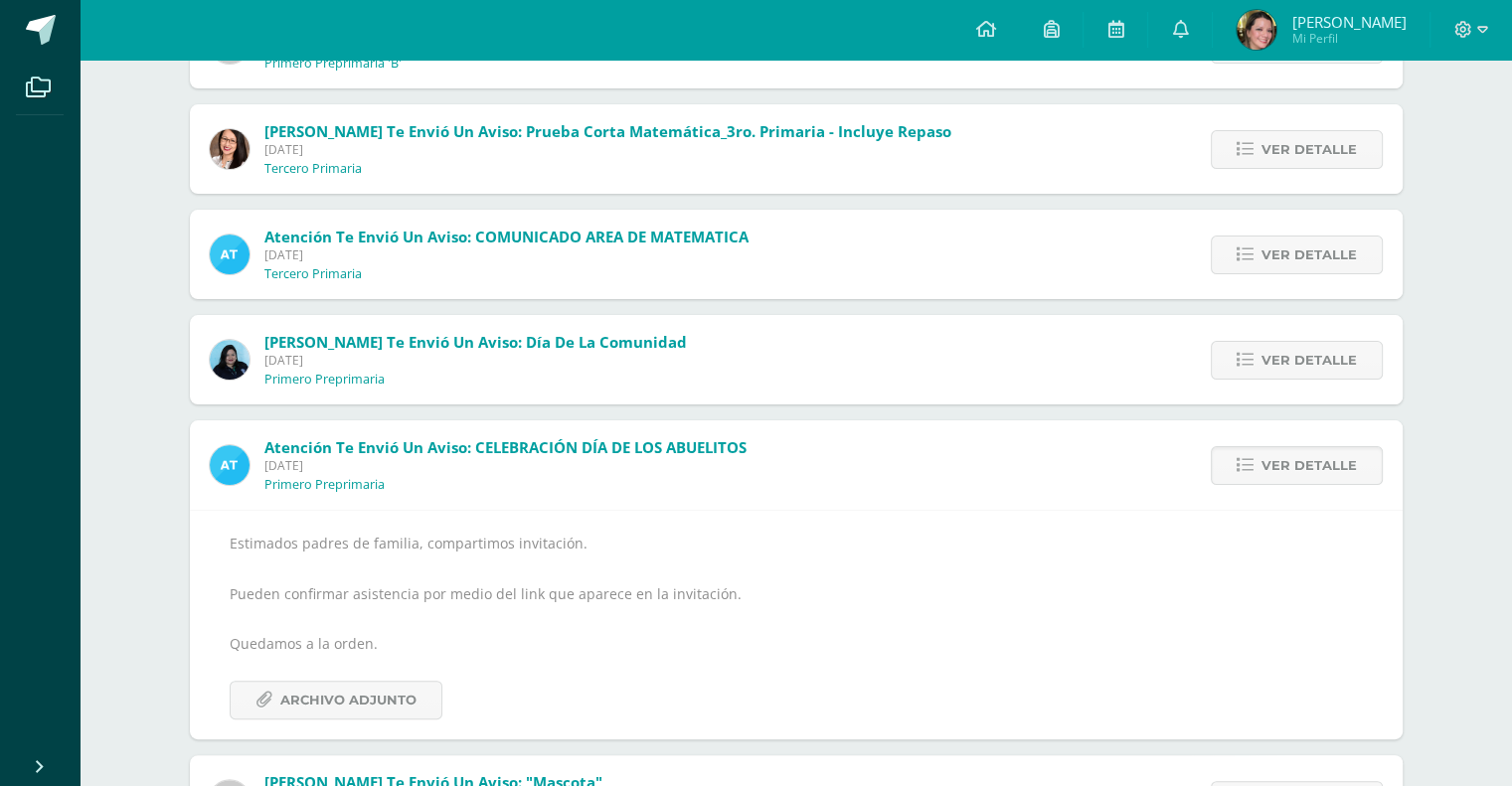 scroll, scrollTop: 497, scrollLeft: 0, axis: vertical 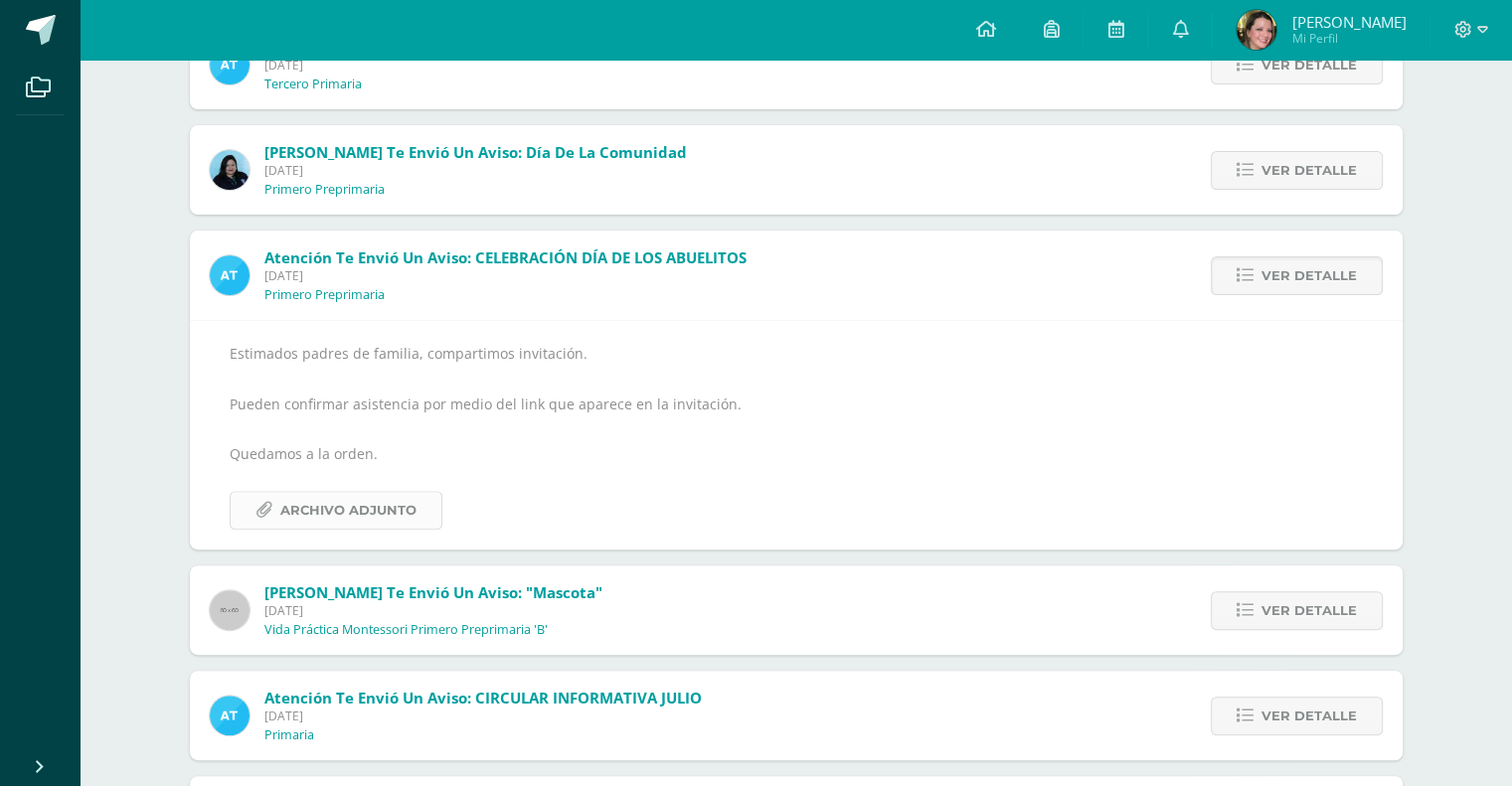 click on "Archivo Adjunto" at bounding box center (348, 510) 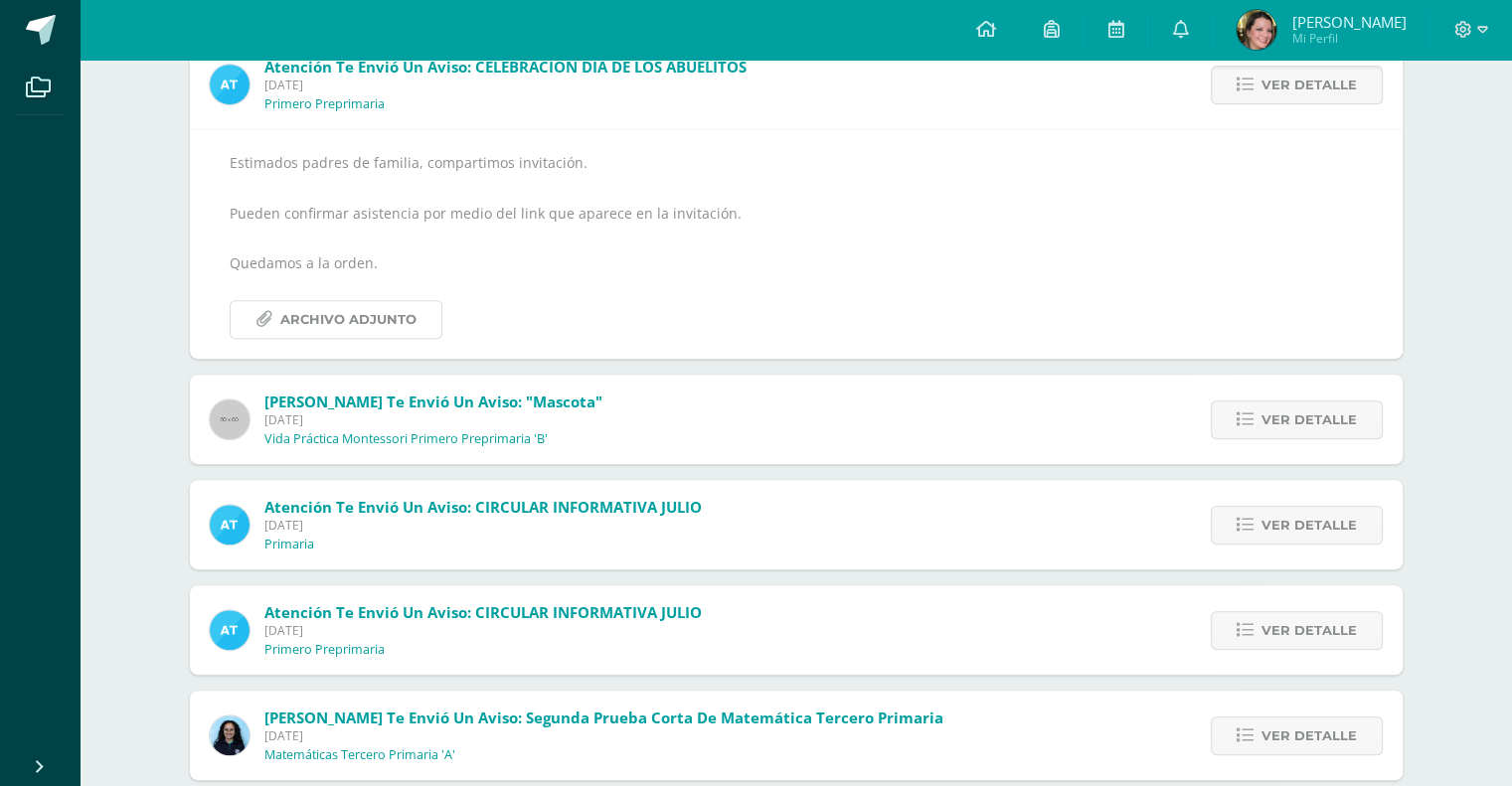 scroll, scrollTop: 696, scrollLeft: 0, axis: vertical 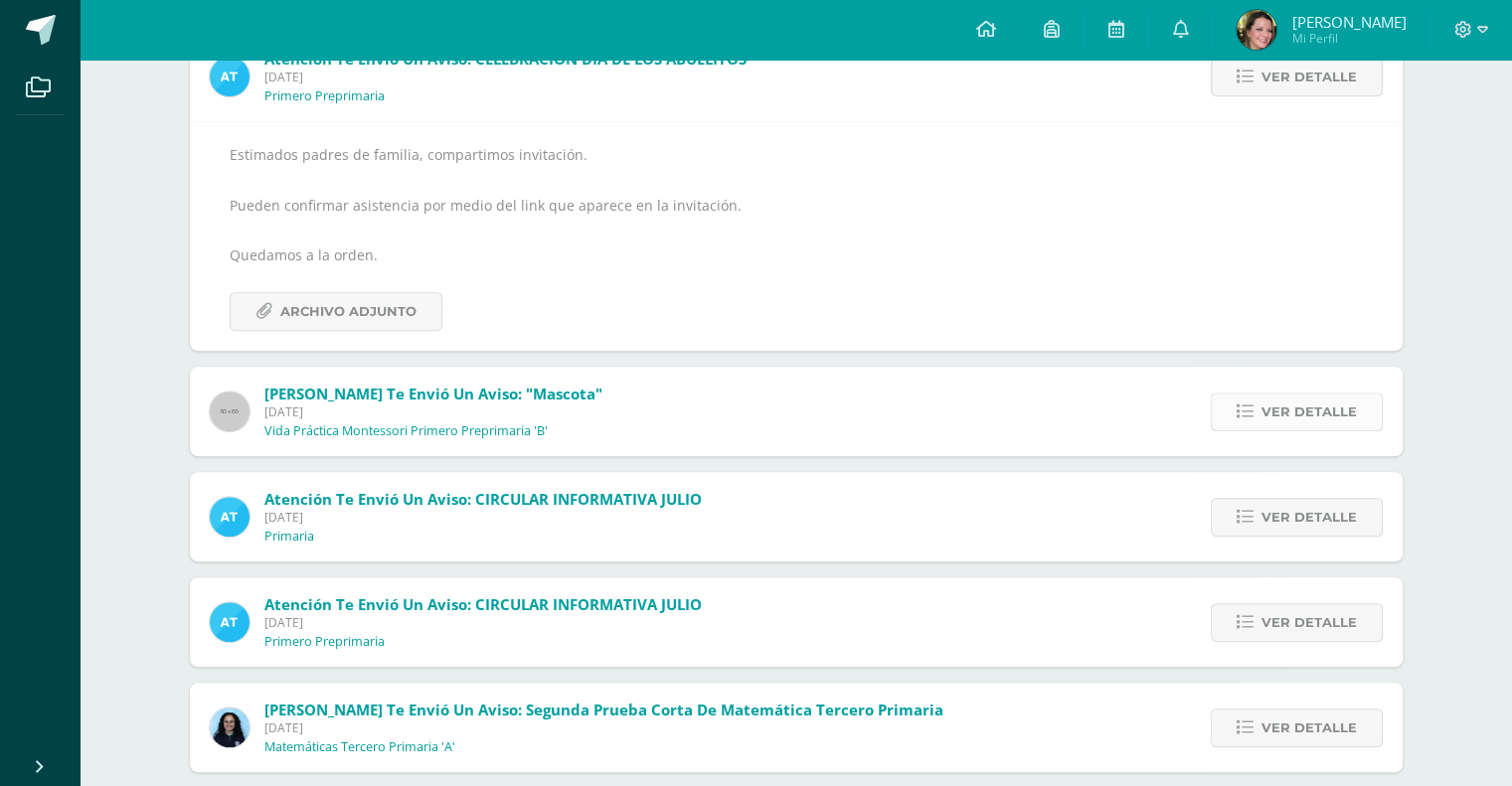 click on "Ver detalle" at bounding box center (1309, 411) 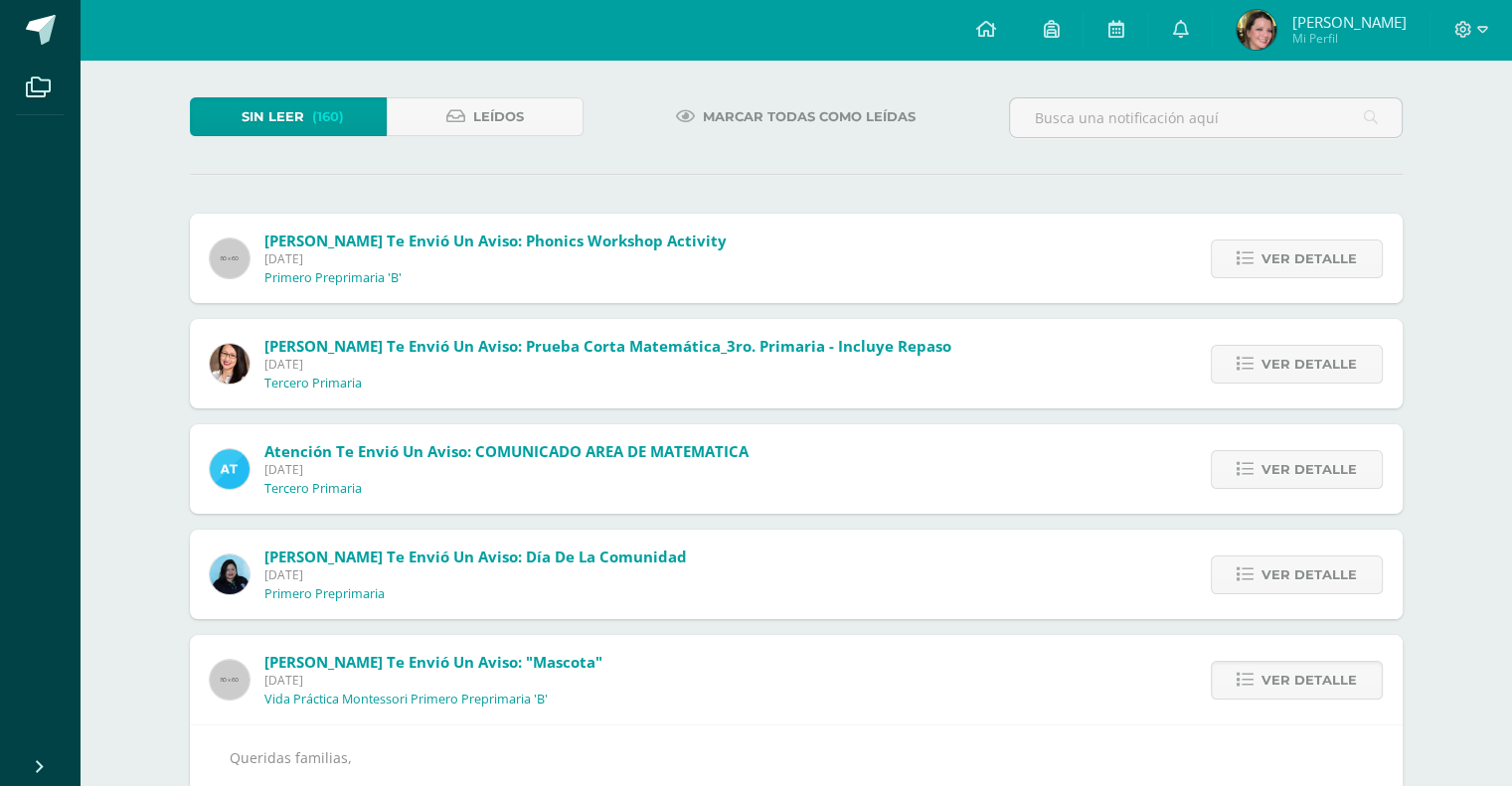 scroll, scrollTop: 0, scrollLeft: 0, axis: both 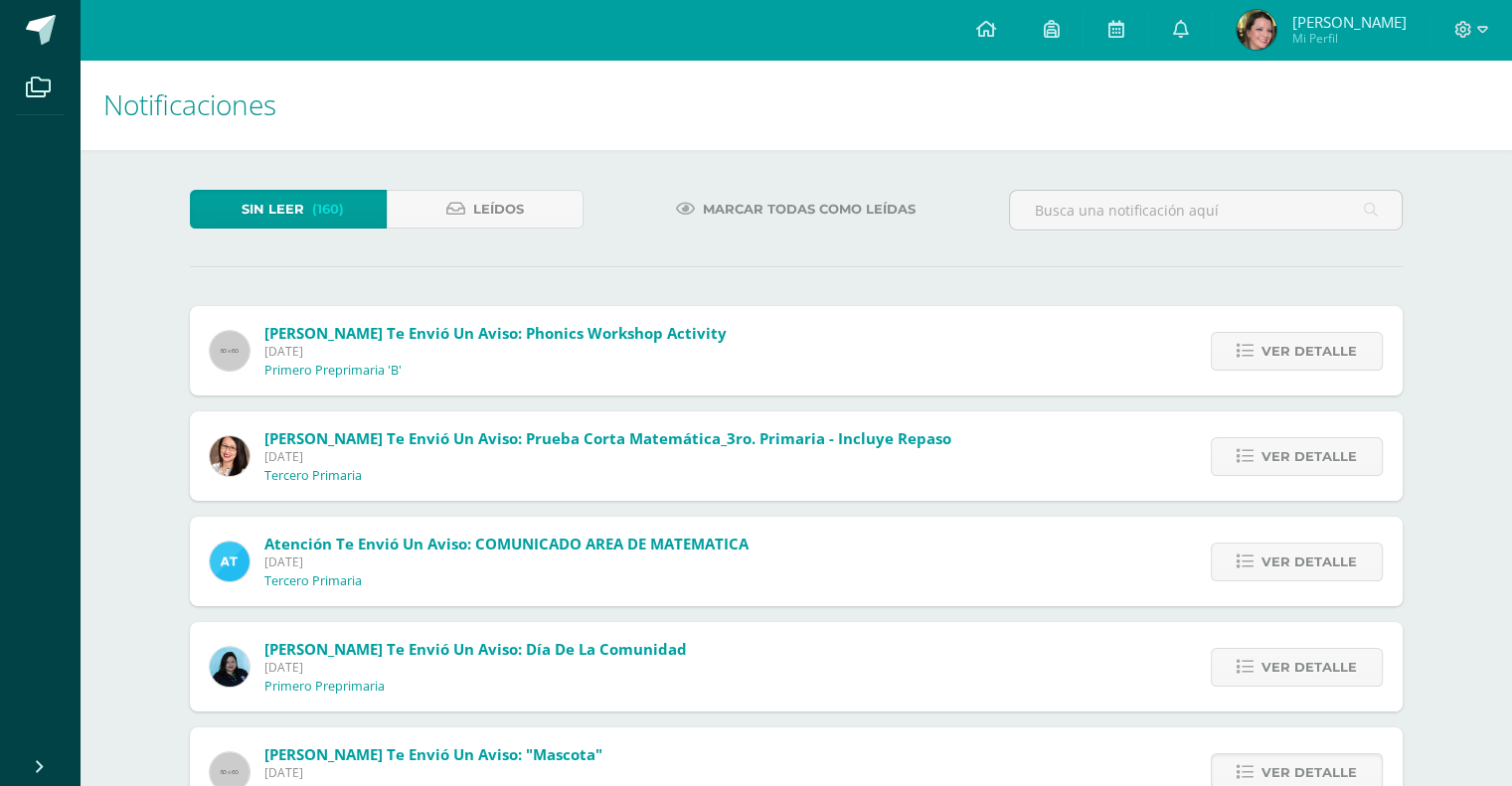 click on "Marcar todas como leídas" at bounding box center (809, 209) 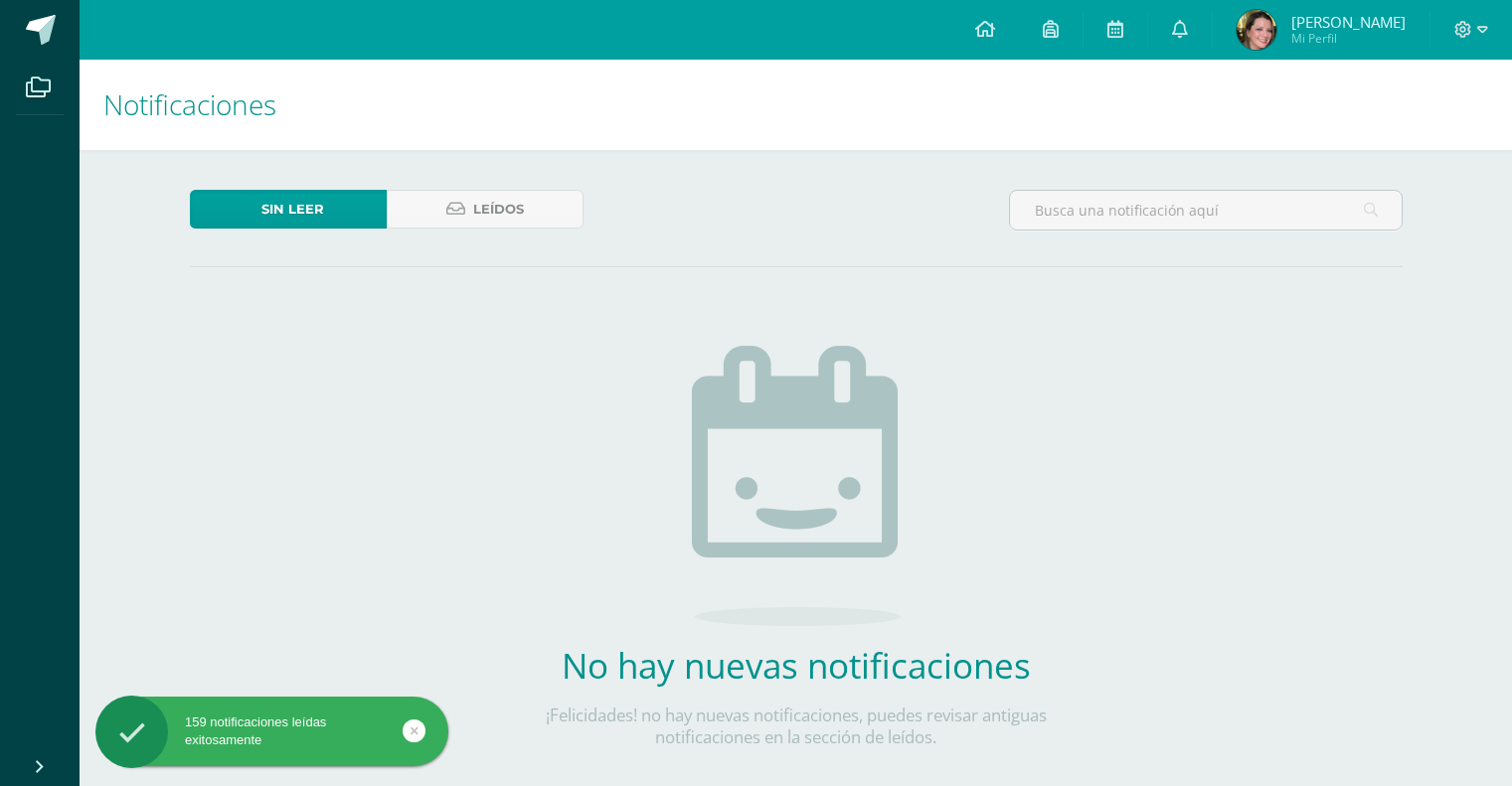 scroll, scrollTop: 0, scrollLeft: 0, axis: both 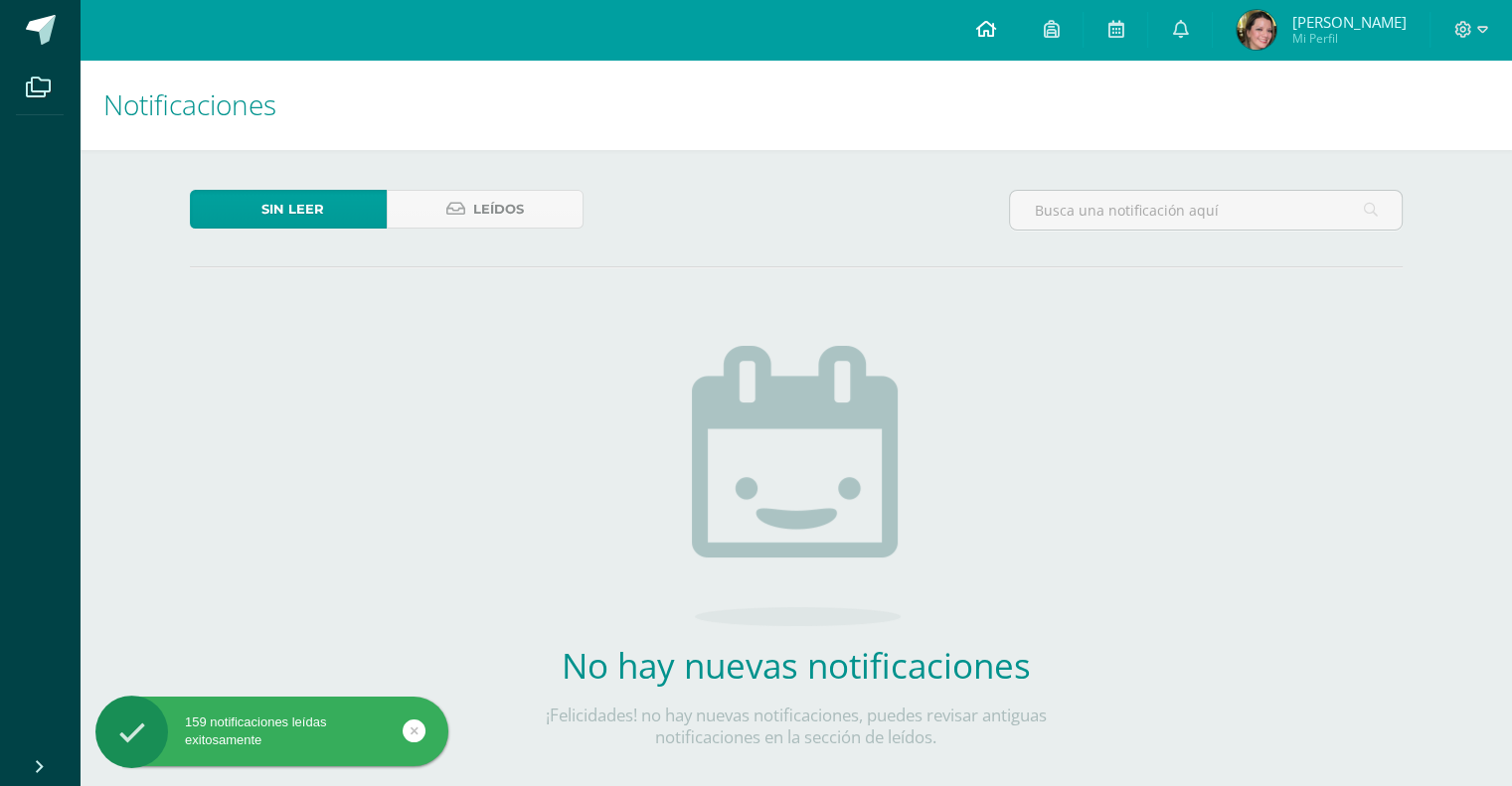 click at bounding box center [985, 29] 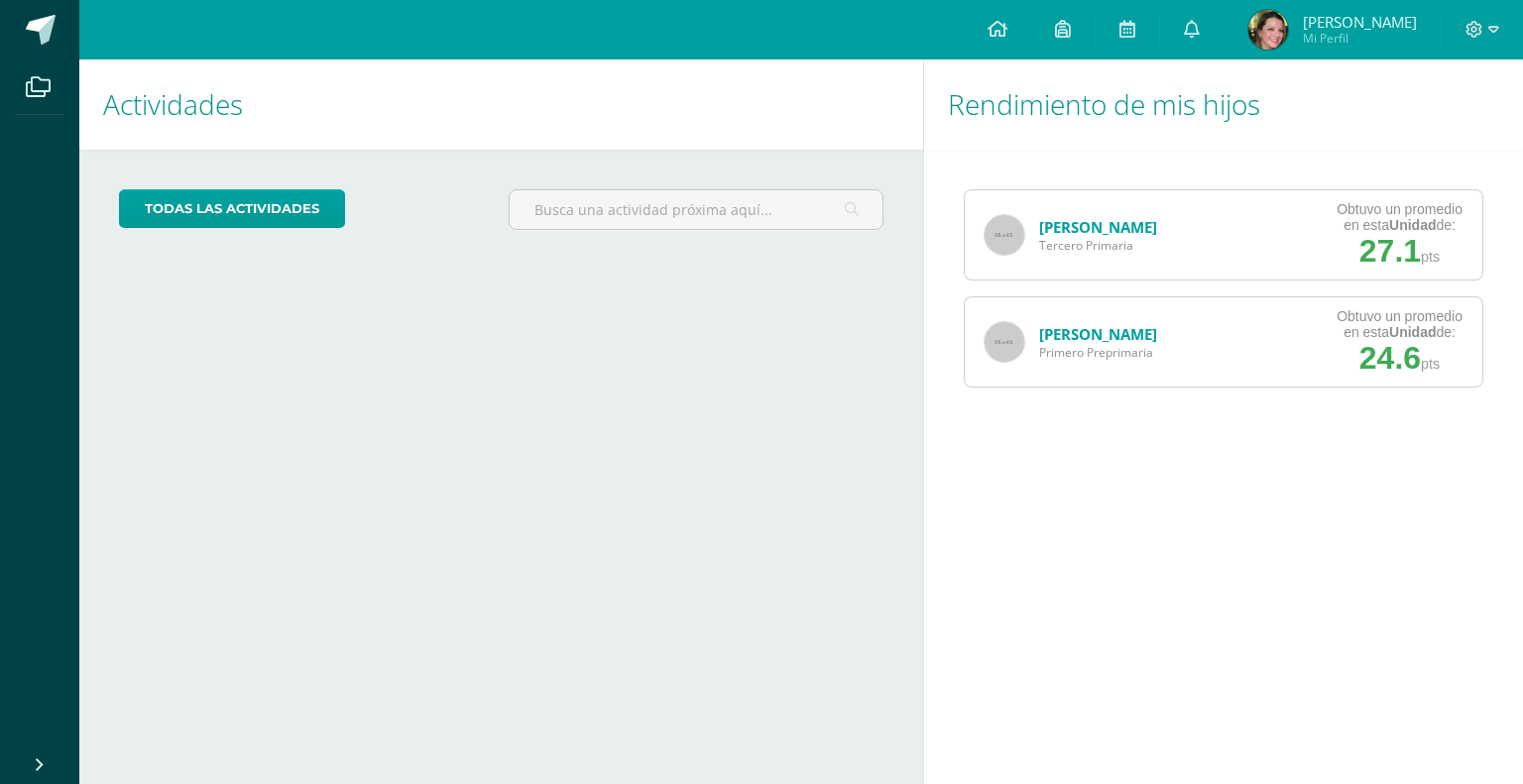 scroll, scrollTop: 0, scrollLeft: 0, axis: both 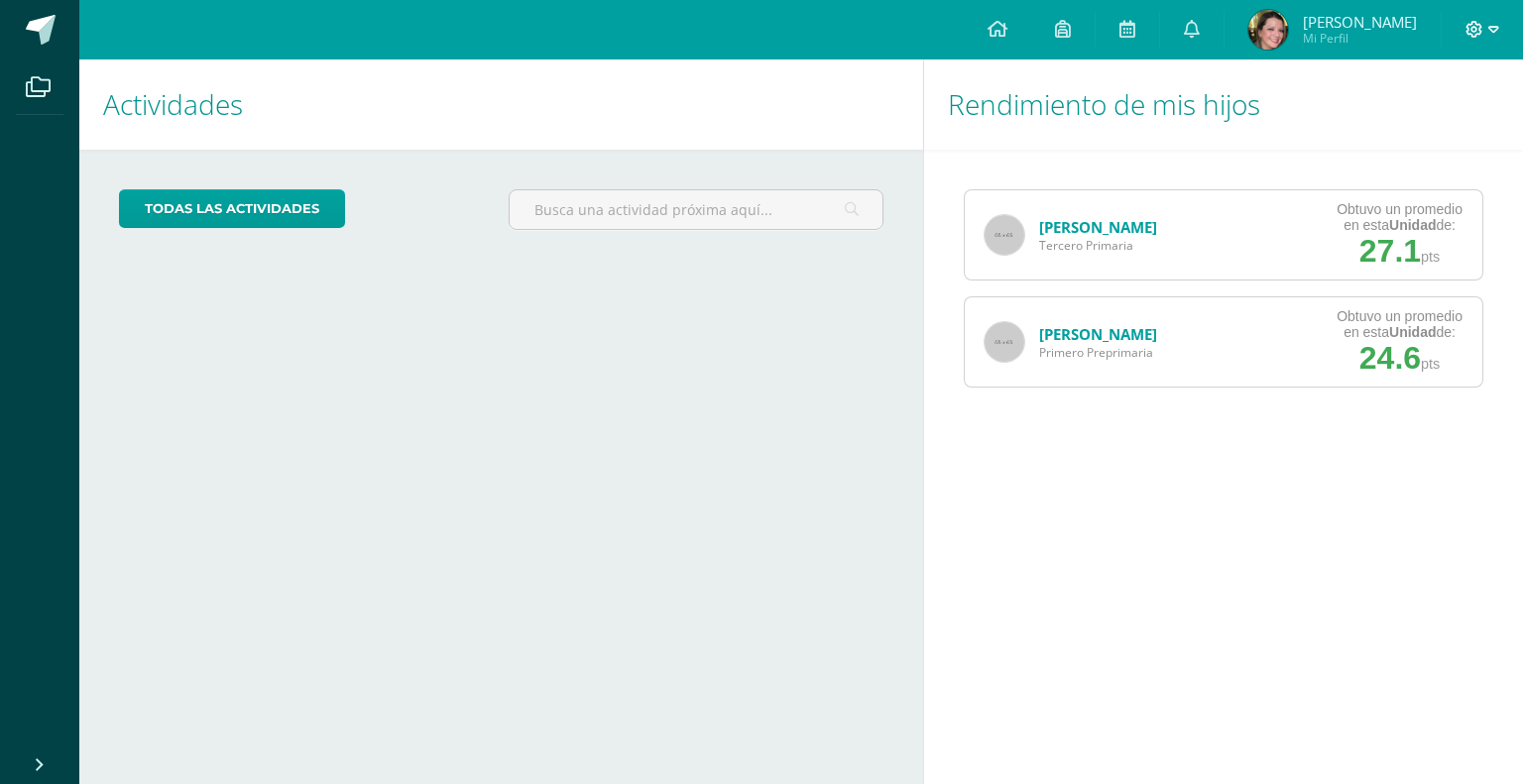 click 